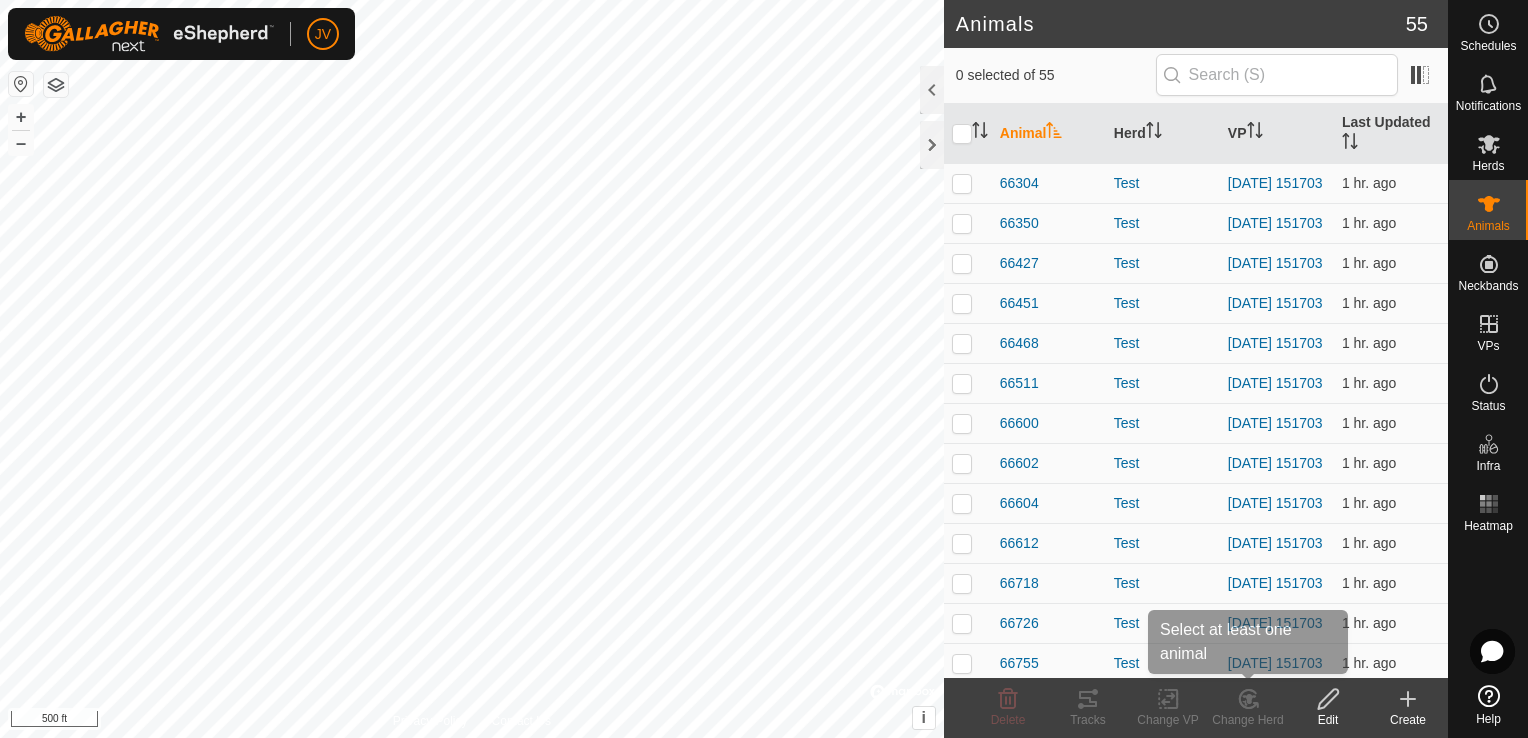 scroll, scrollTop: 0, scrollLeft: 0, axis: both 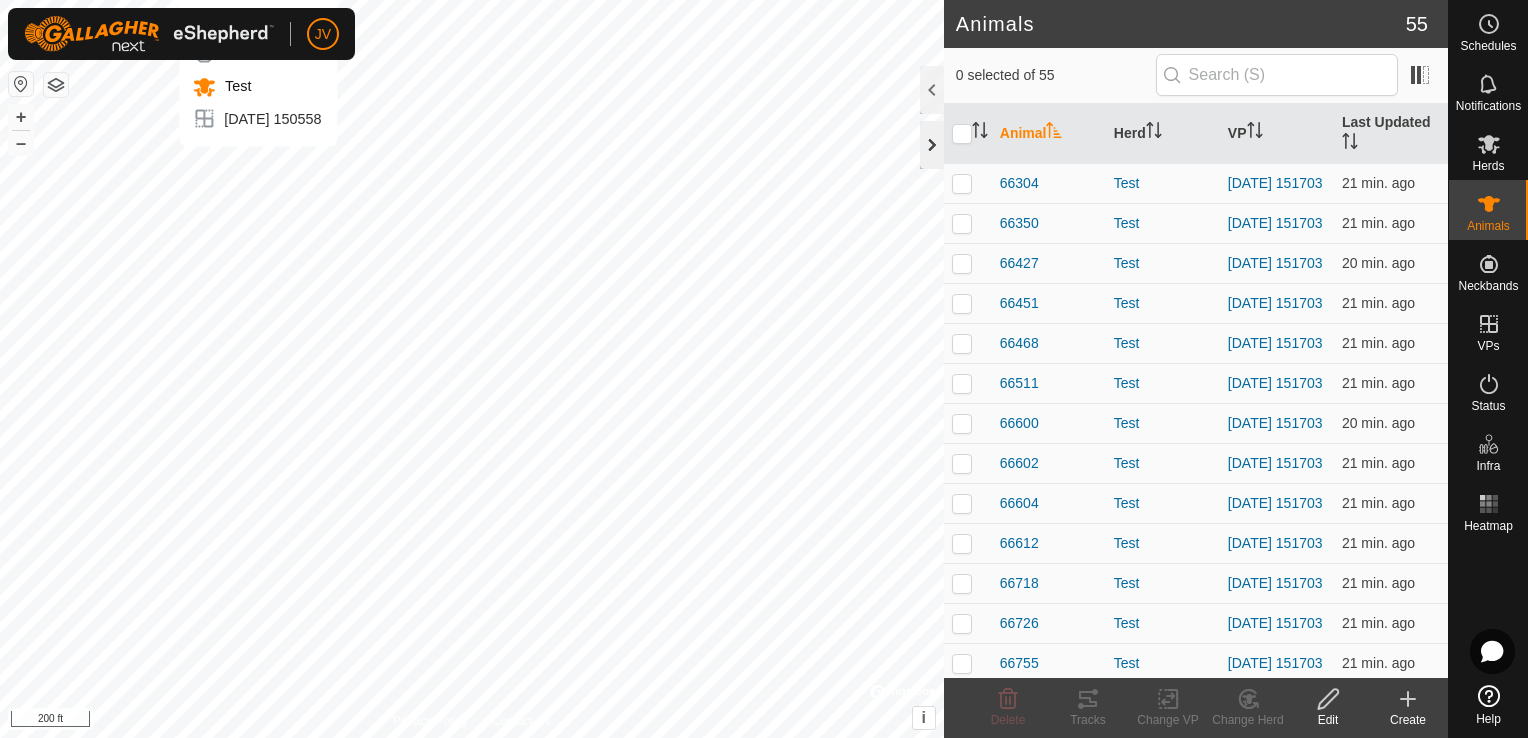 checkbox on "true" 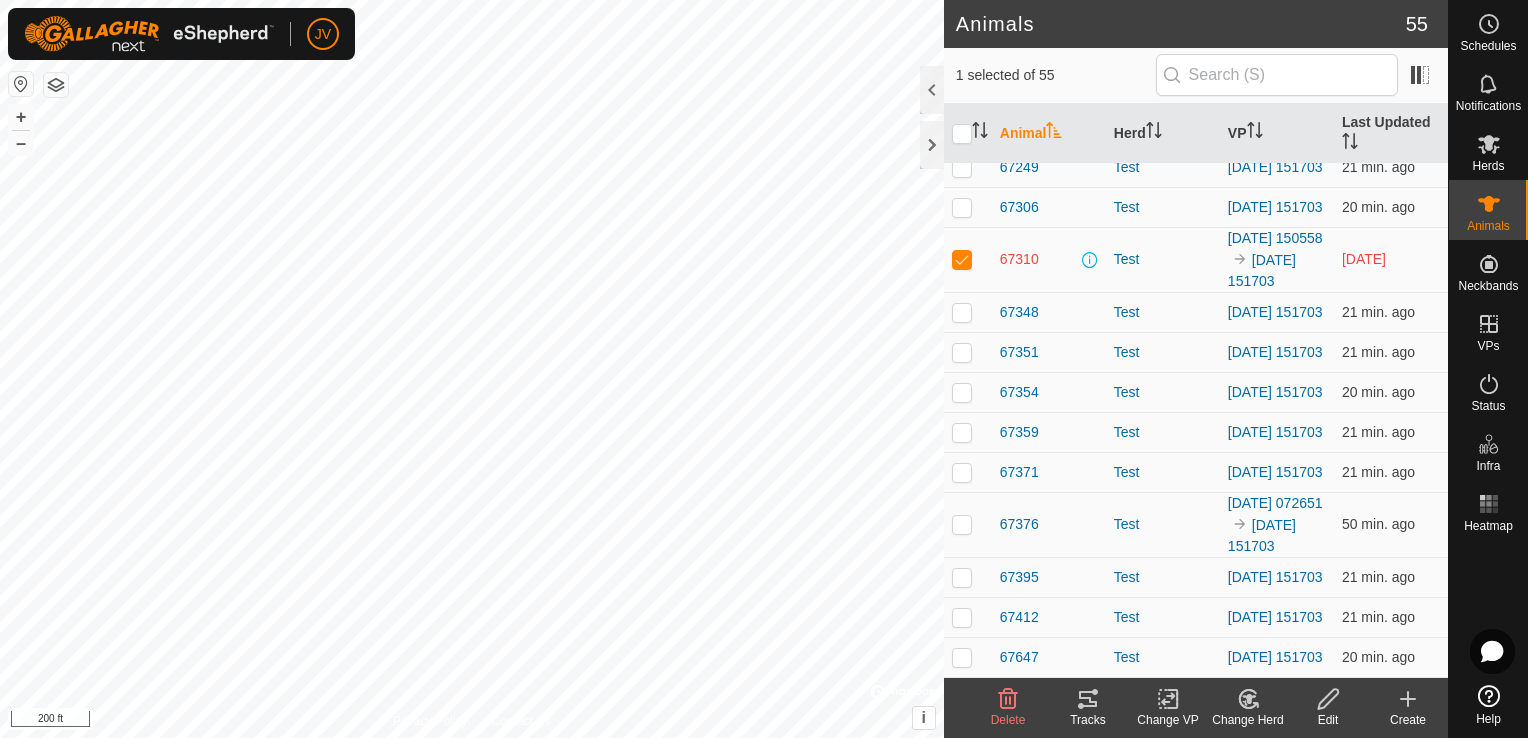 scroll, scrollTop: 1788, scrollLeft: 0, axis: vertical 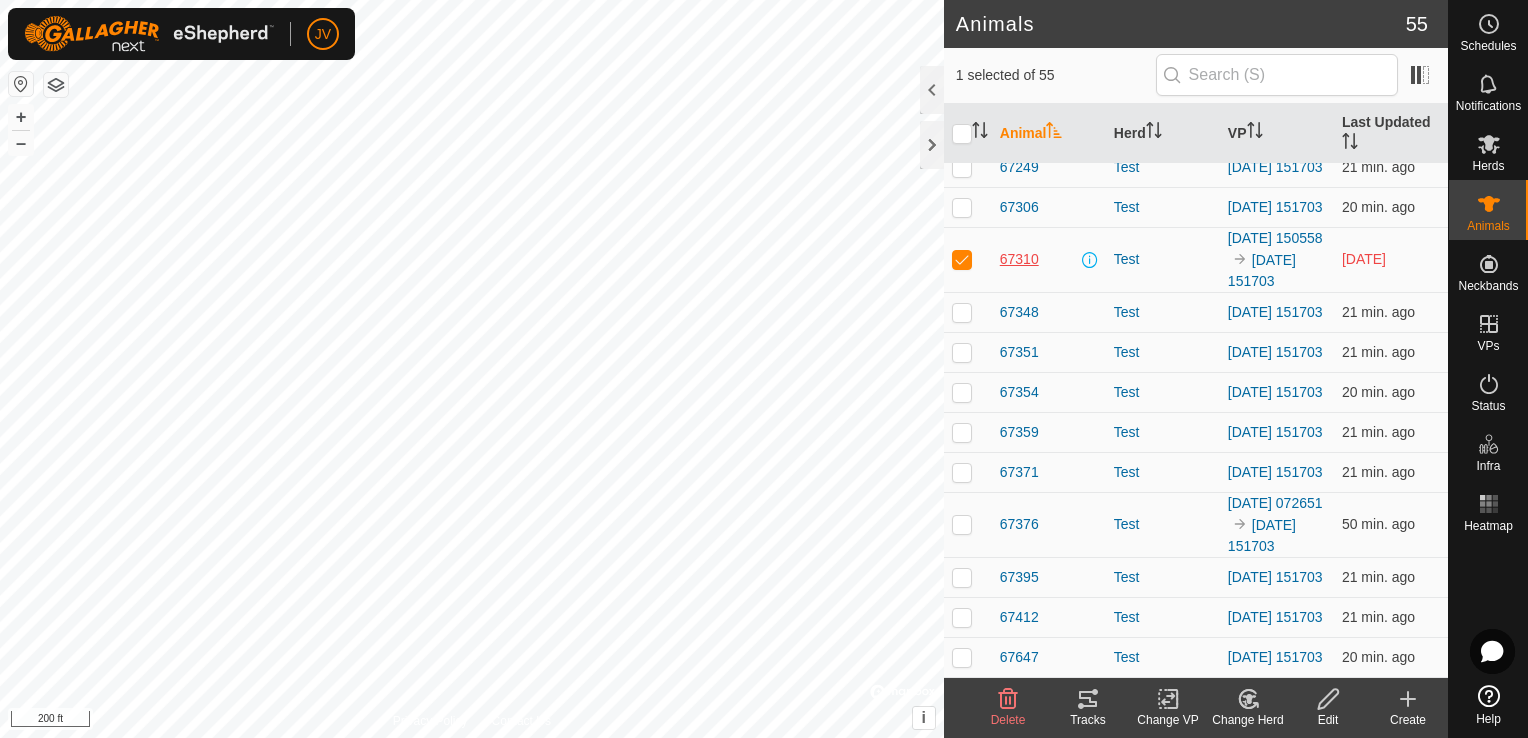 click on "67310" at bounding box center (1019, 259) 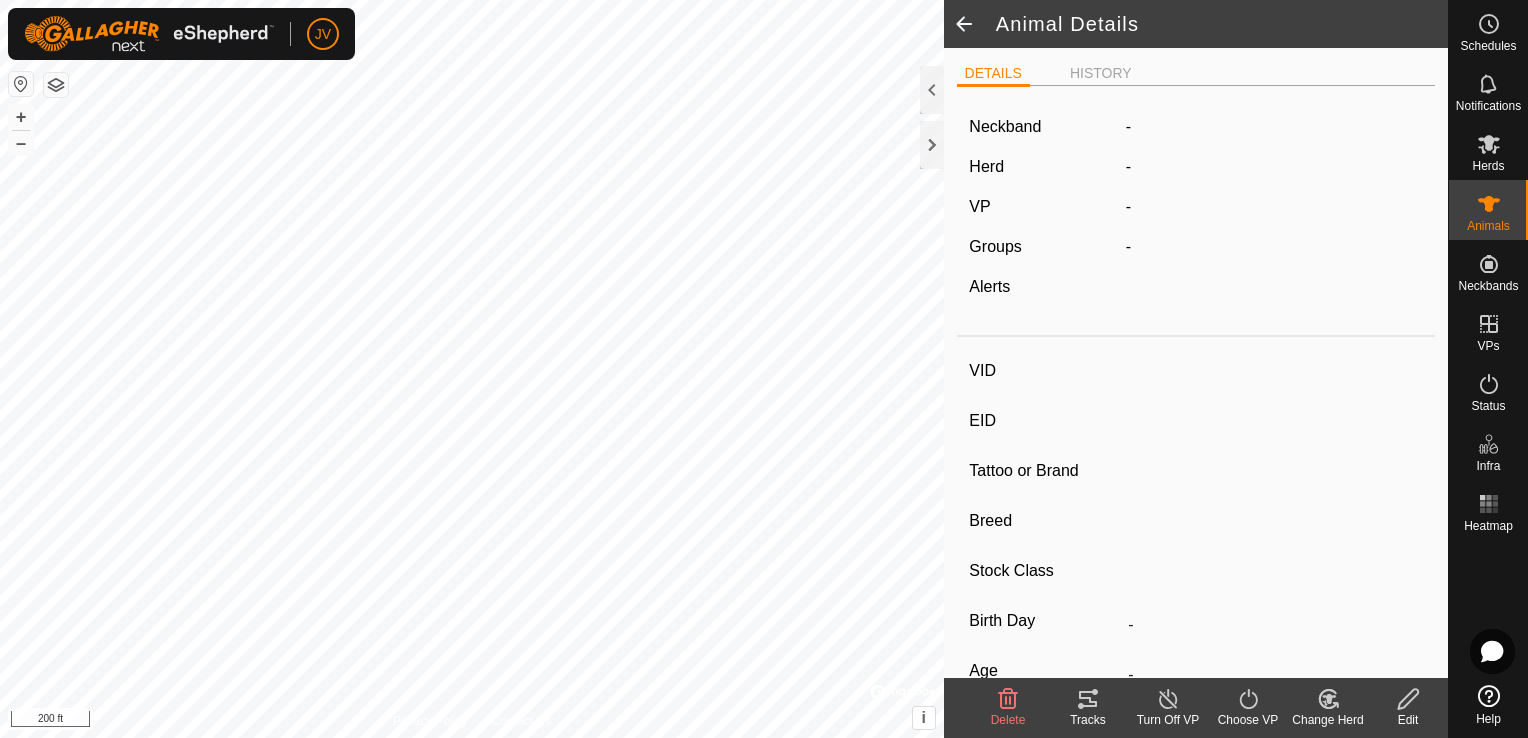 type on "67310" 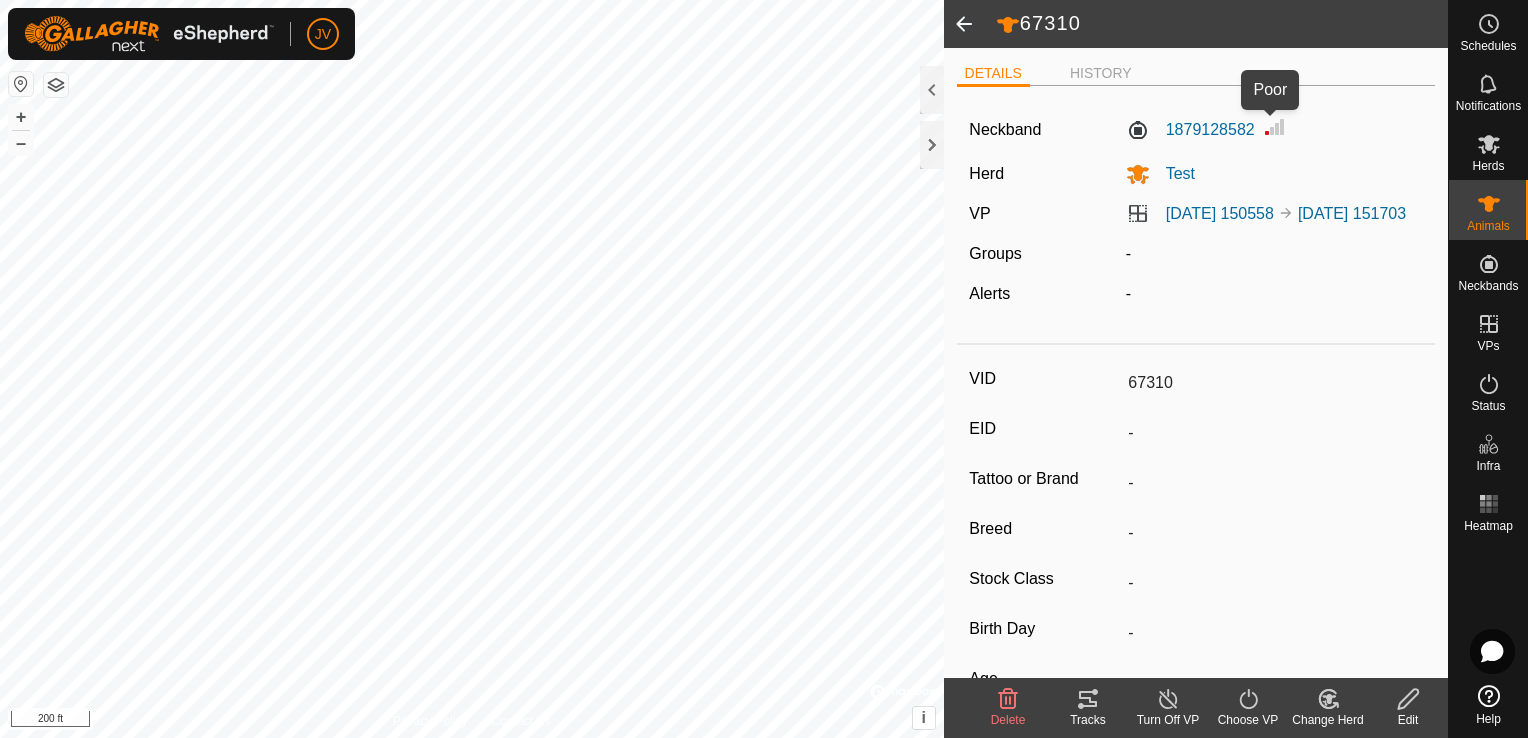 click 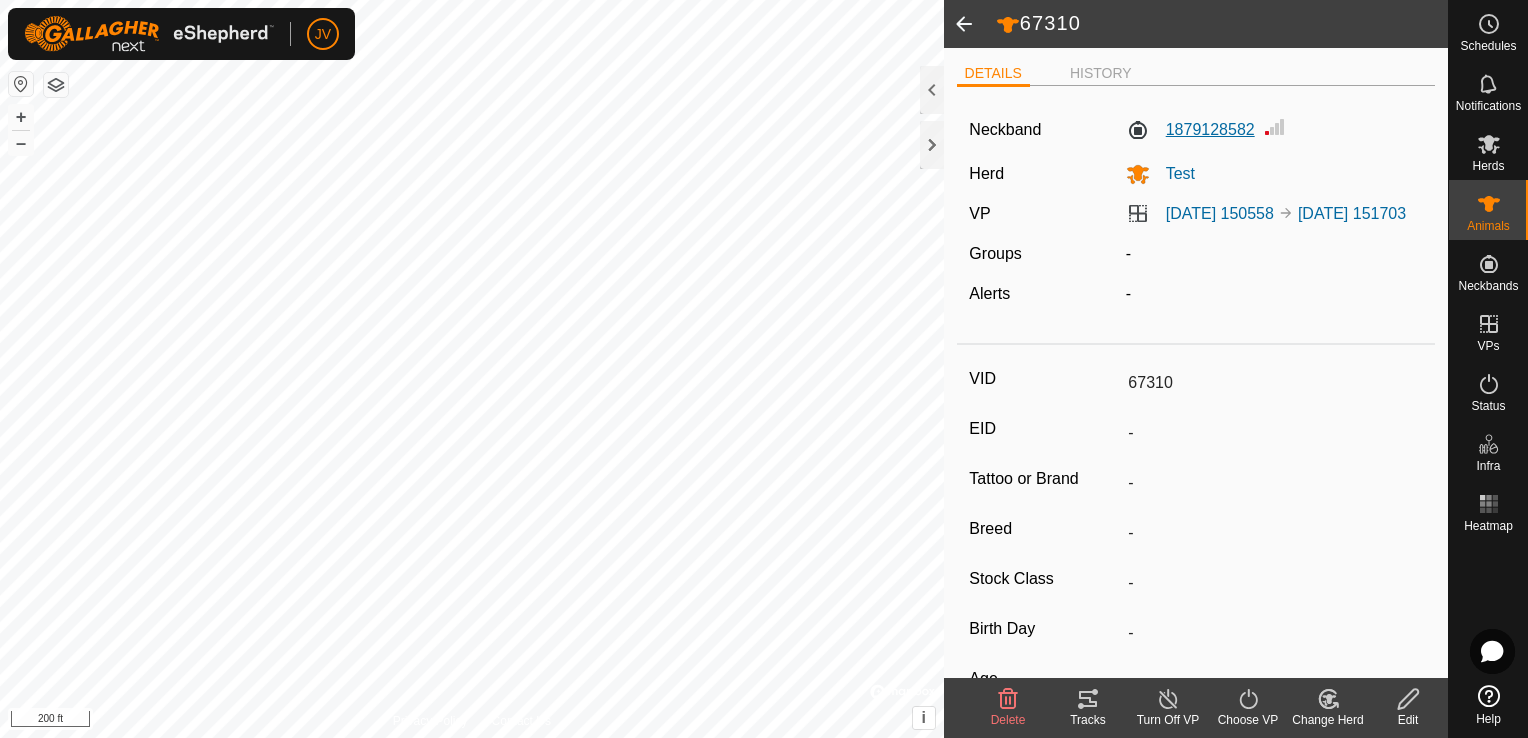 click on "1879128582" 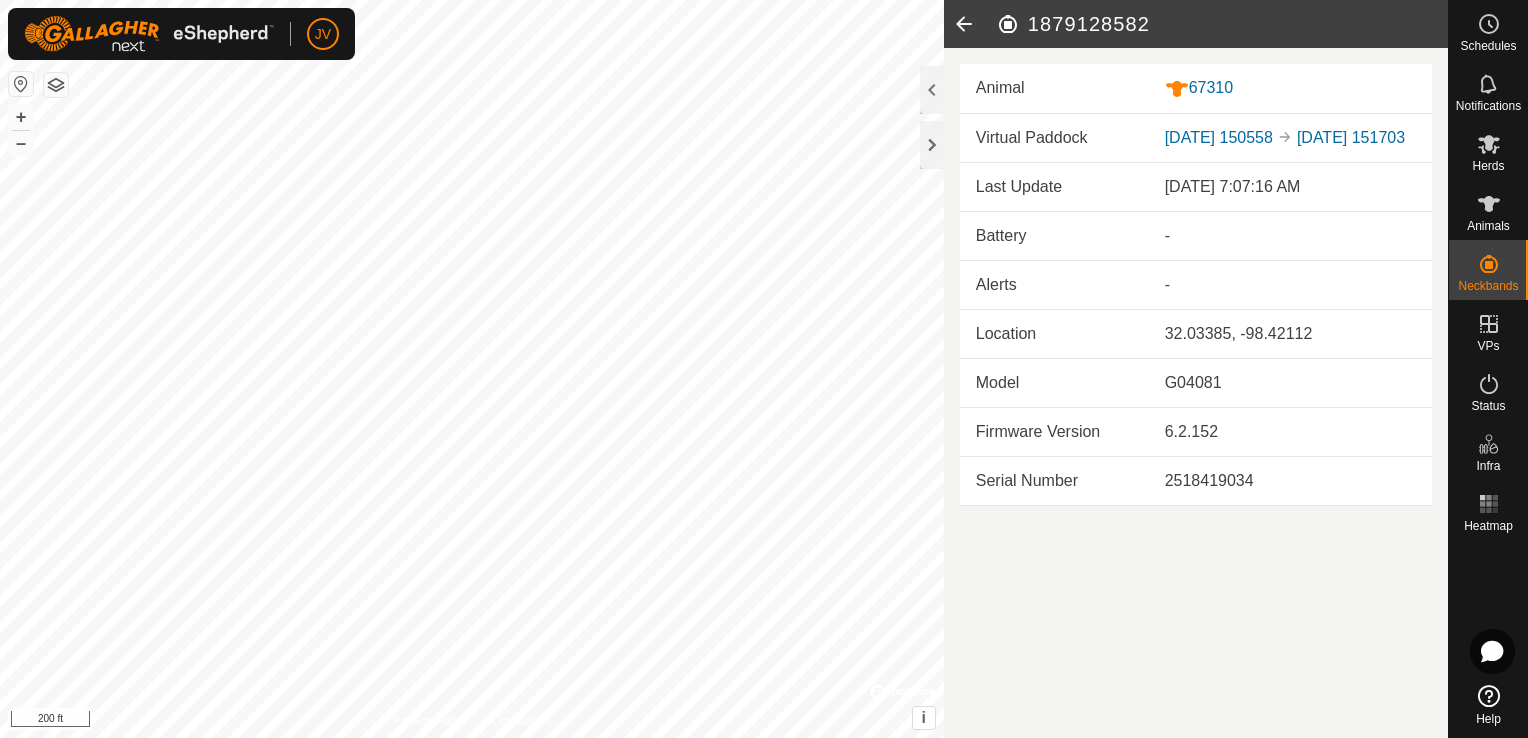 click 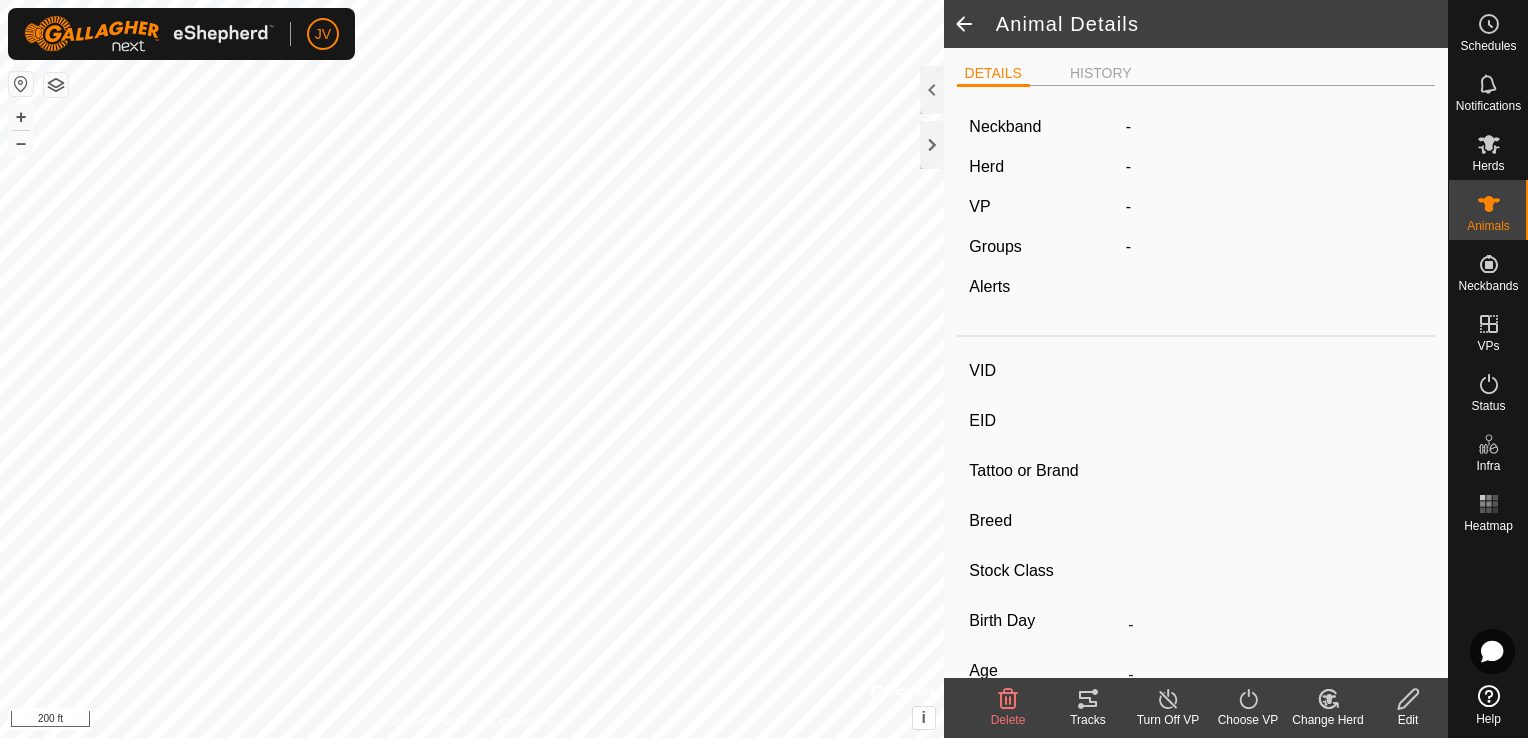 type on "67310" 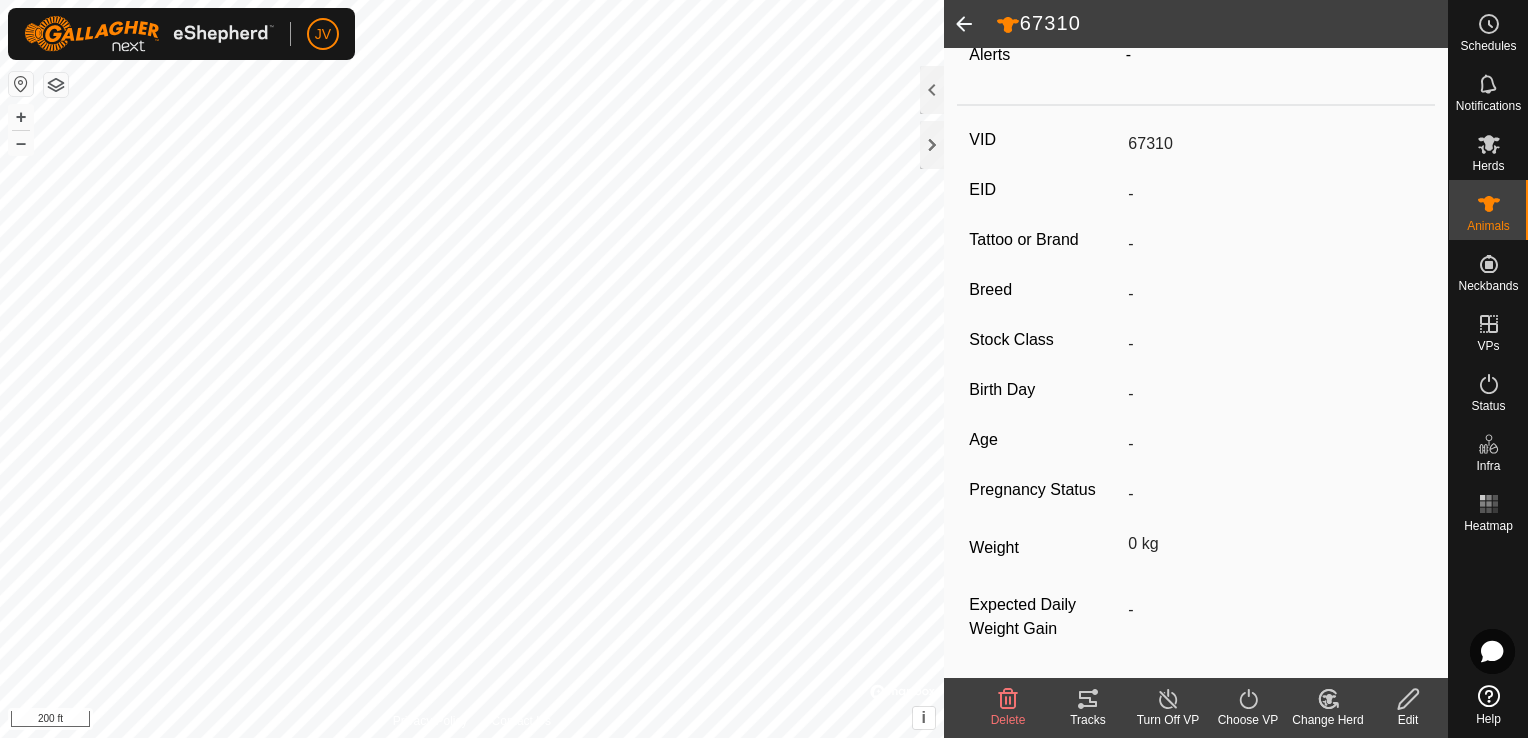 scroll, scrollTop: 0, scrollLeft: 0, axis: both 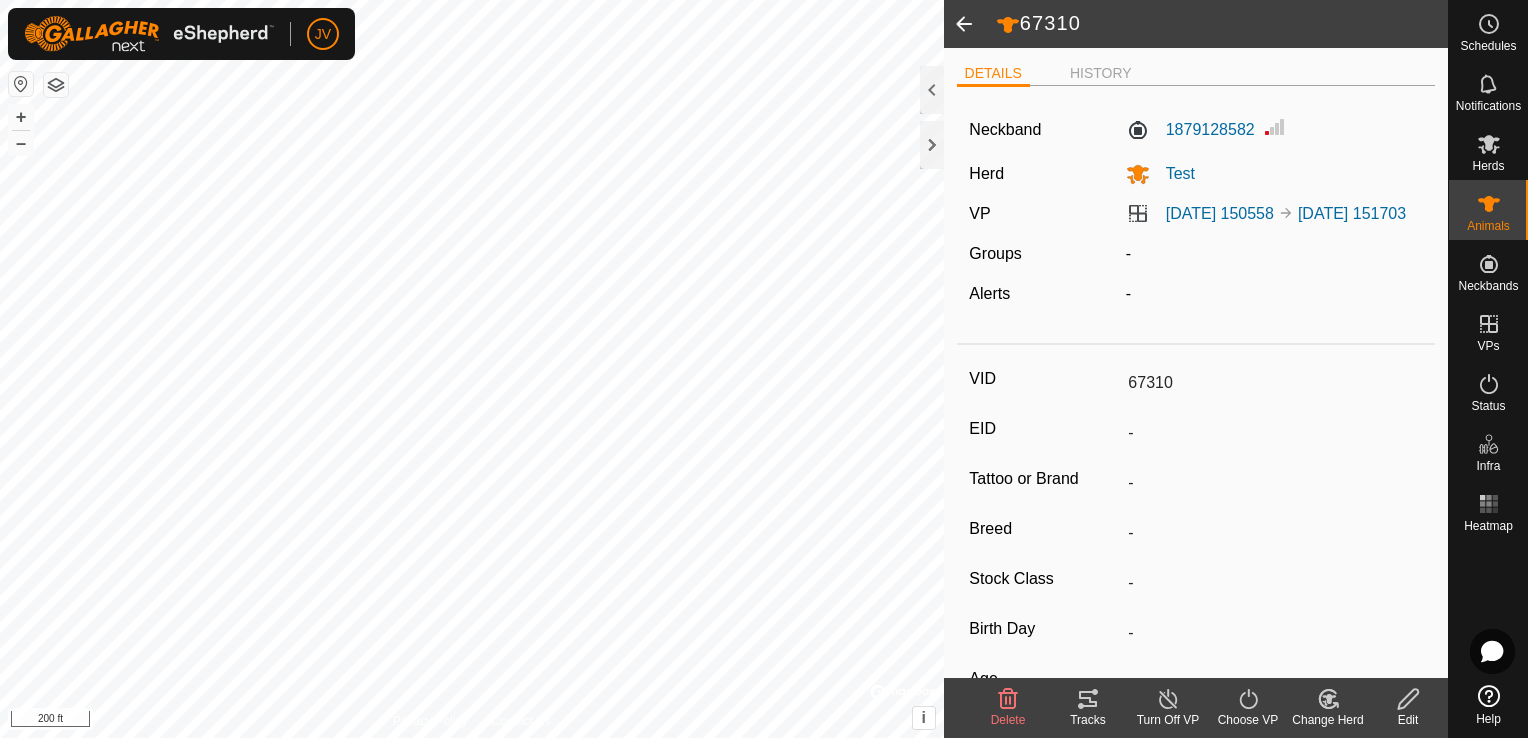 click 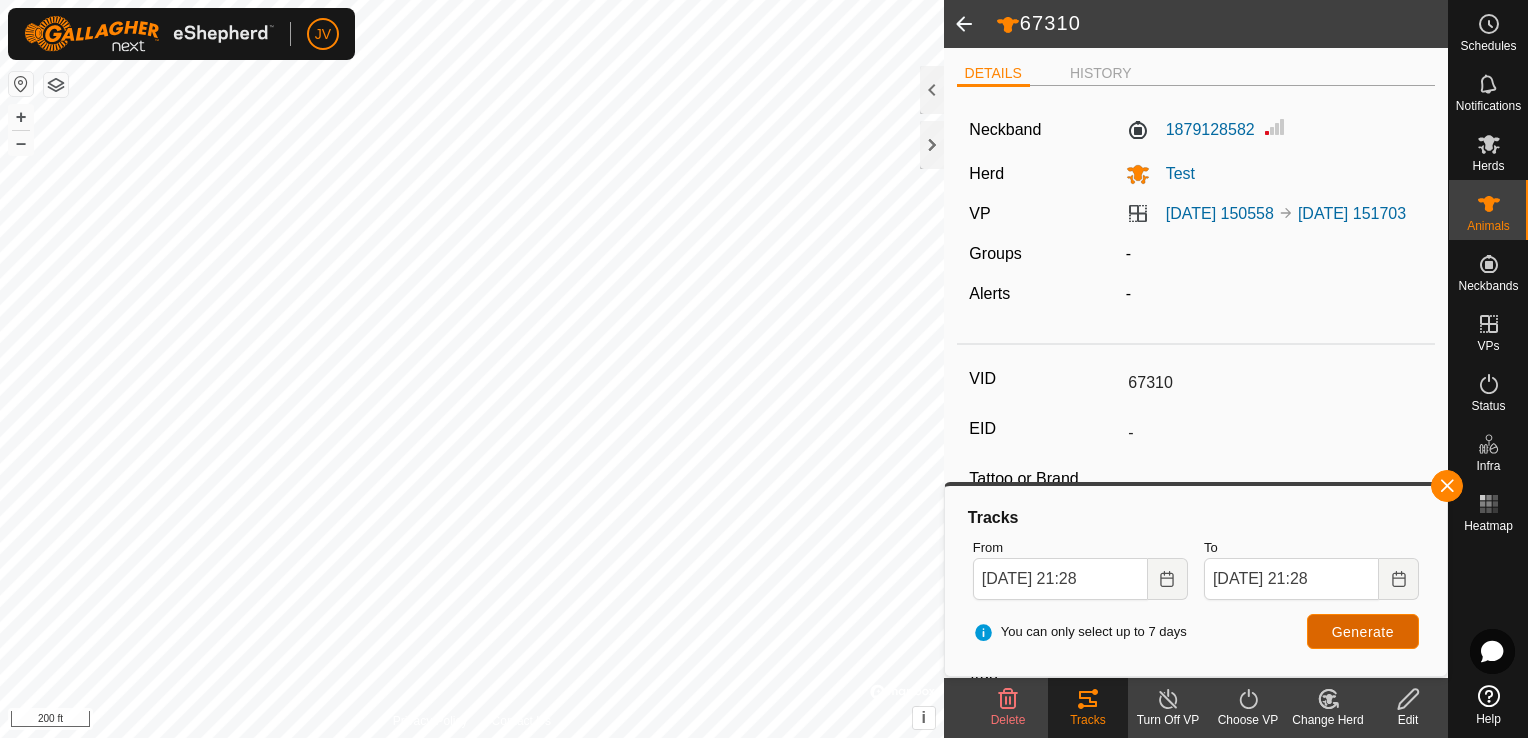 click on "Generate" at bounding box center [1363, 632] 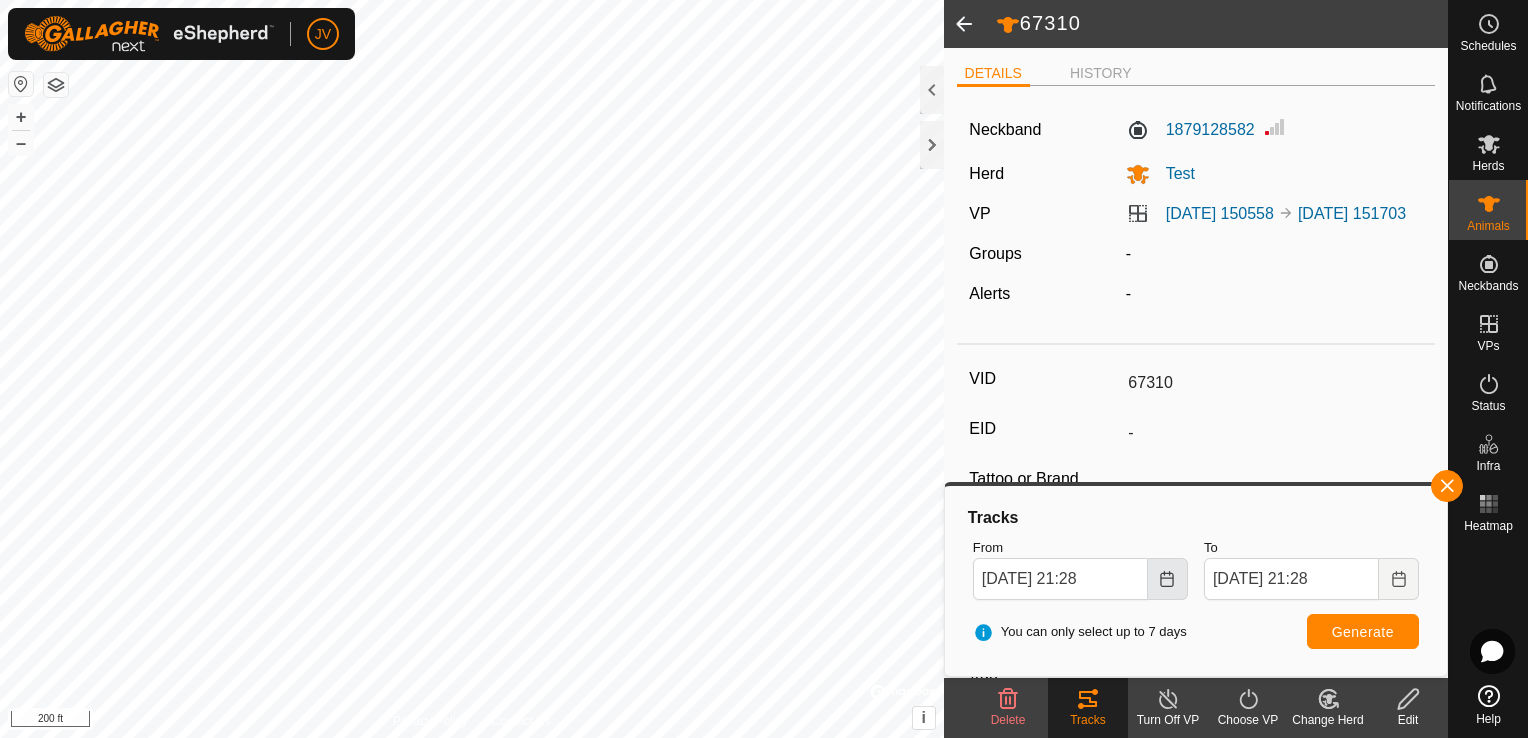 click at bounding box center [1168, 579] 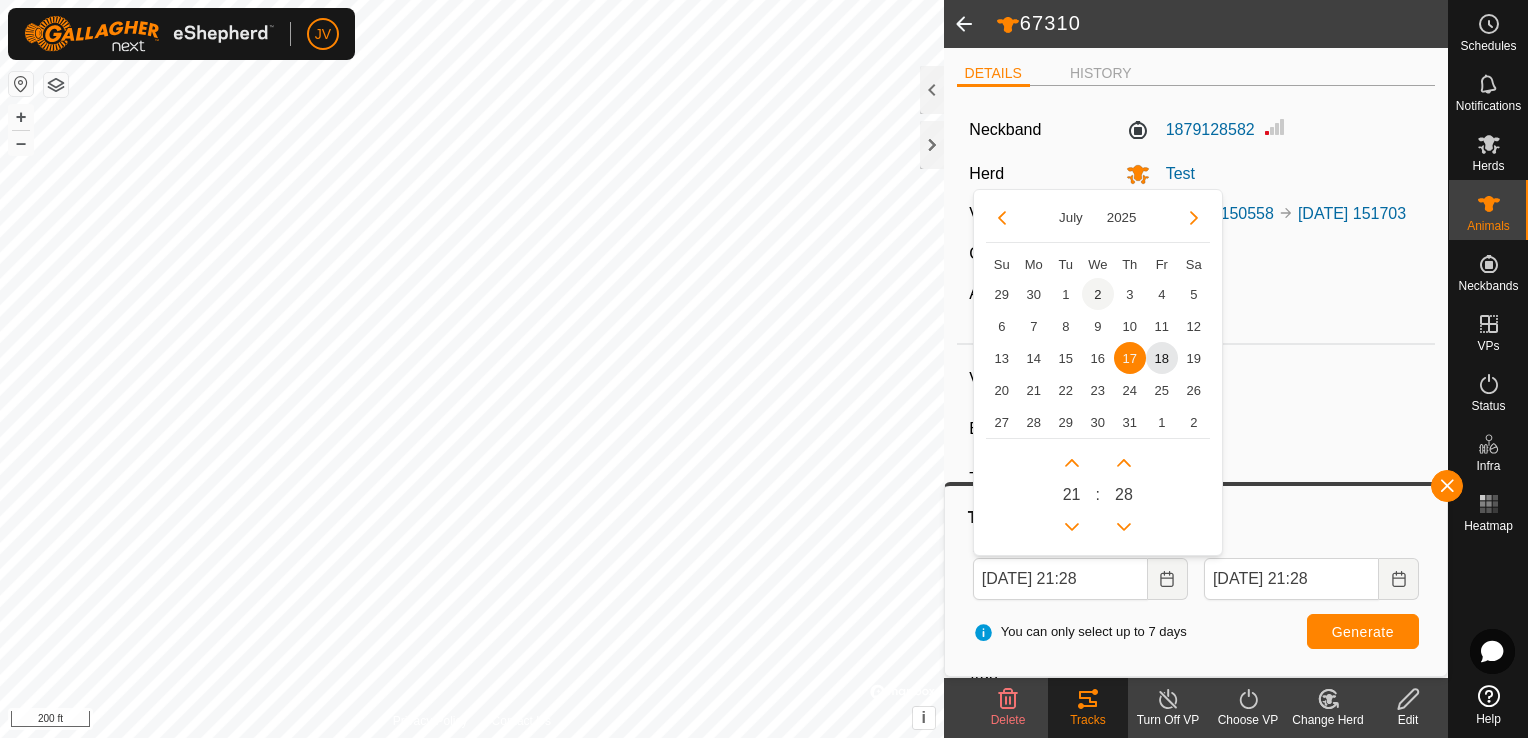 click on "2" at bounding box center (1098, 294) 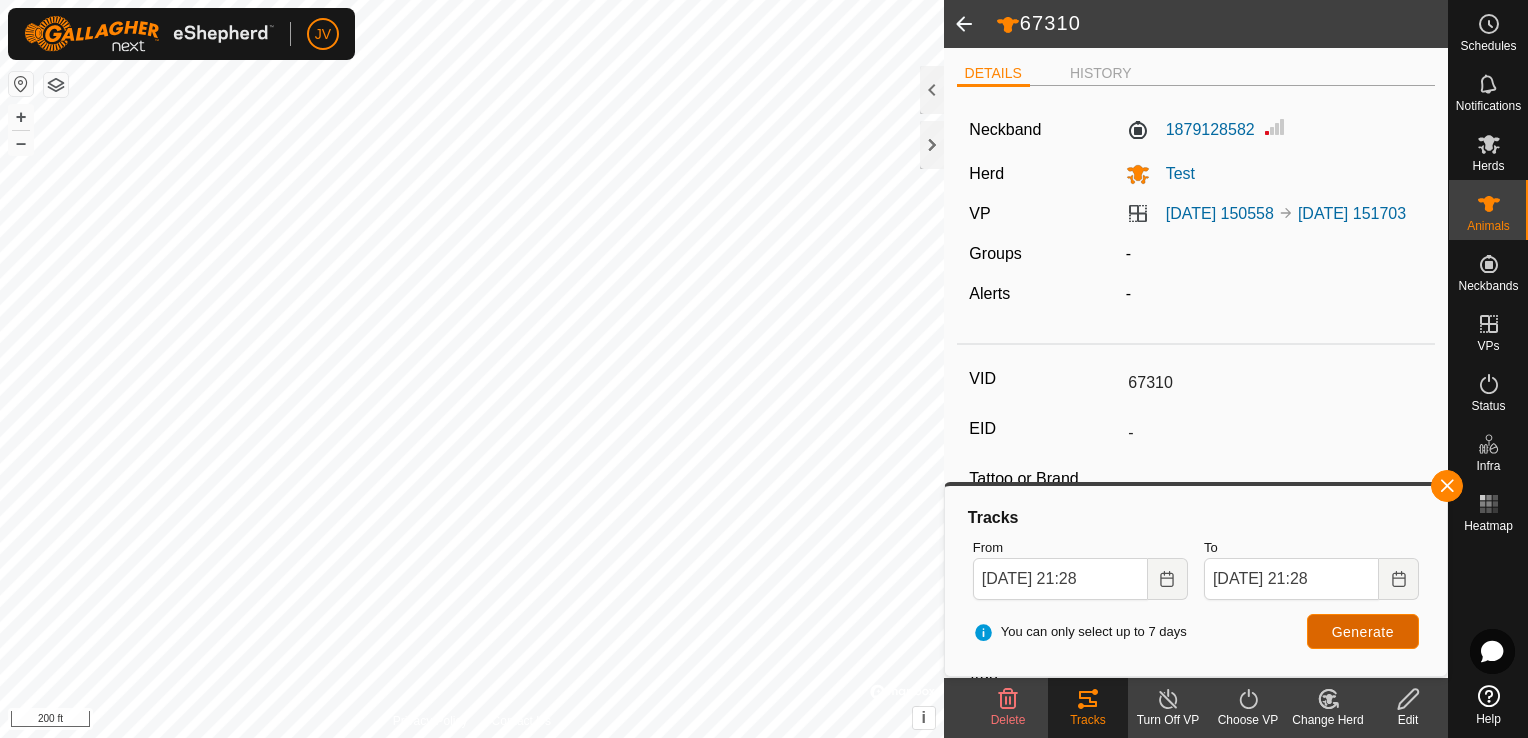 click on "Generate" at bounding box center (1363, 632) 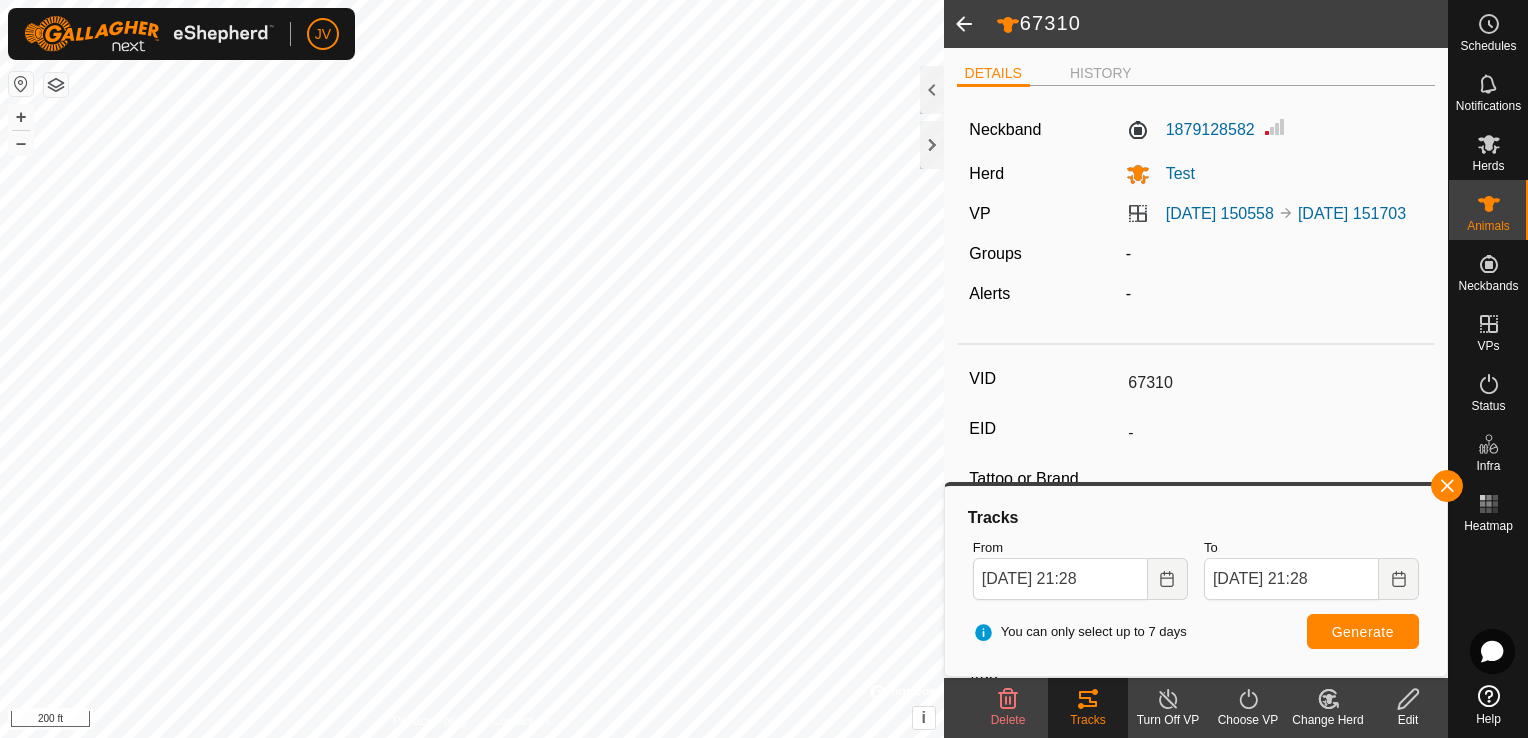 click 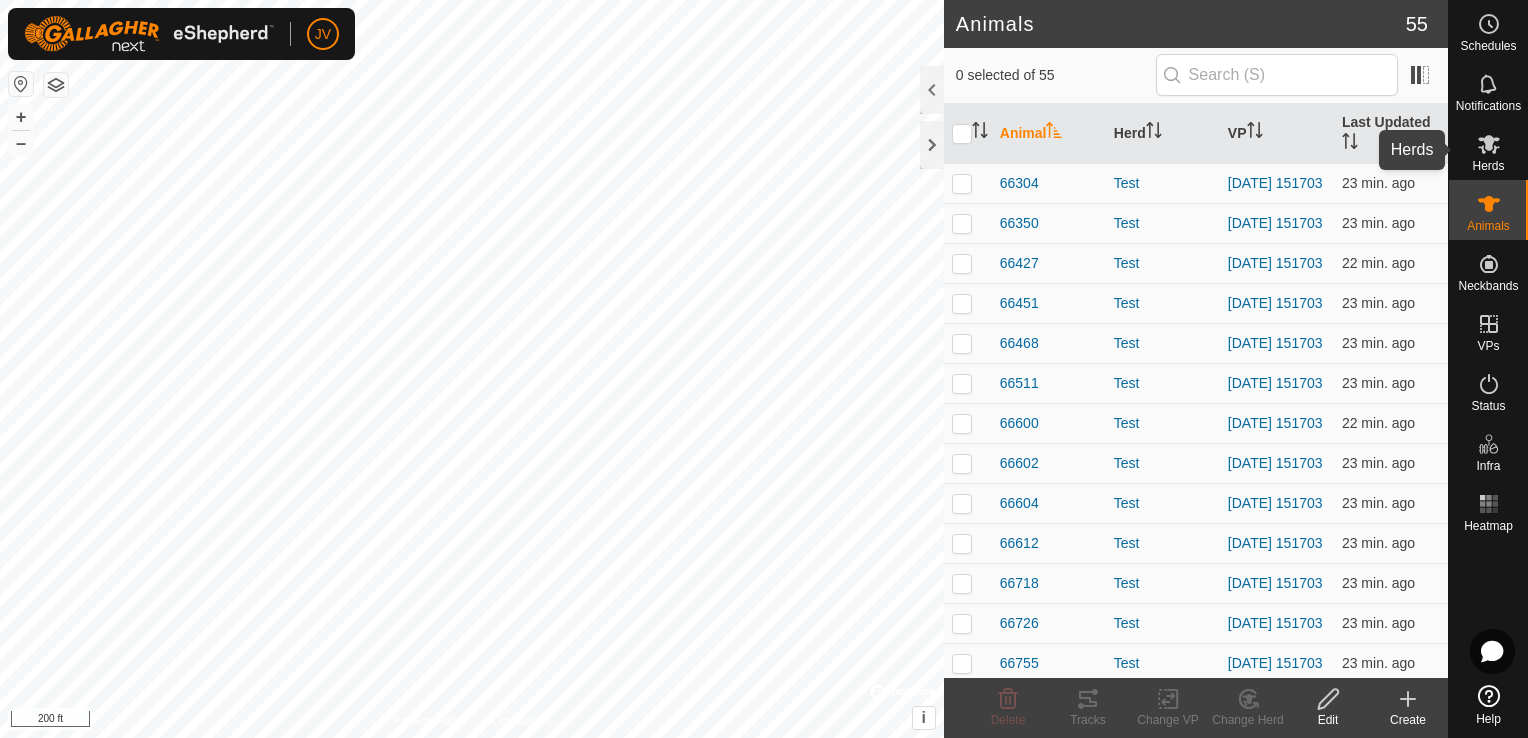click 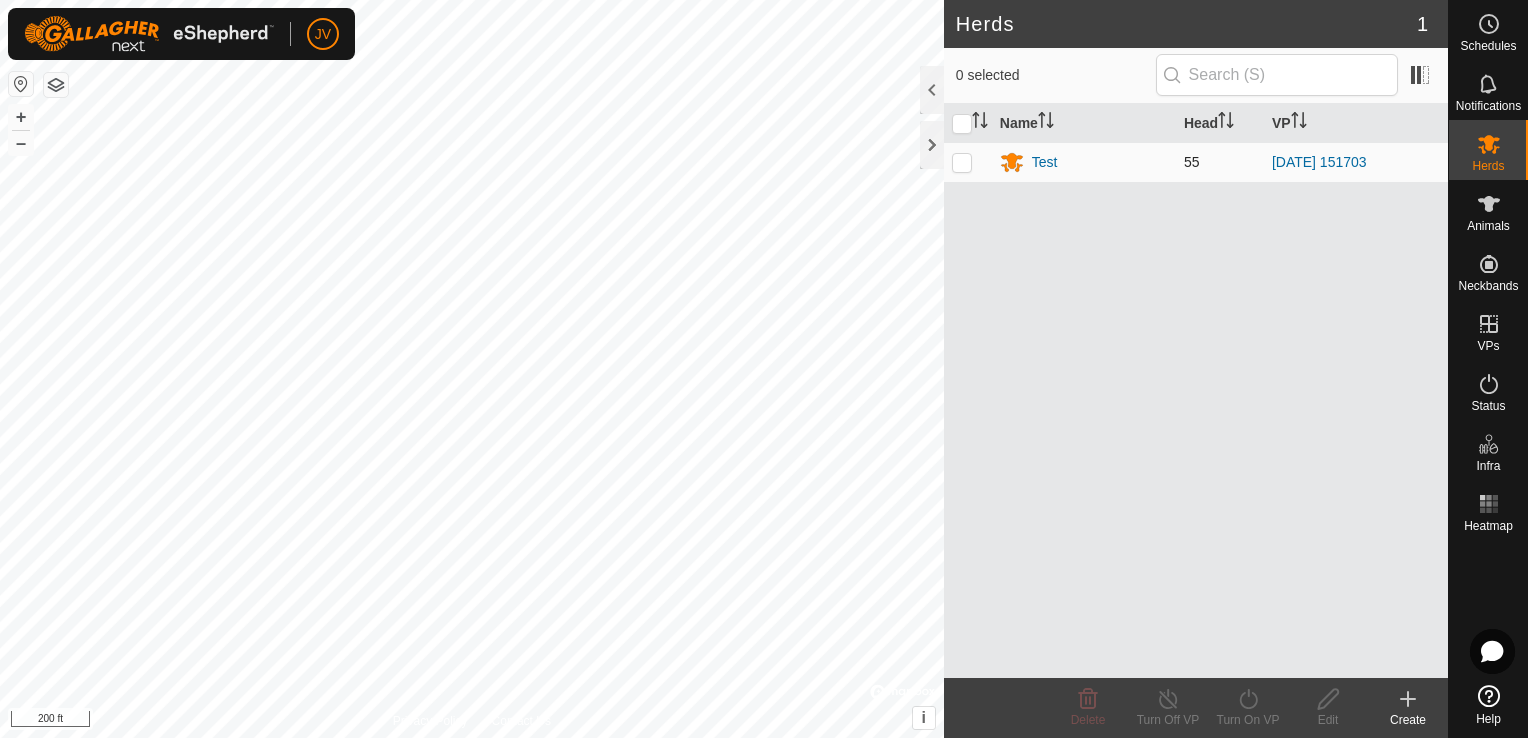 click at bounding box center (968, 162) 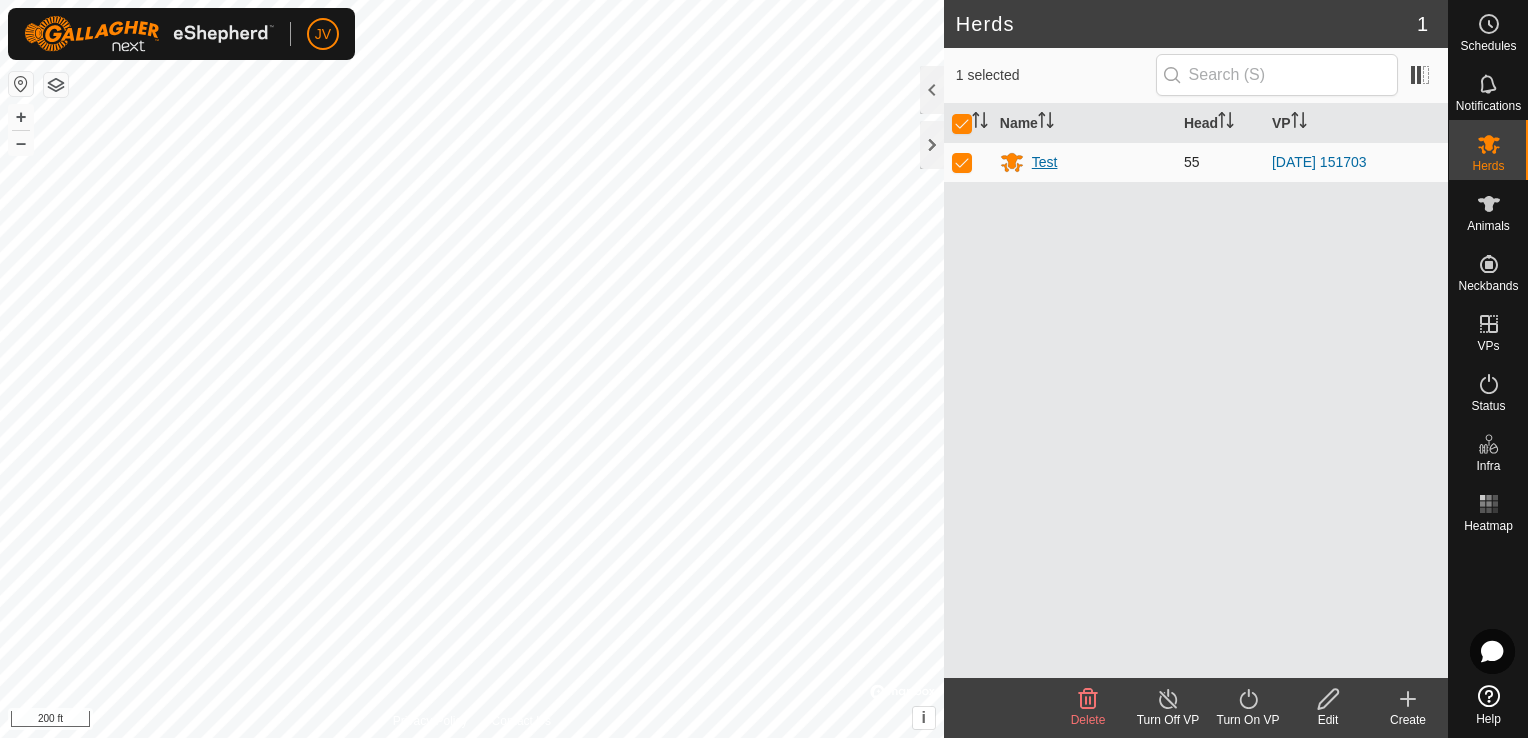 click on "Test" at bounding box center (1084, 162) 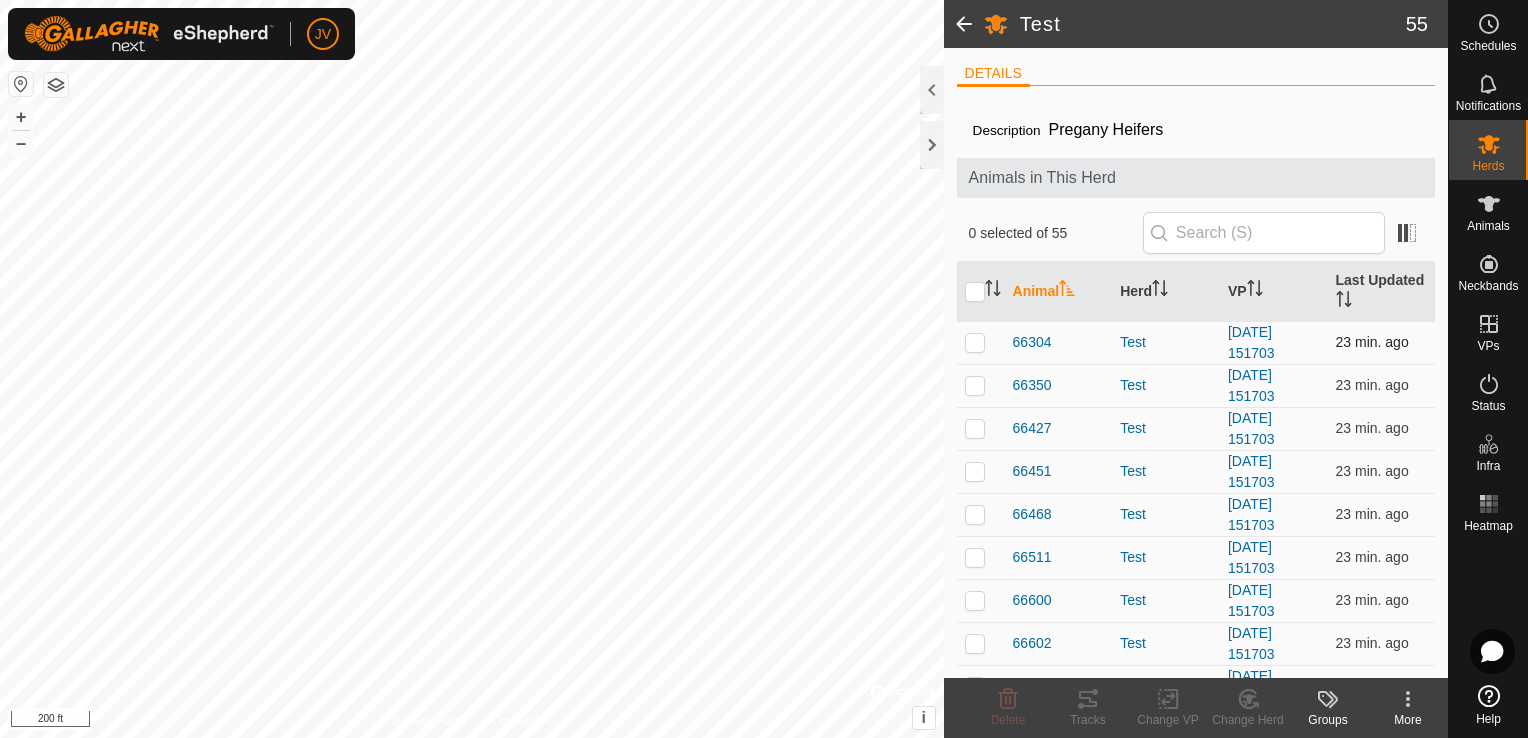 click at bounding box center (975, 342) 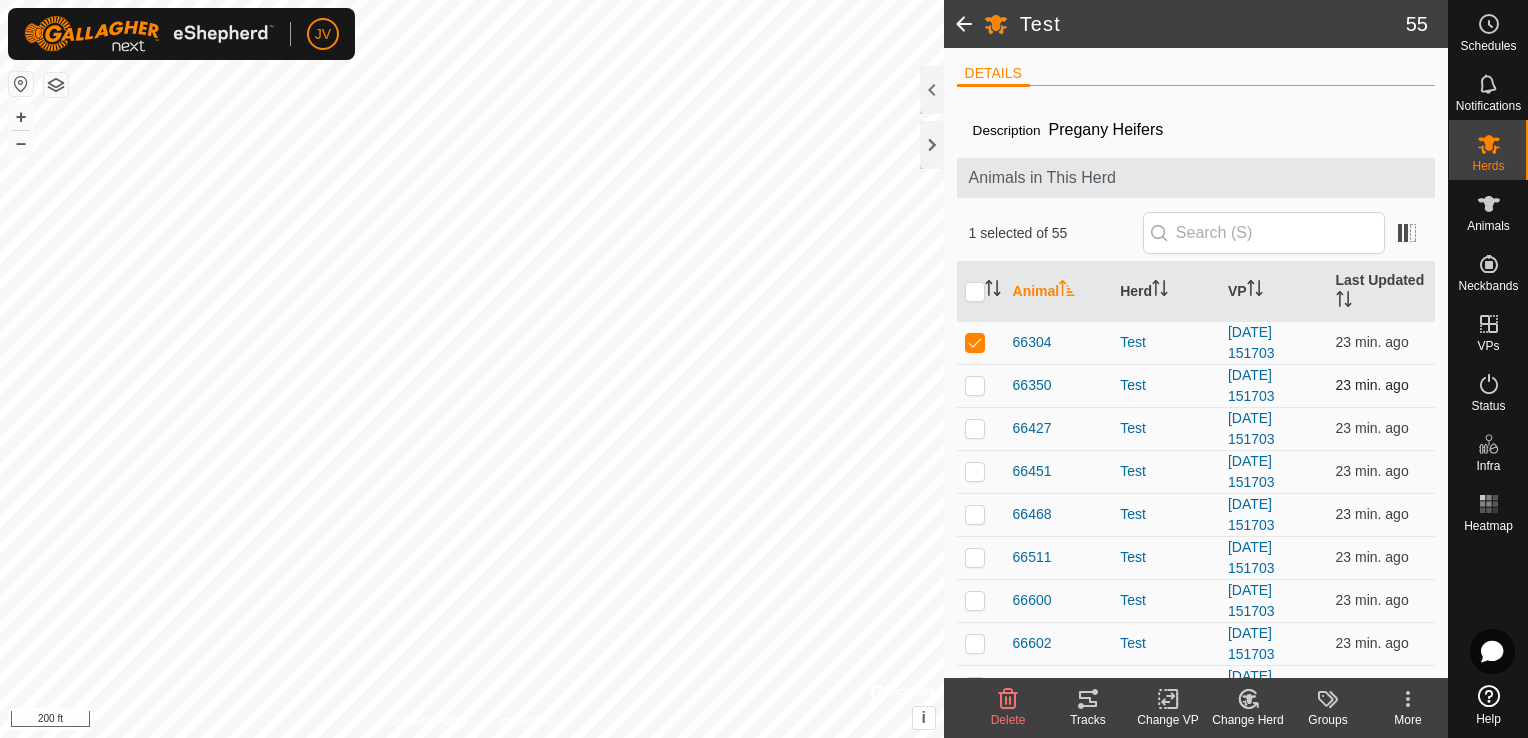 click at bounding box center (975, 385) 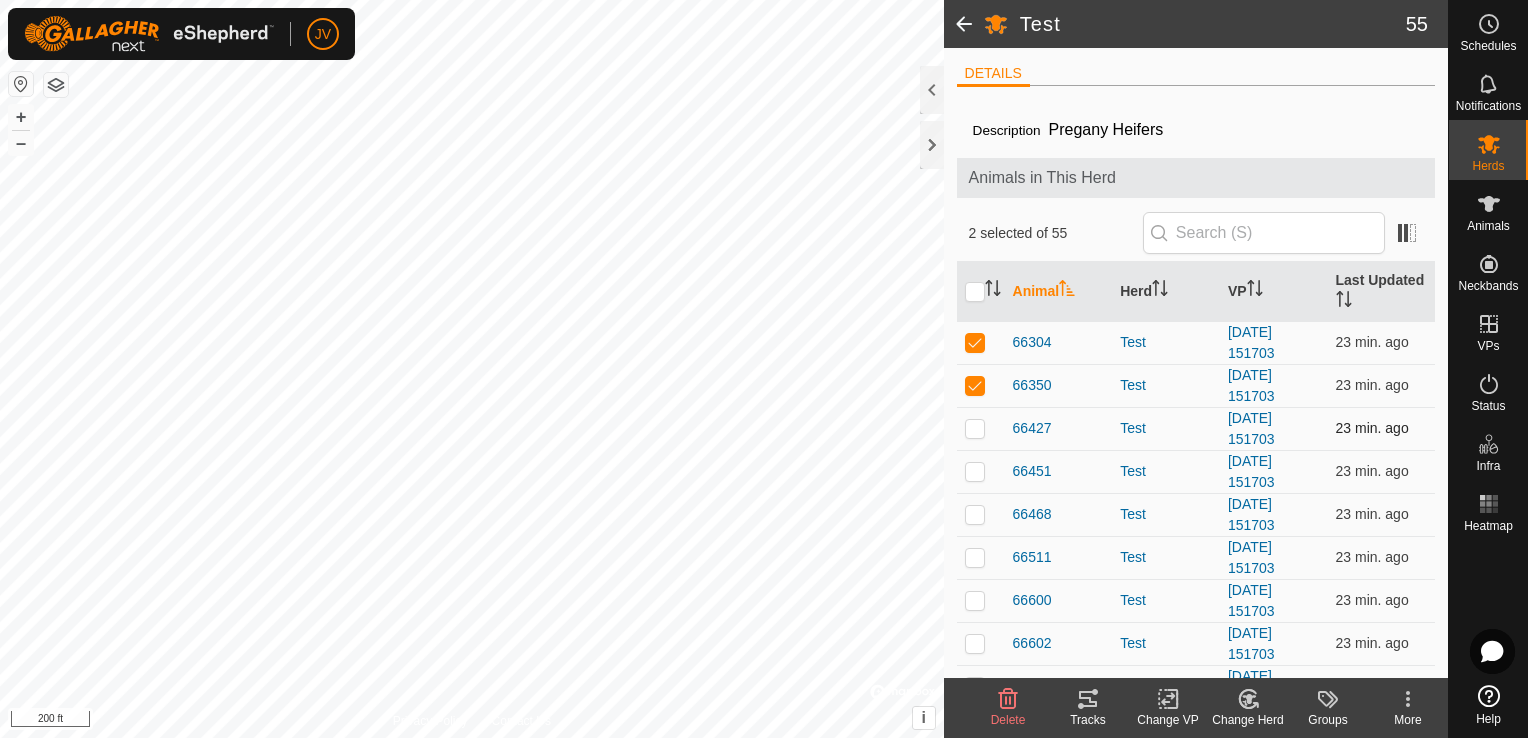 click at bounding box center (975, 428) 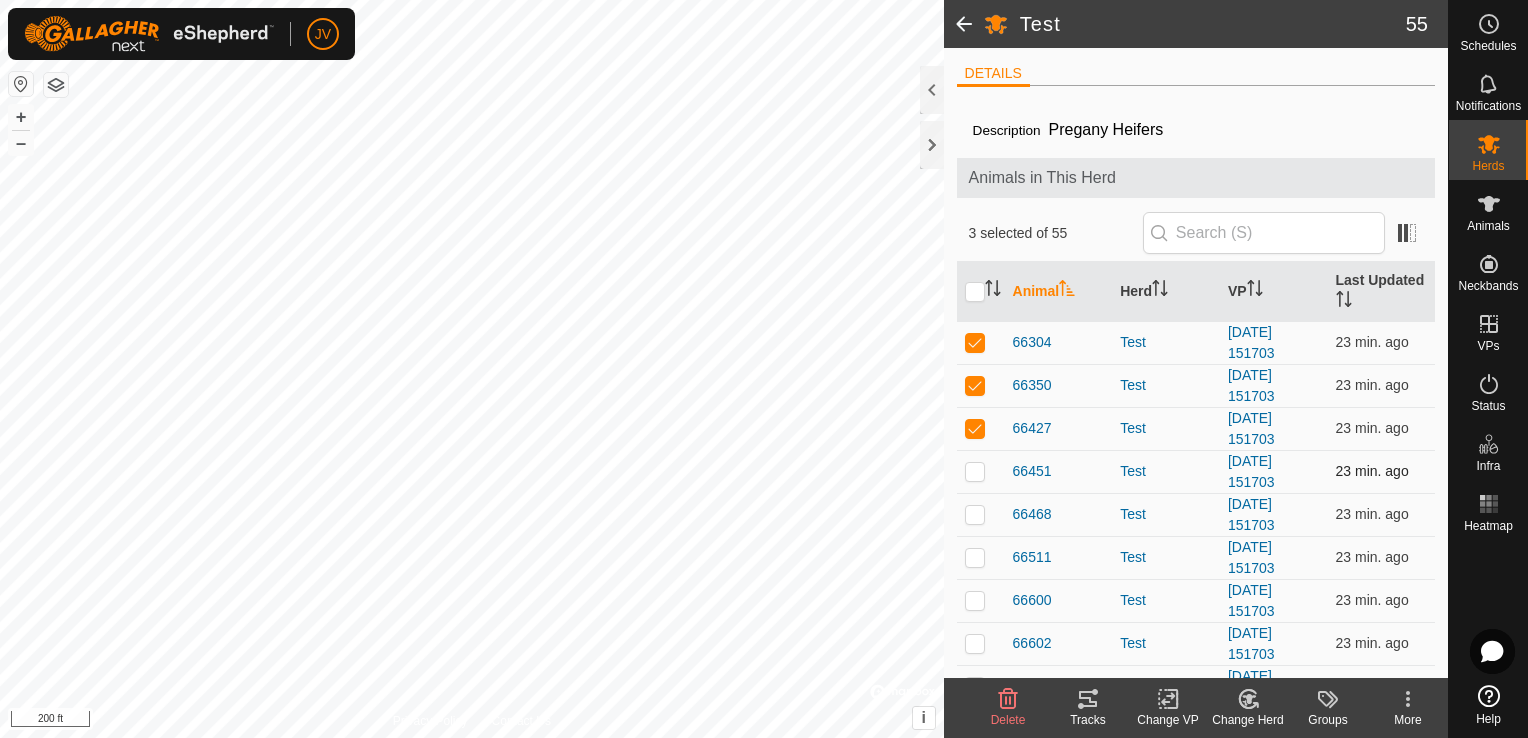 click at bounding box center [981, 471] 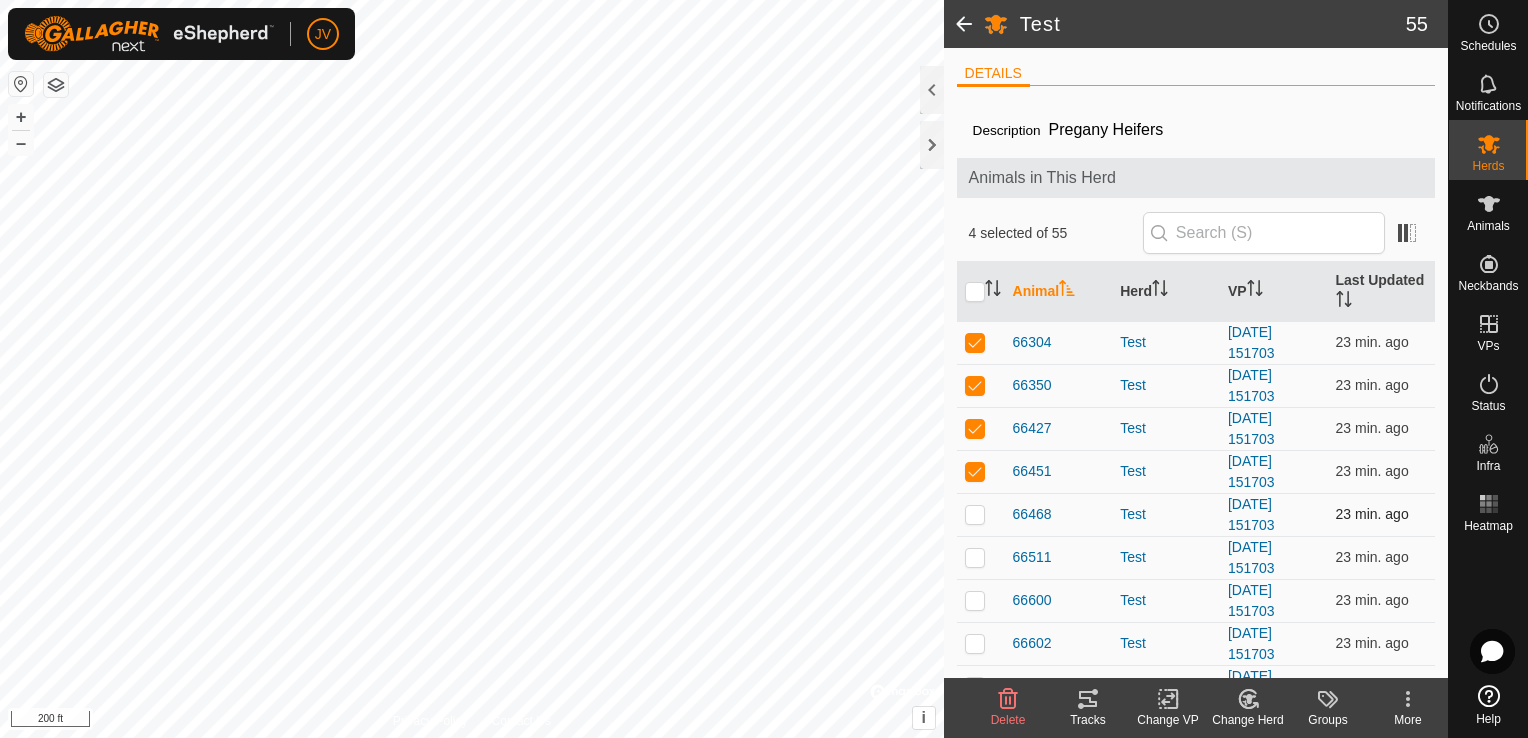 click at bounding box center (975, 514) 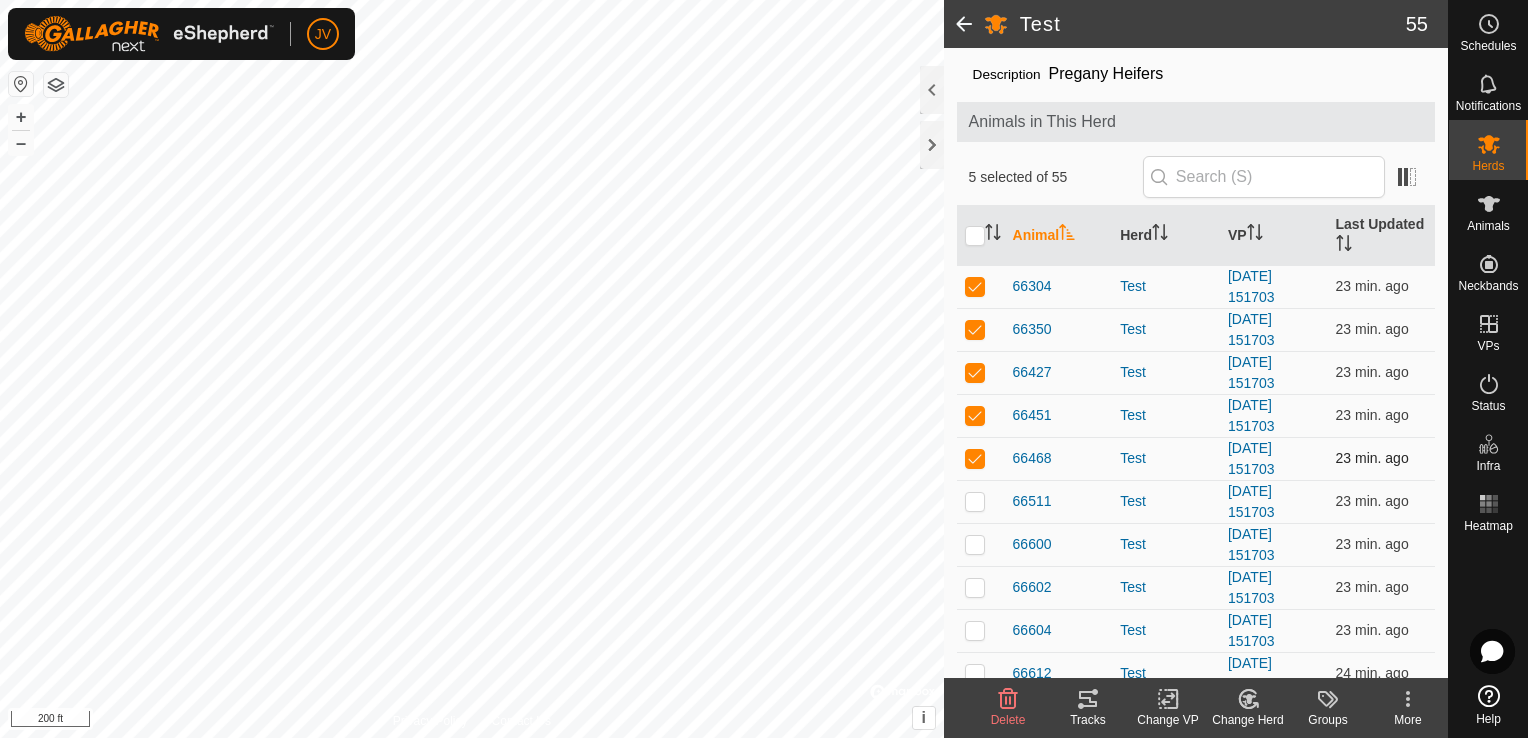 scroll, scrollTop: 56, scrollLeft: 0, axis: vertical 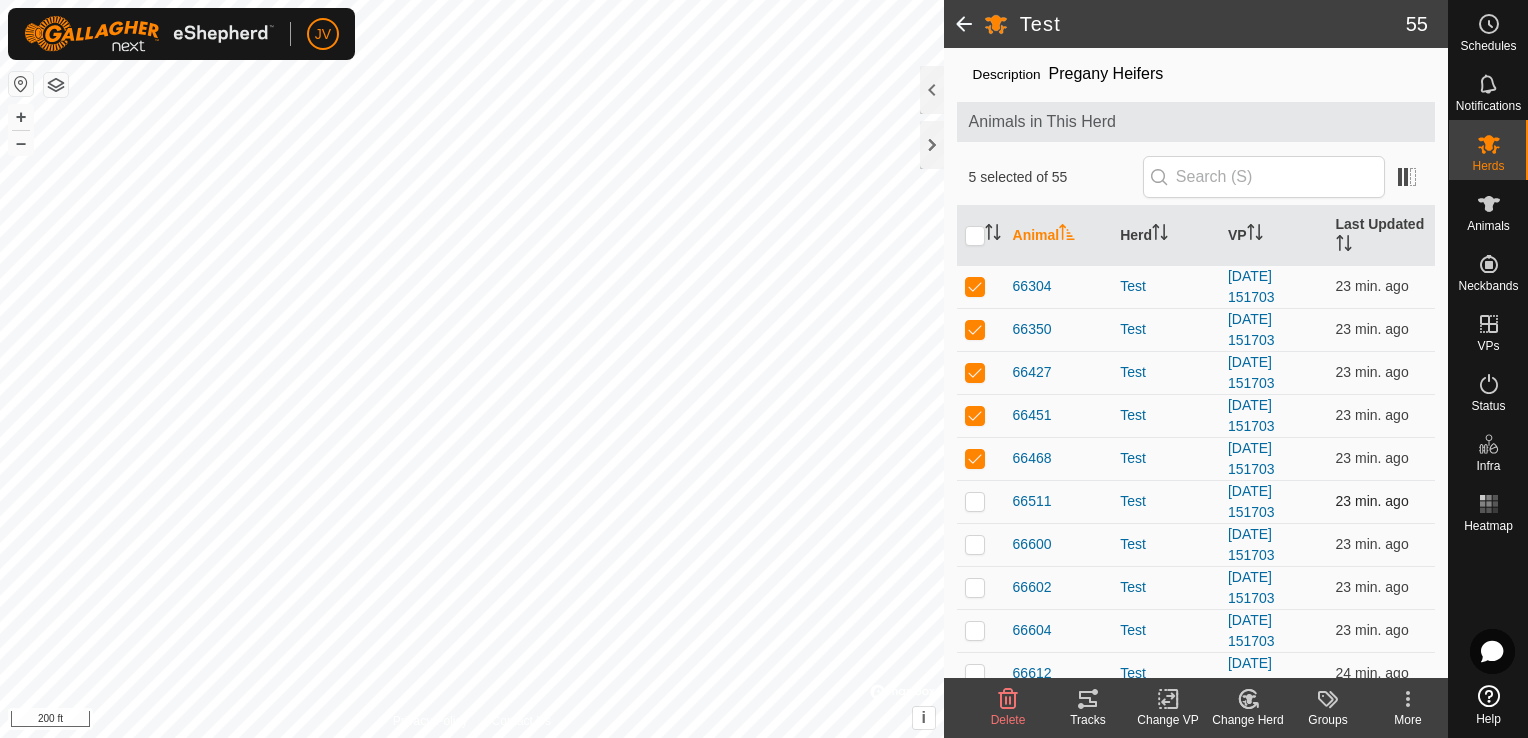 click at bounding box center [981, 501] 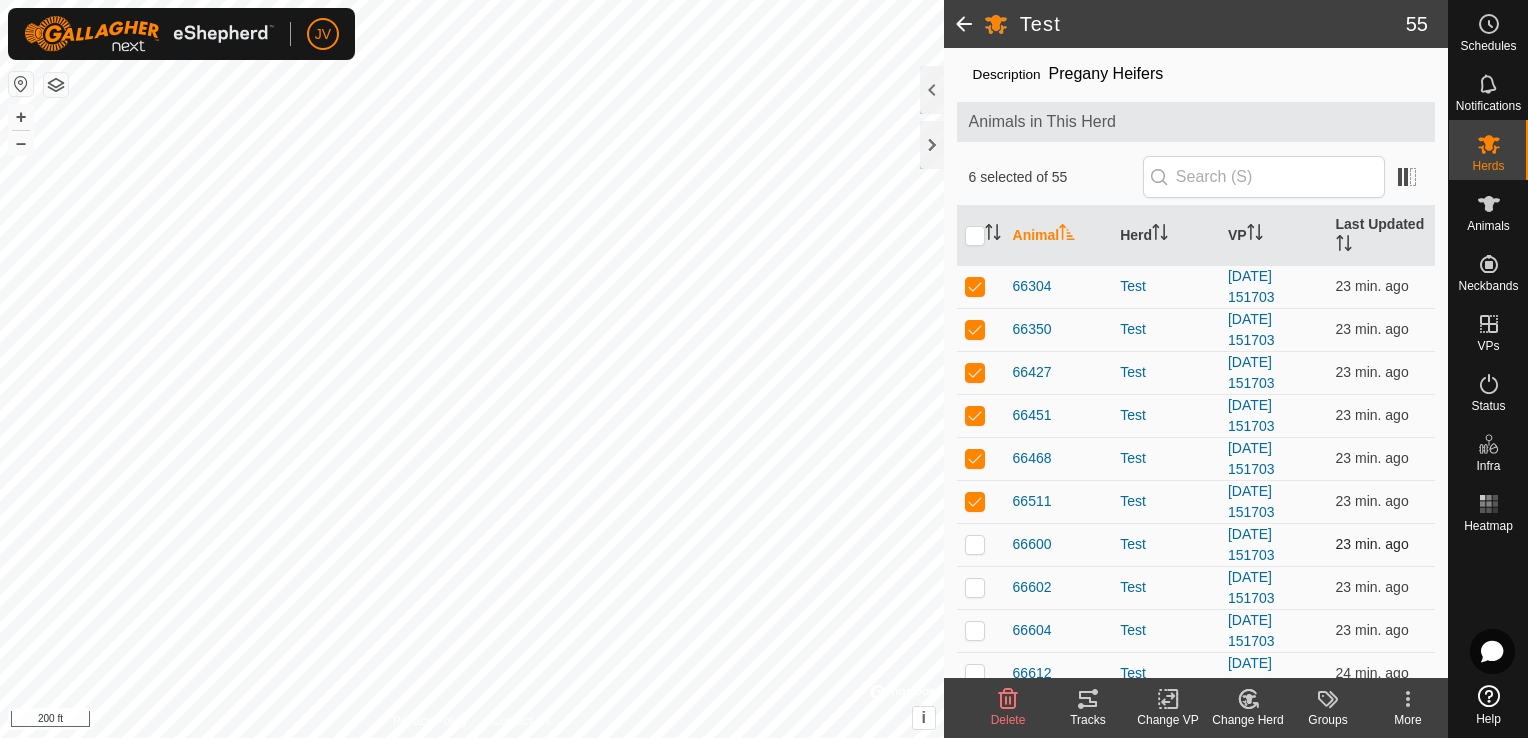 click at bounding box center (975, 544) 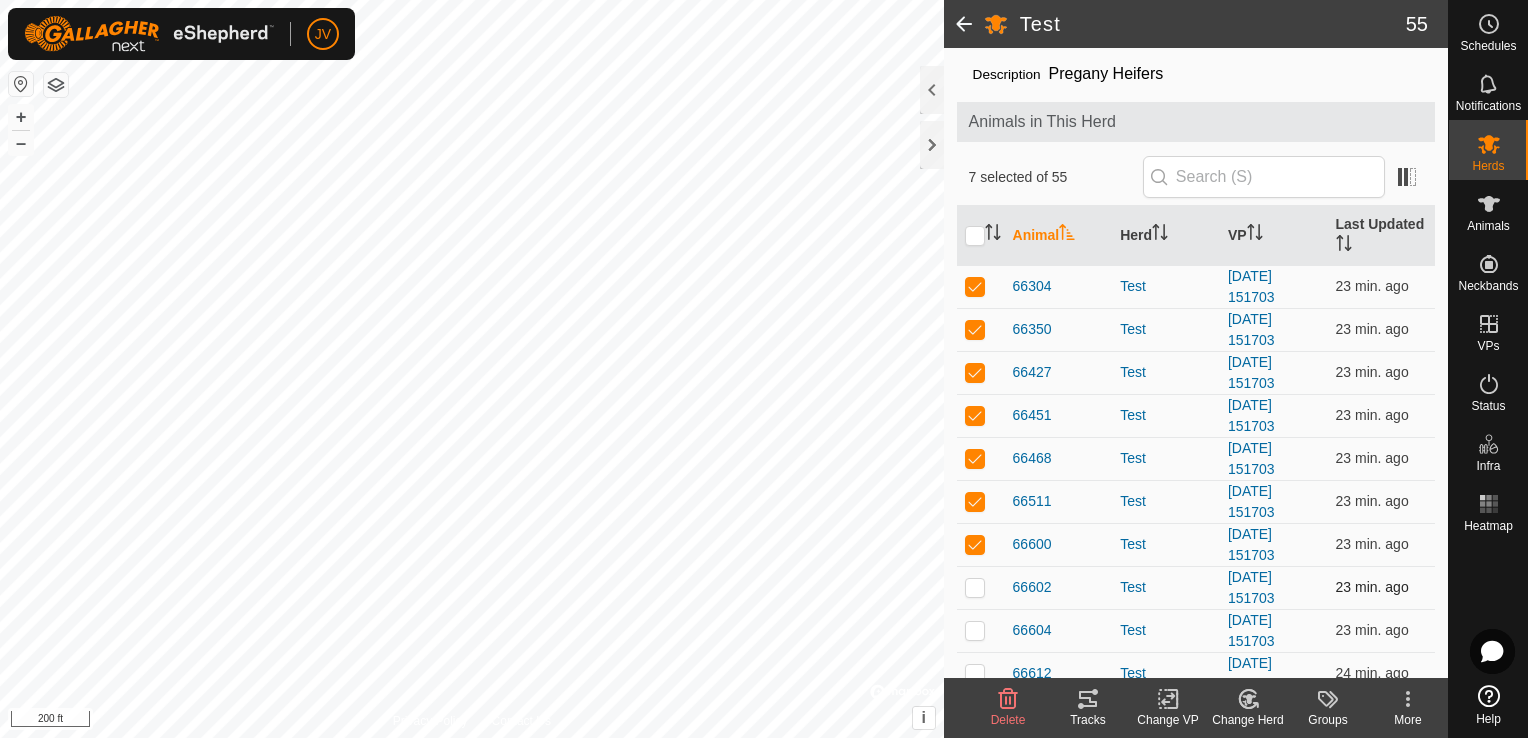 click at bounding box center (975, 587) 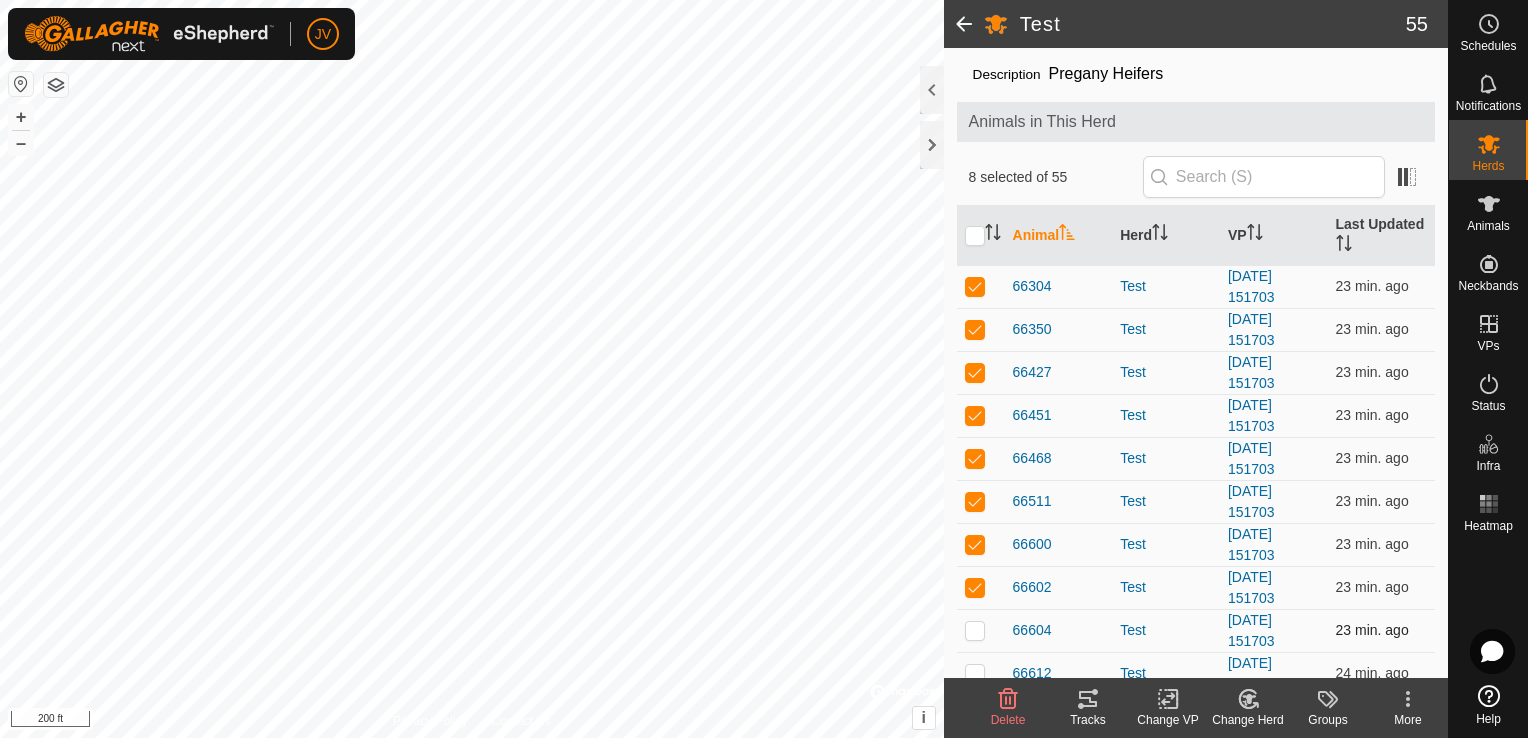 click at bounding box center (975, 630) 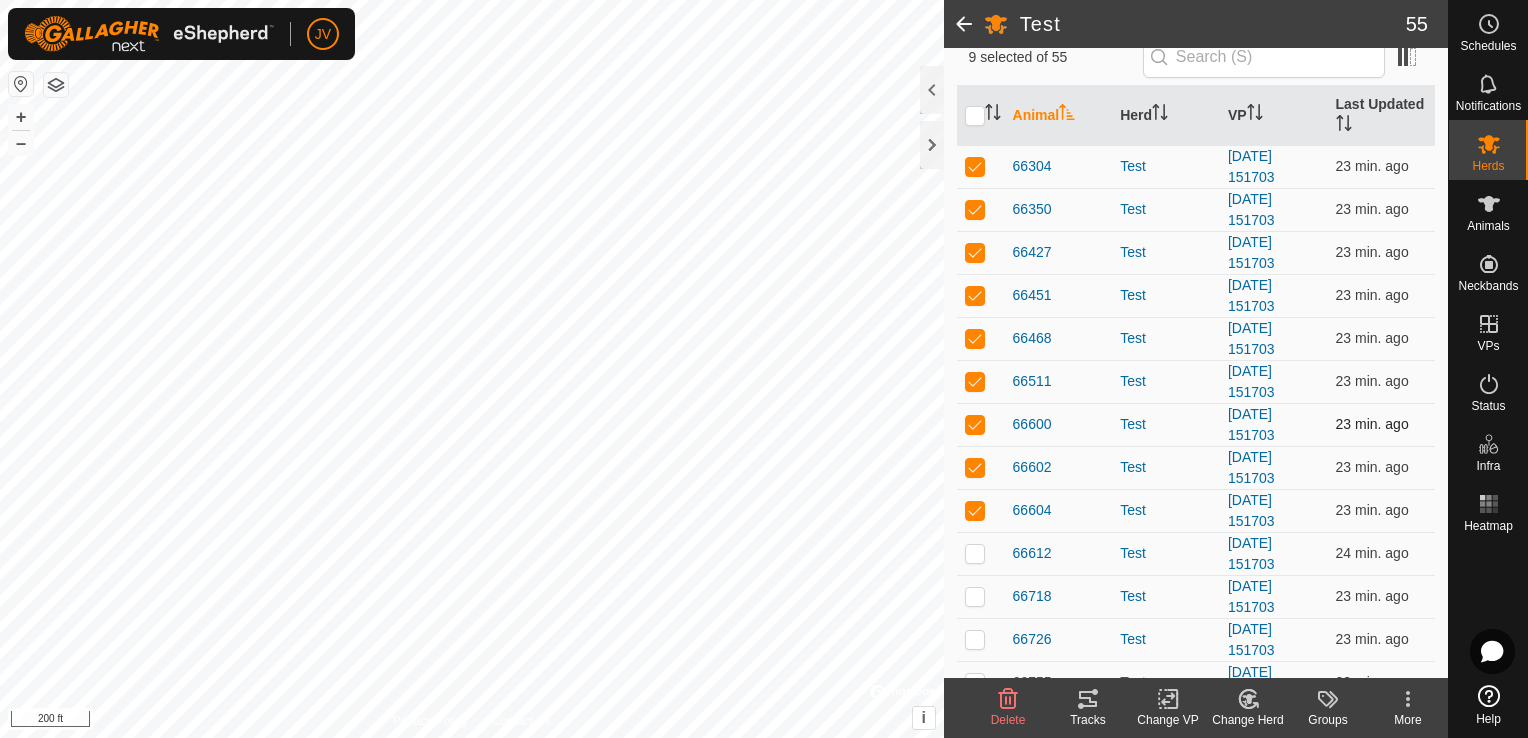 scroll, scrollTop: 178, scrollLeft: 0, axis: vertical 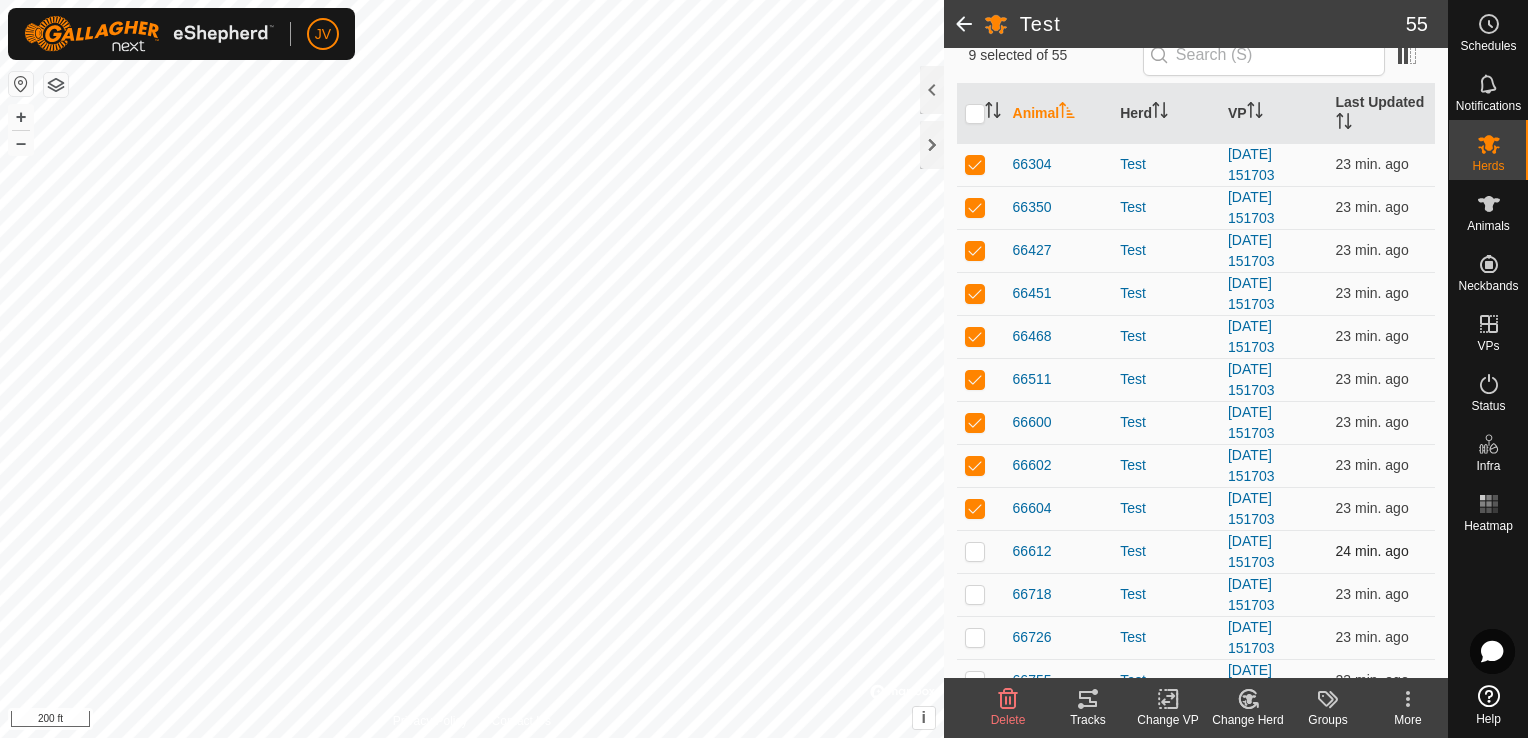 click at bounding box center [975, 551] 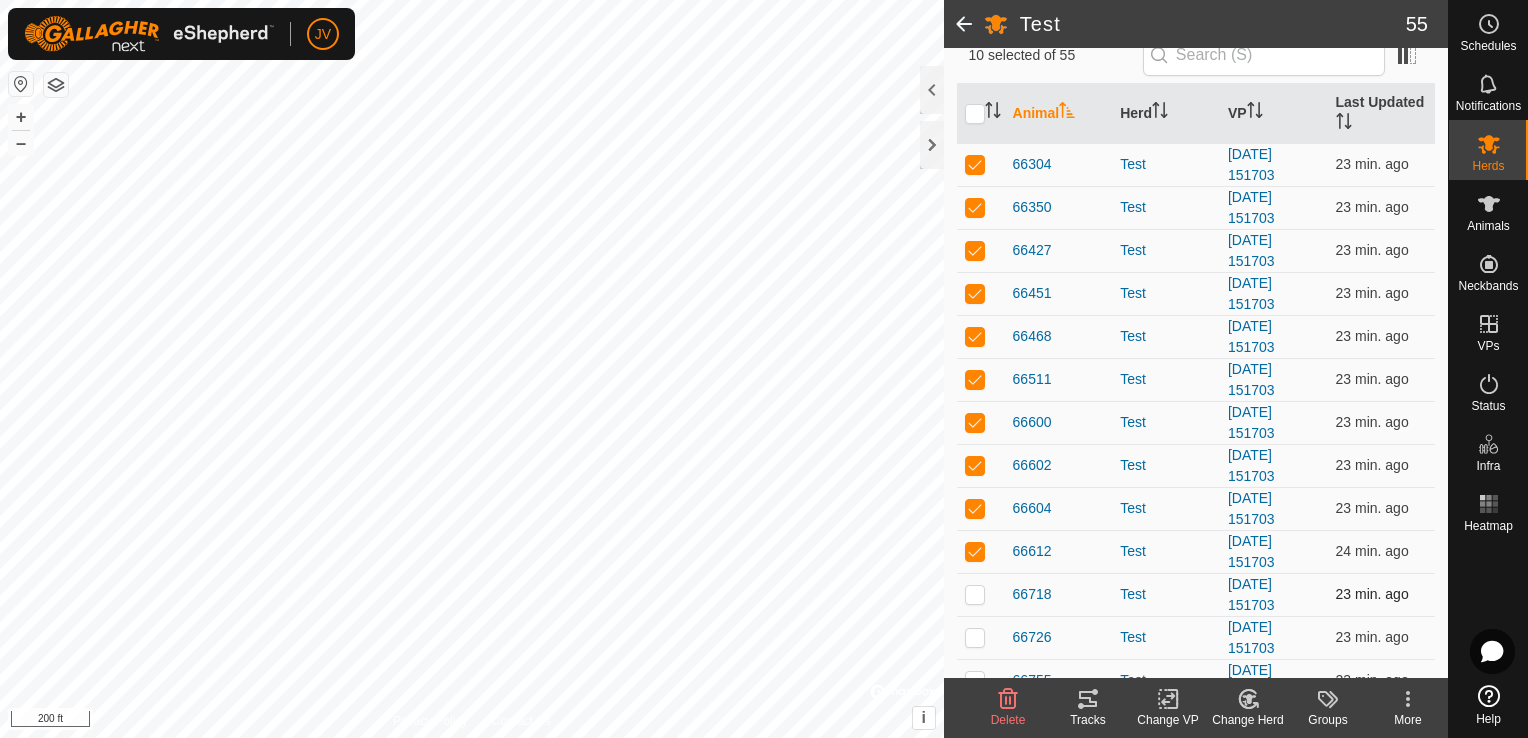 click at bounding box center (981, 594) 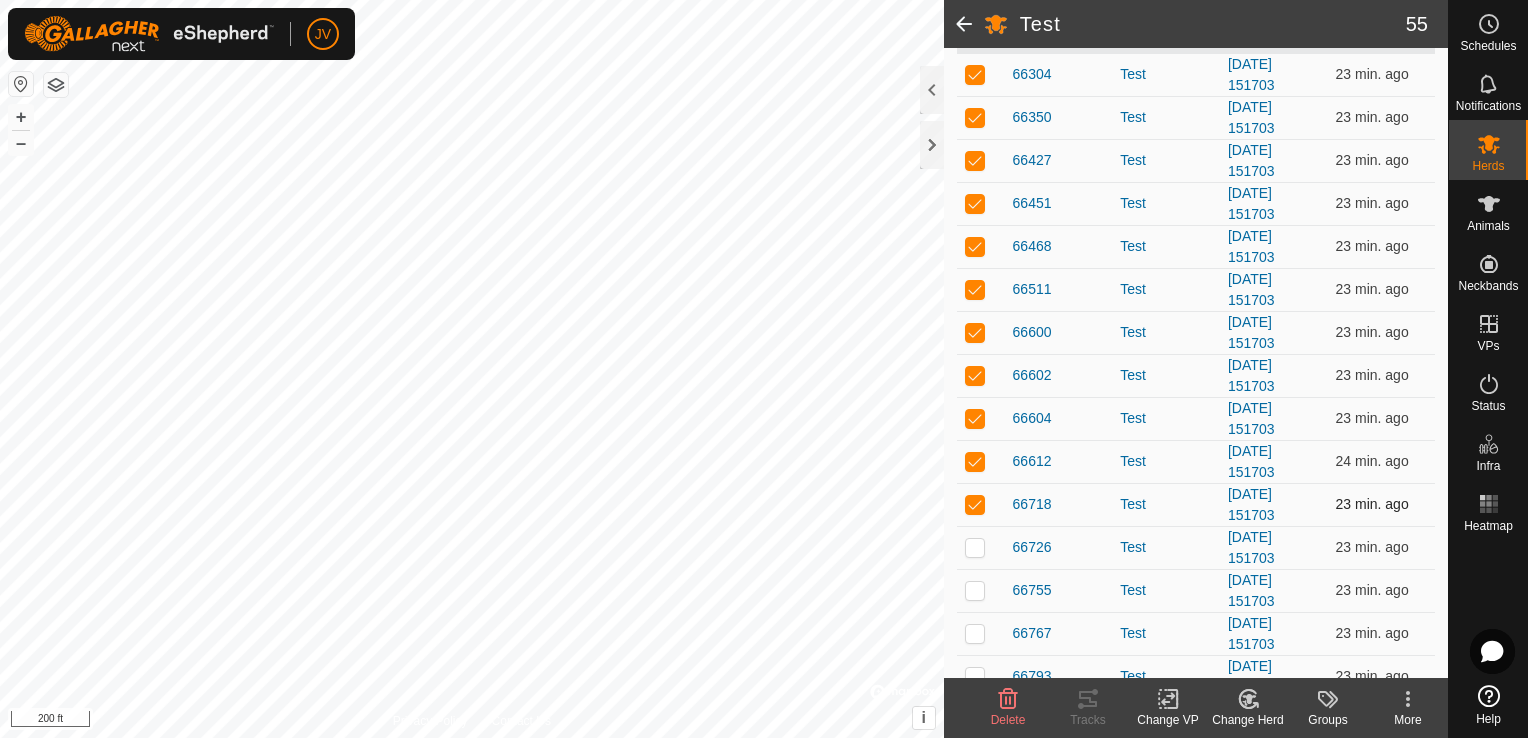scroll, scrollTop: 268, scrollLeft: 0, axis: vertical 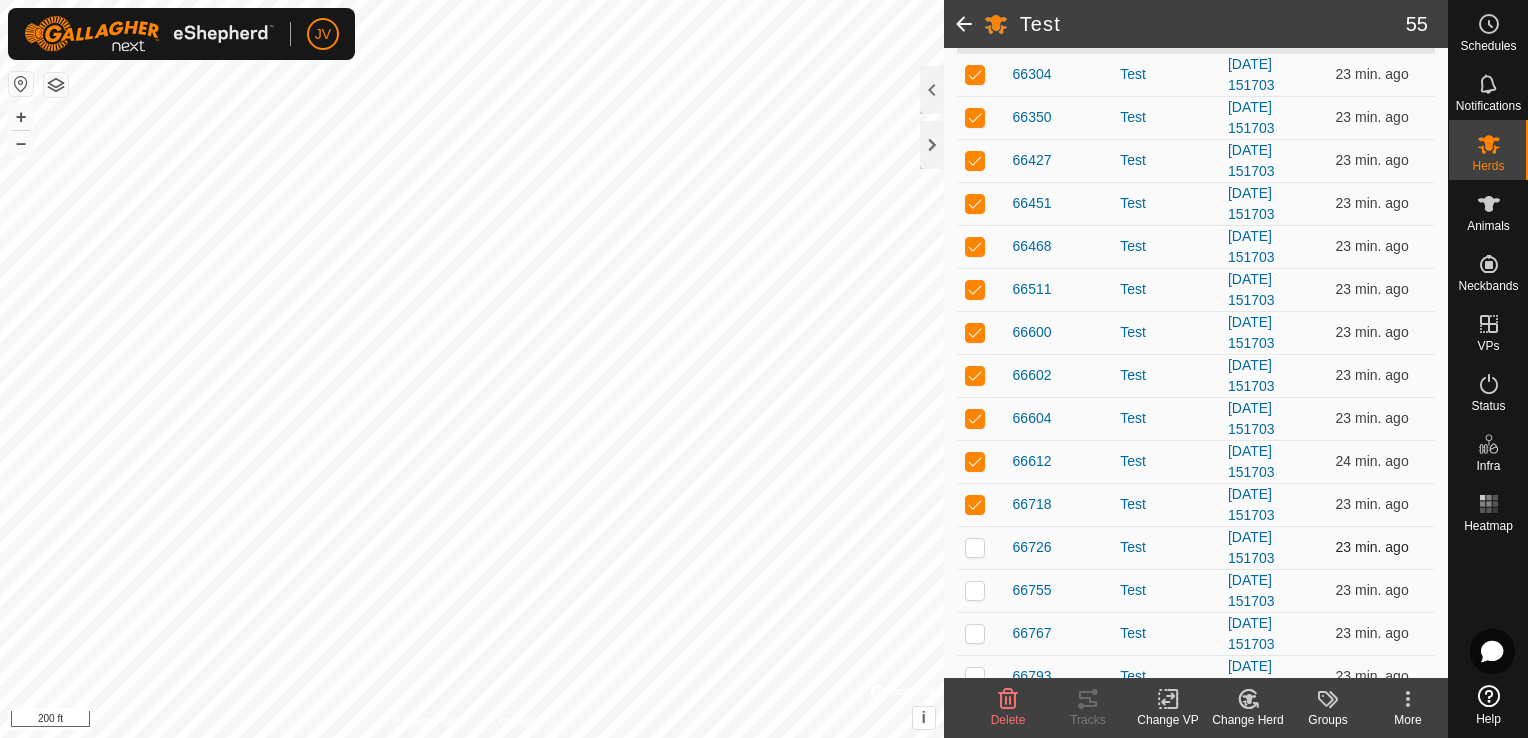 click at bounding box center [975, 547] 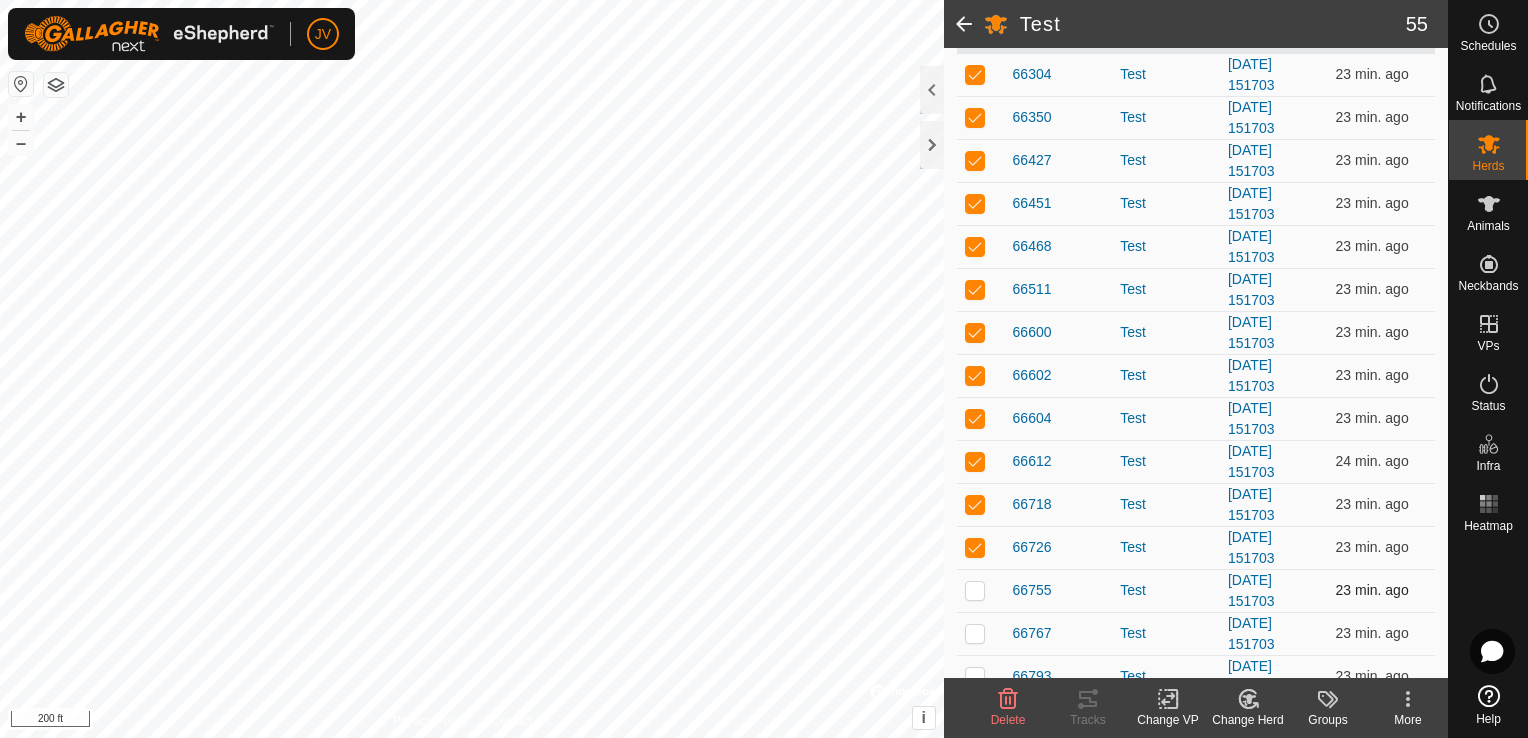 click at bounding box center [975, 590] 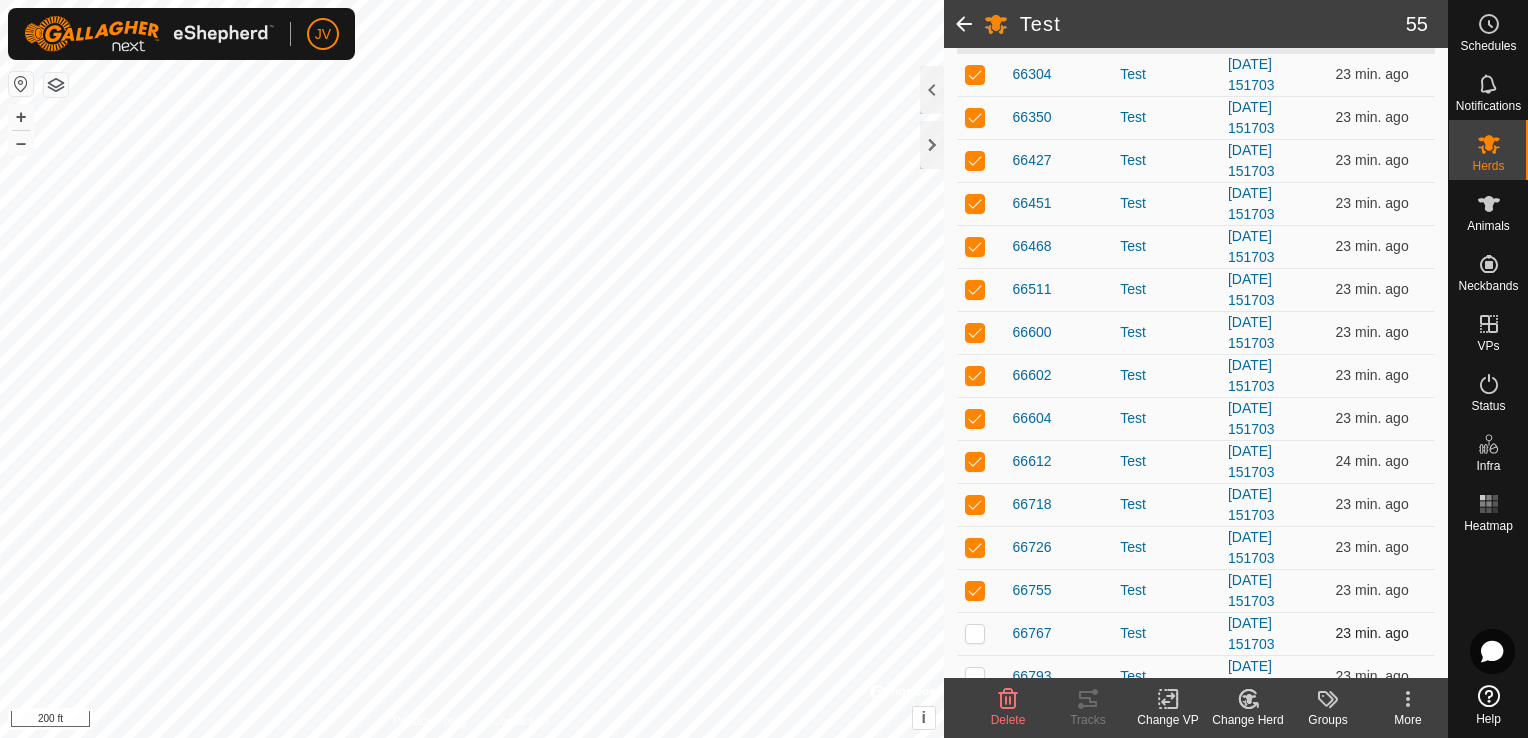click at bounding box center (981, 633) 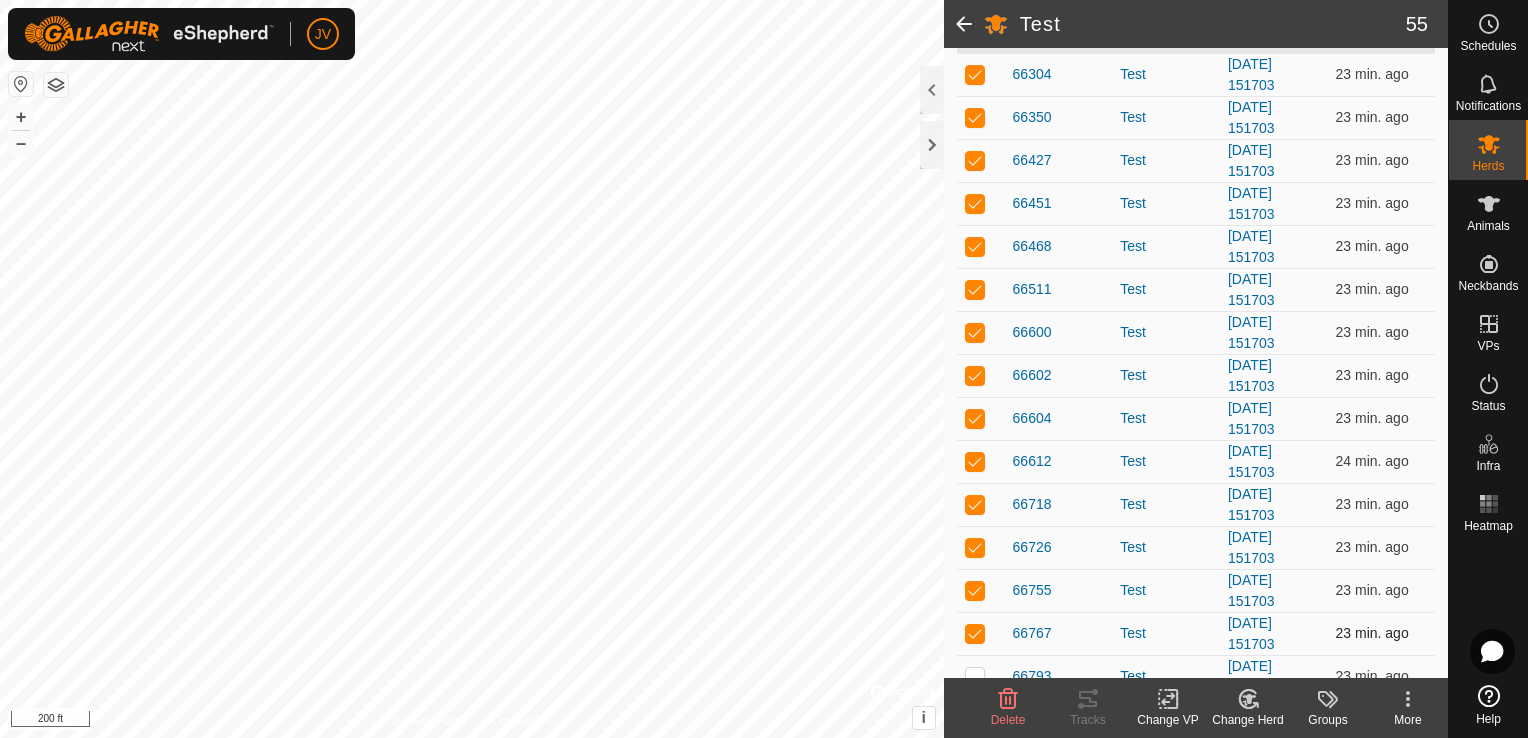 scroll, scrollTop: 364, scrollLeft: 0, axis: vertical 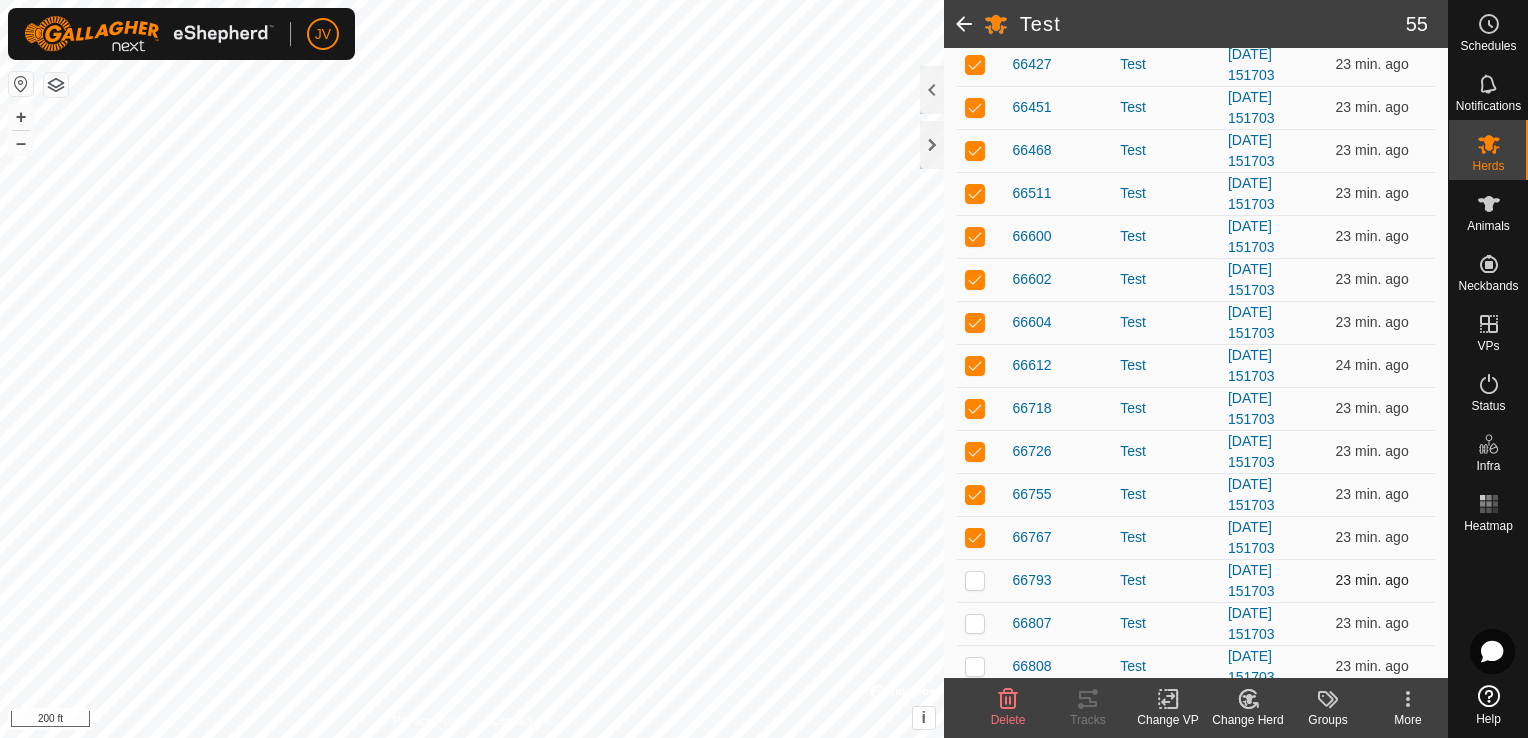 click at bounding box center (975, 580) 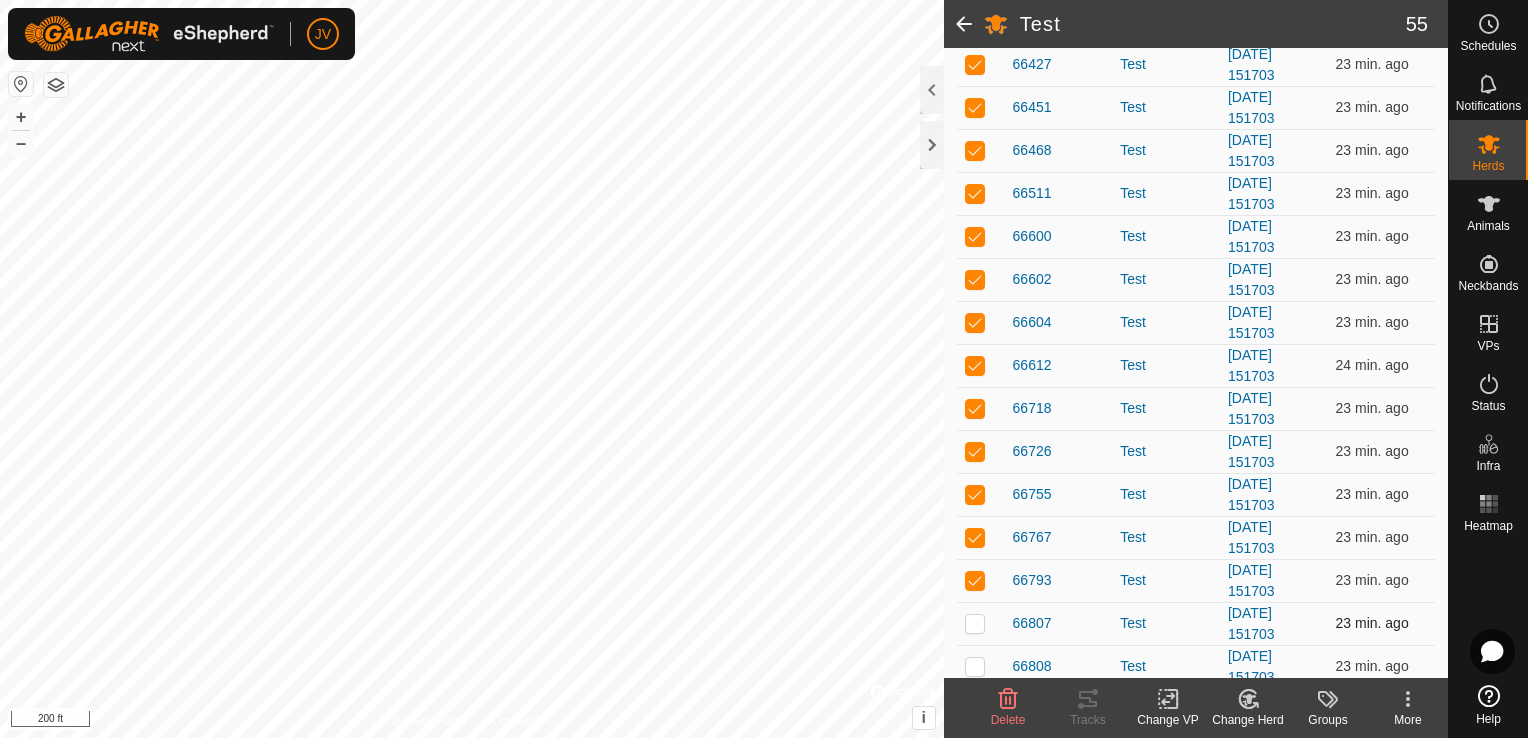 click at bounding box center (975, 623) 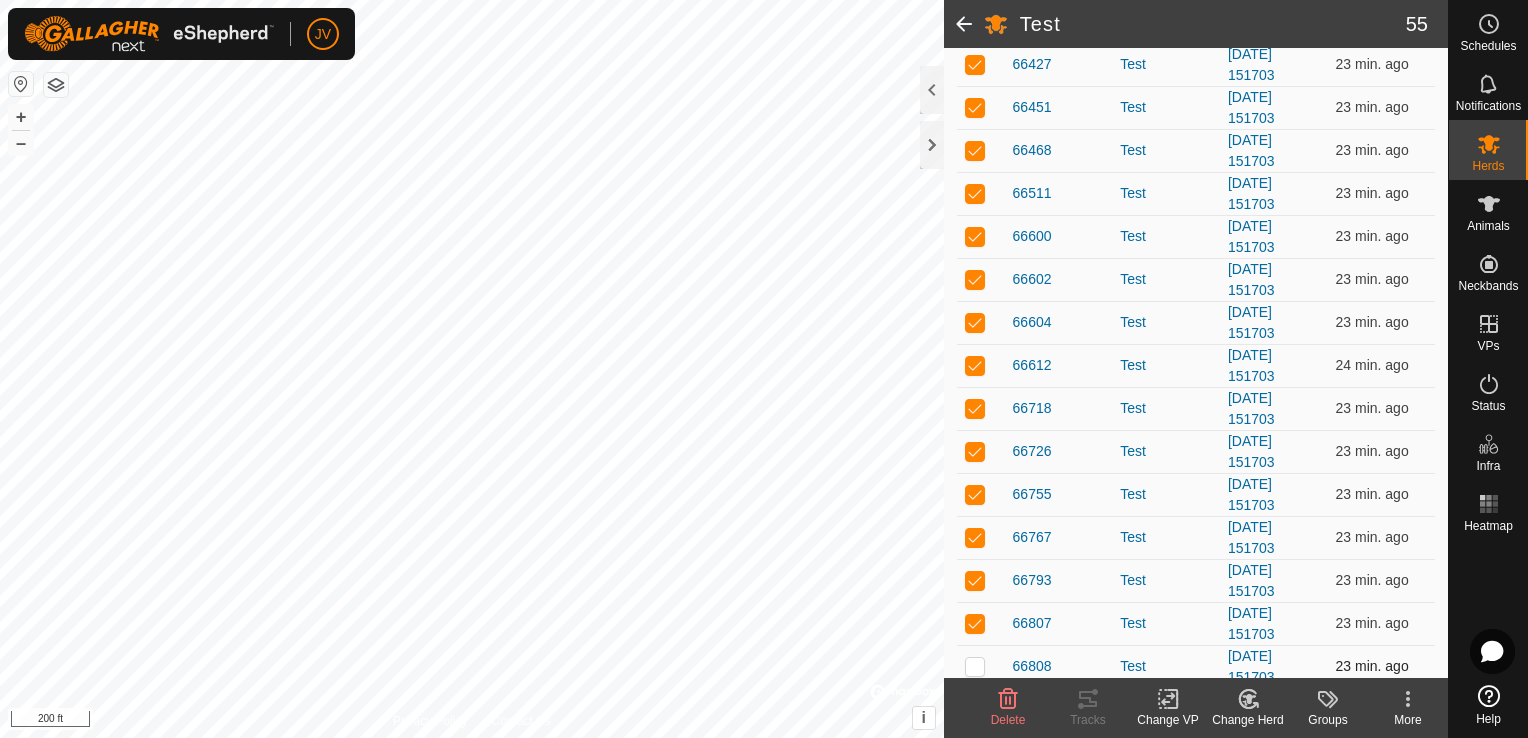 click at bounding box center [981, 666] 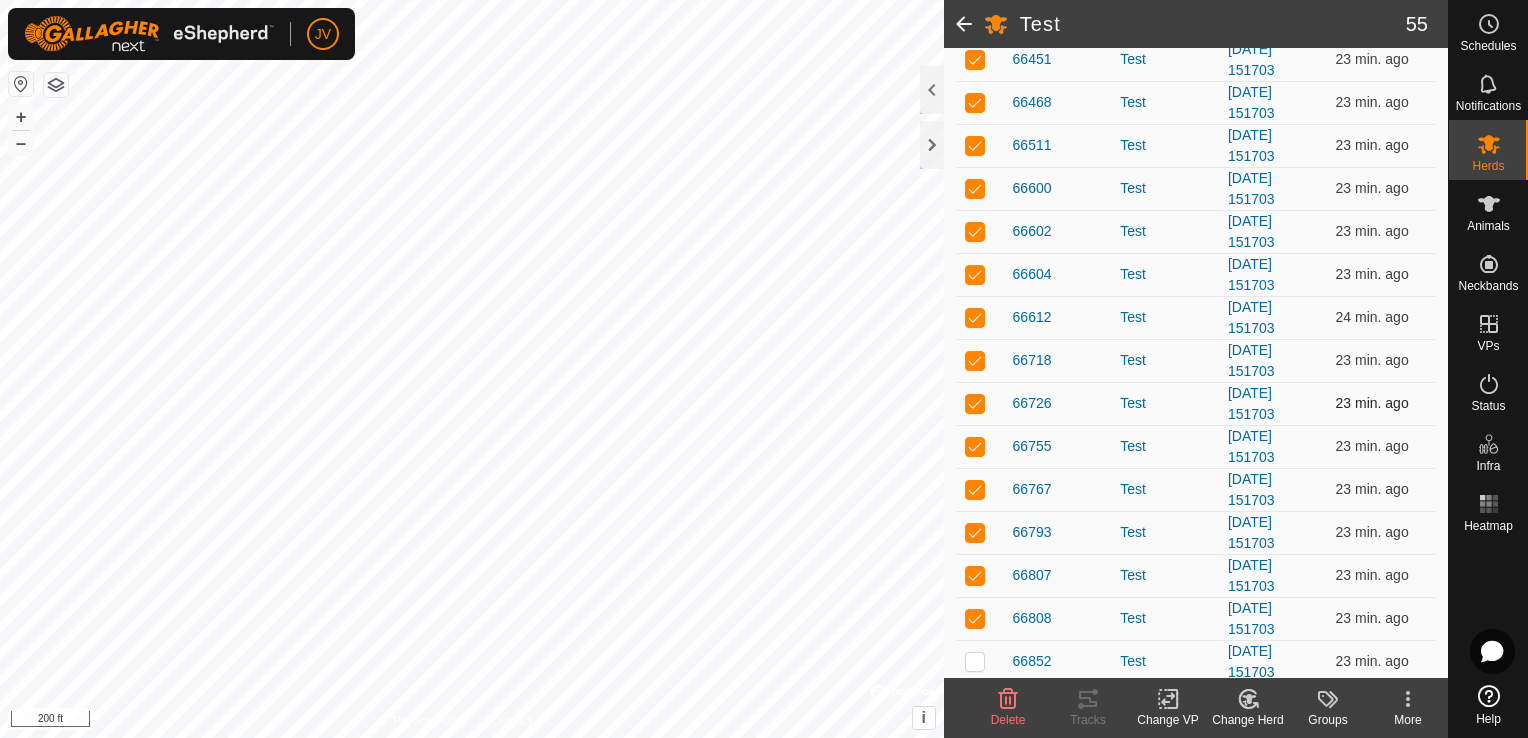 scroll, scrollTop: 464, scrollLeft: 0, axis: vertical 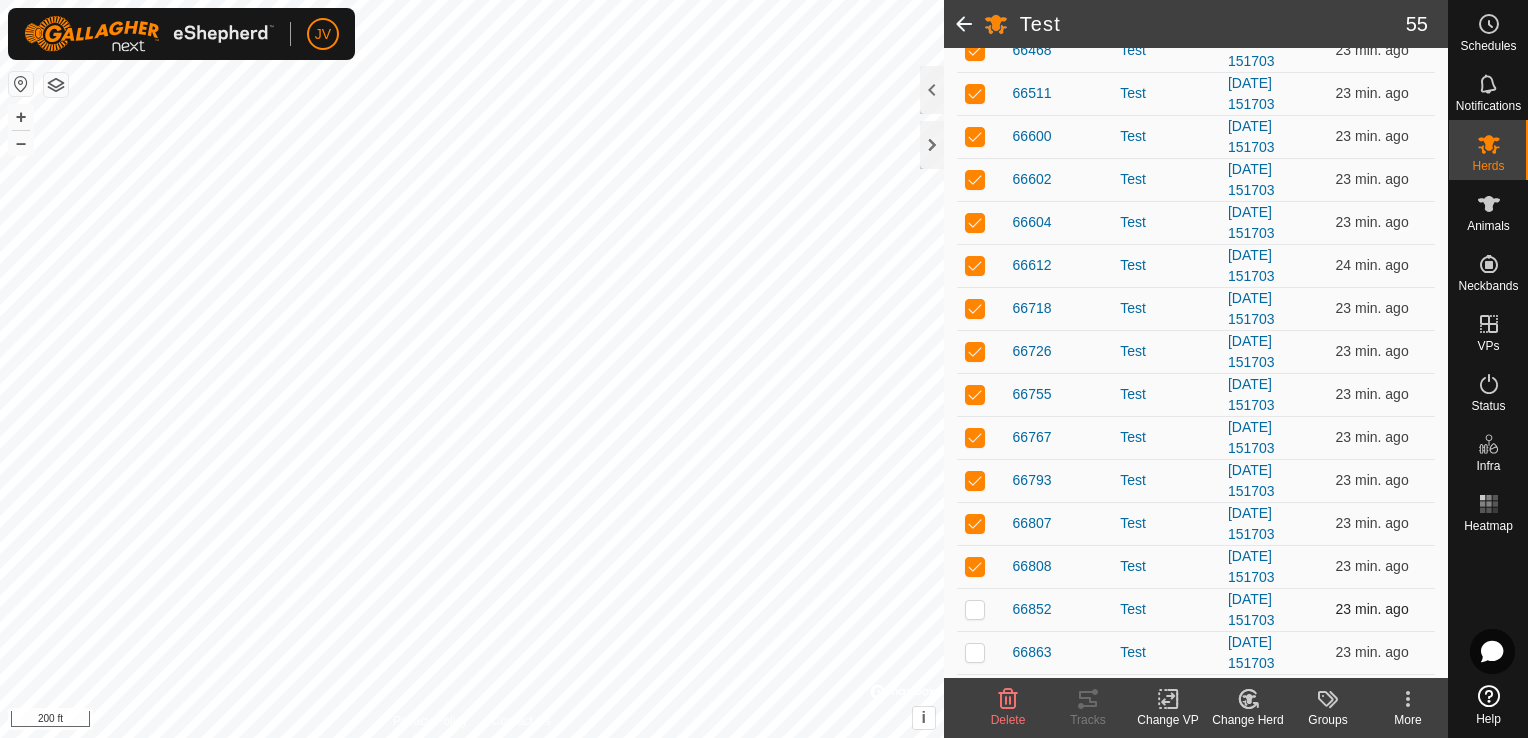 click at bounding box center (975, 609) 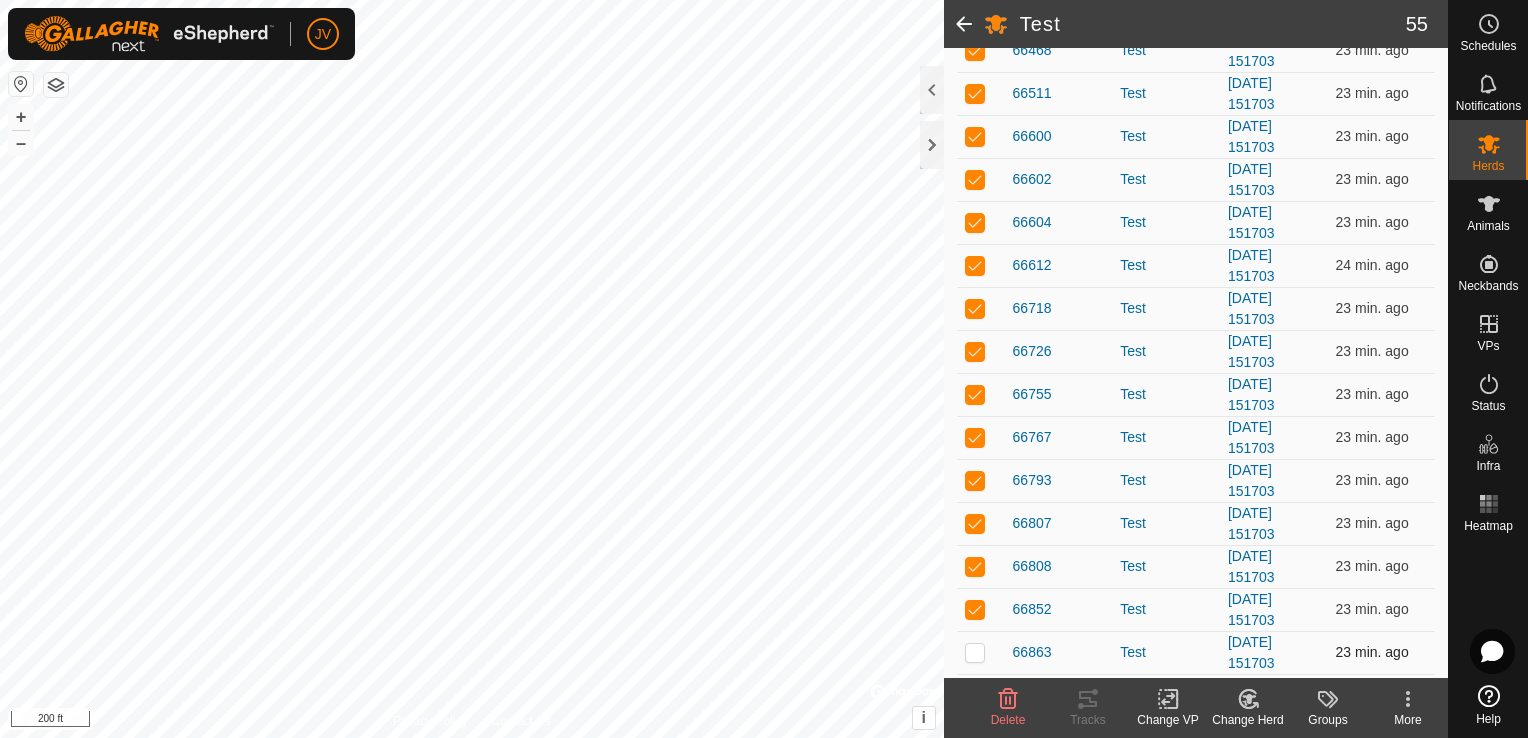click at bounding box center (975, 652) 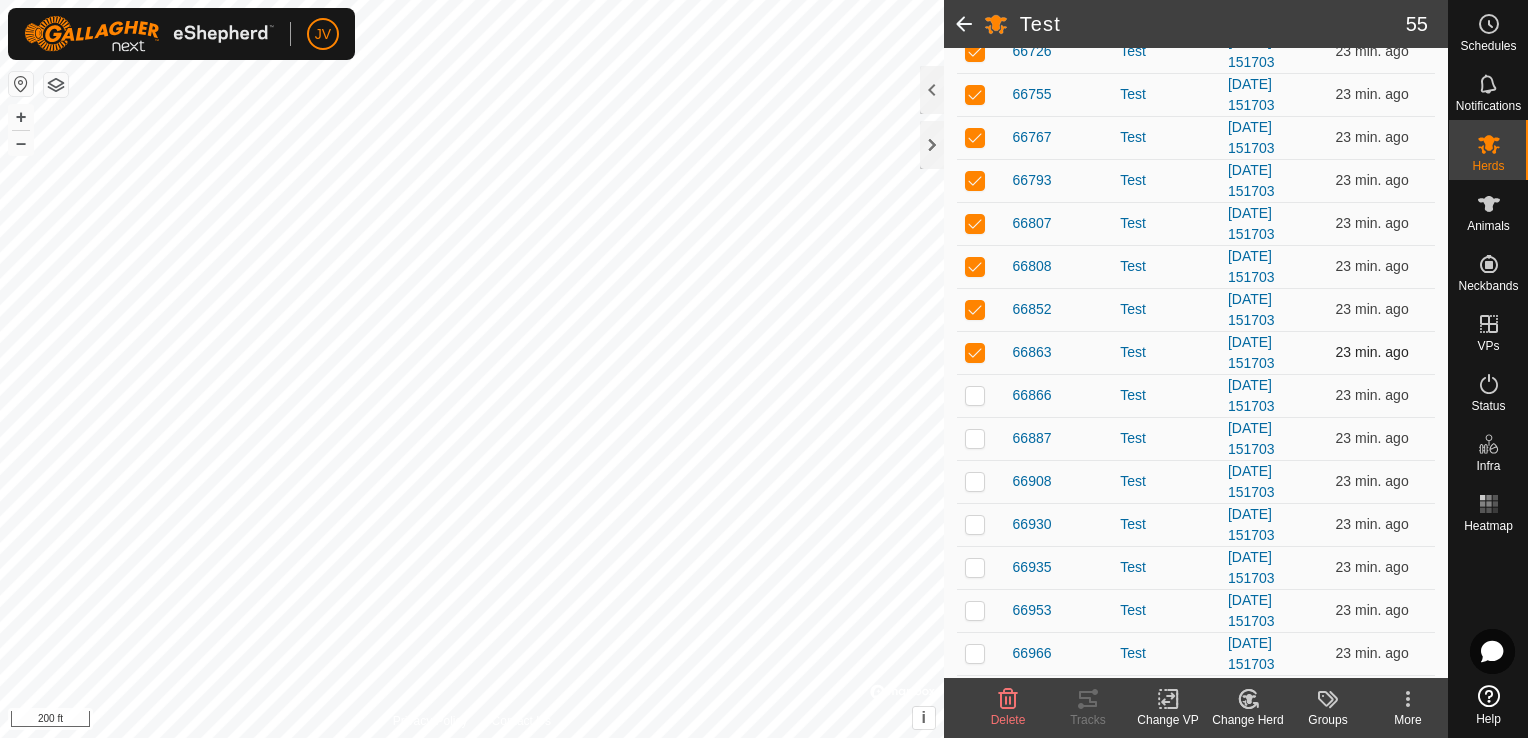 scroll, scrollTop: 768, scrollLeft: 0, axis: vertical 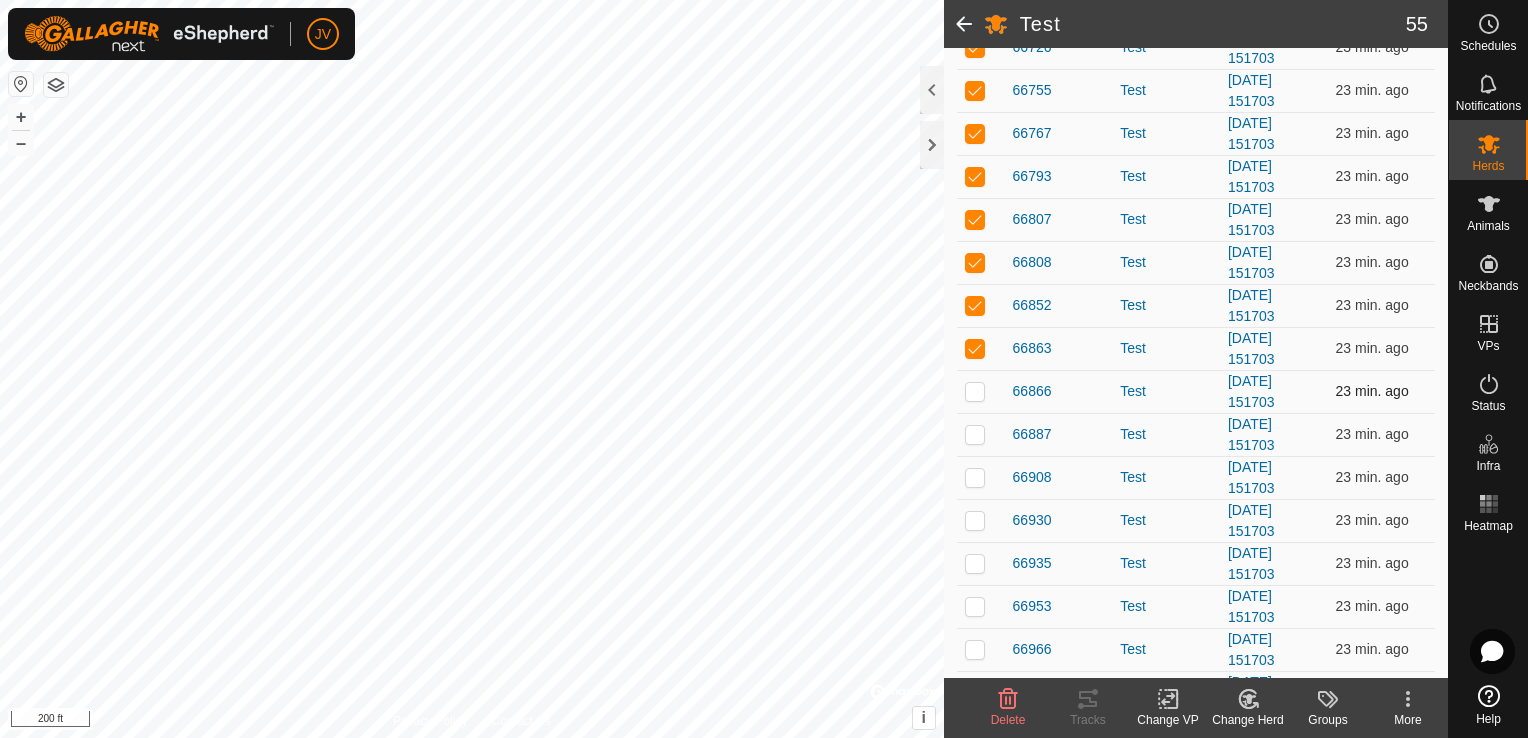 click at bounding box center [981, 391] 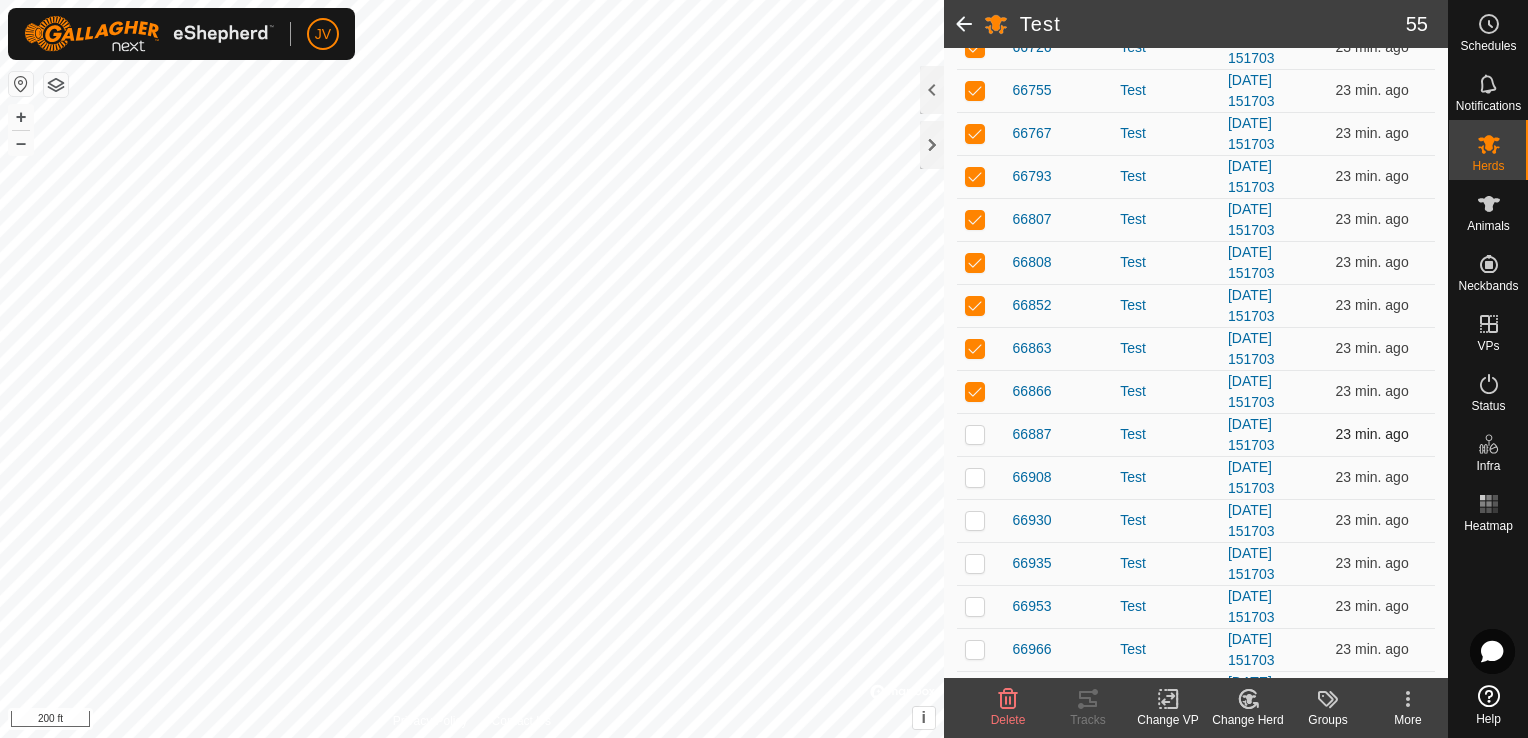 click at bounding box center (981, 434) 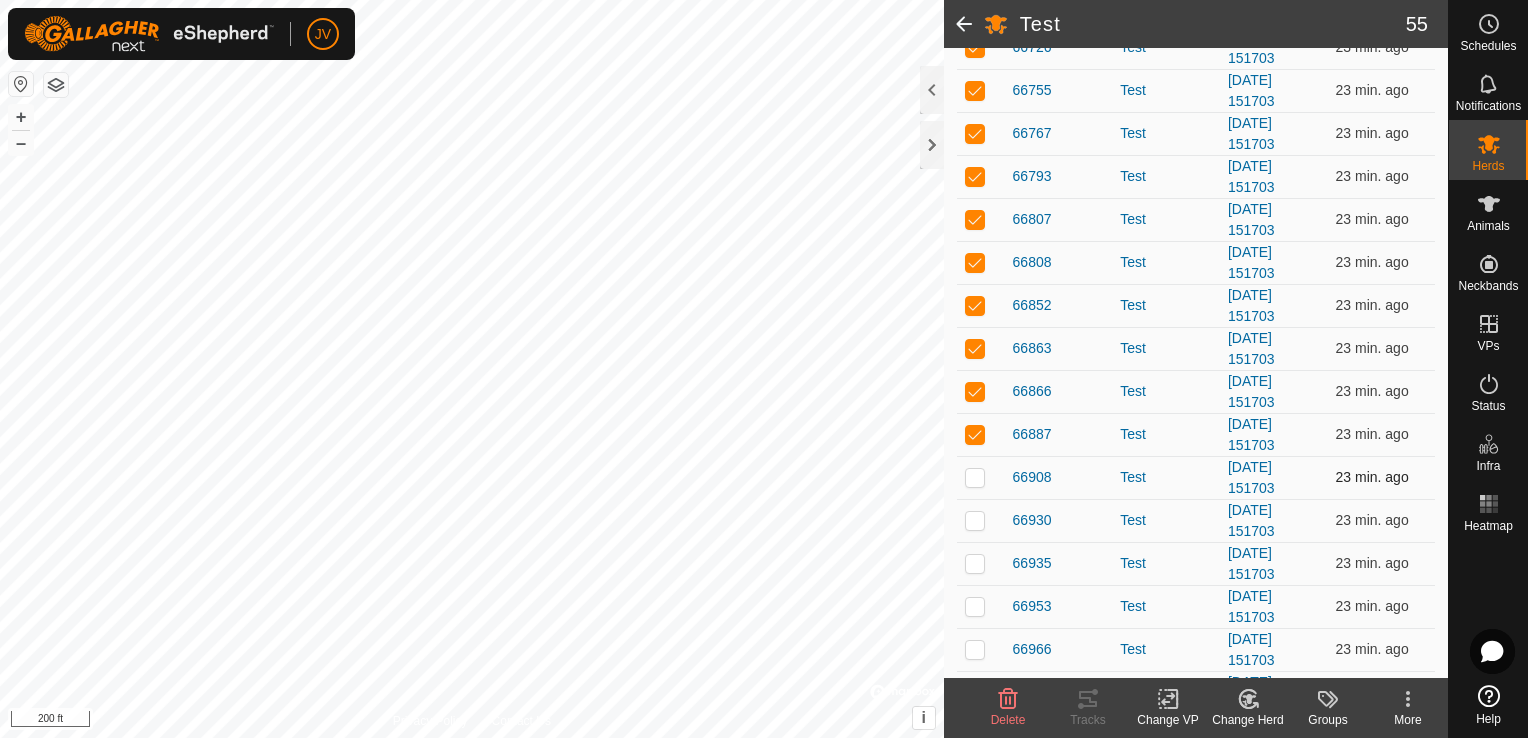 click at bounding box center (975, 477) 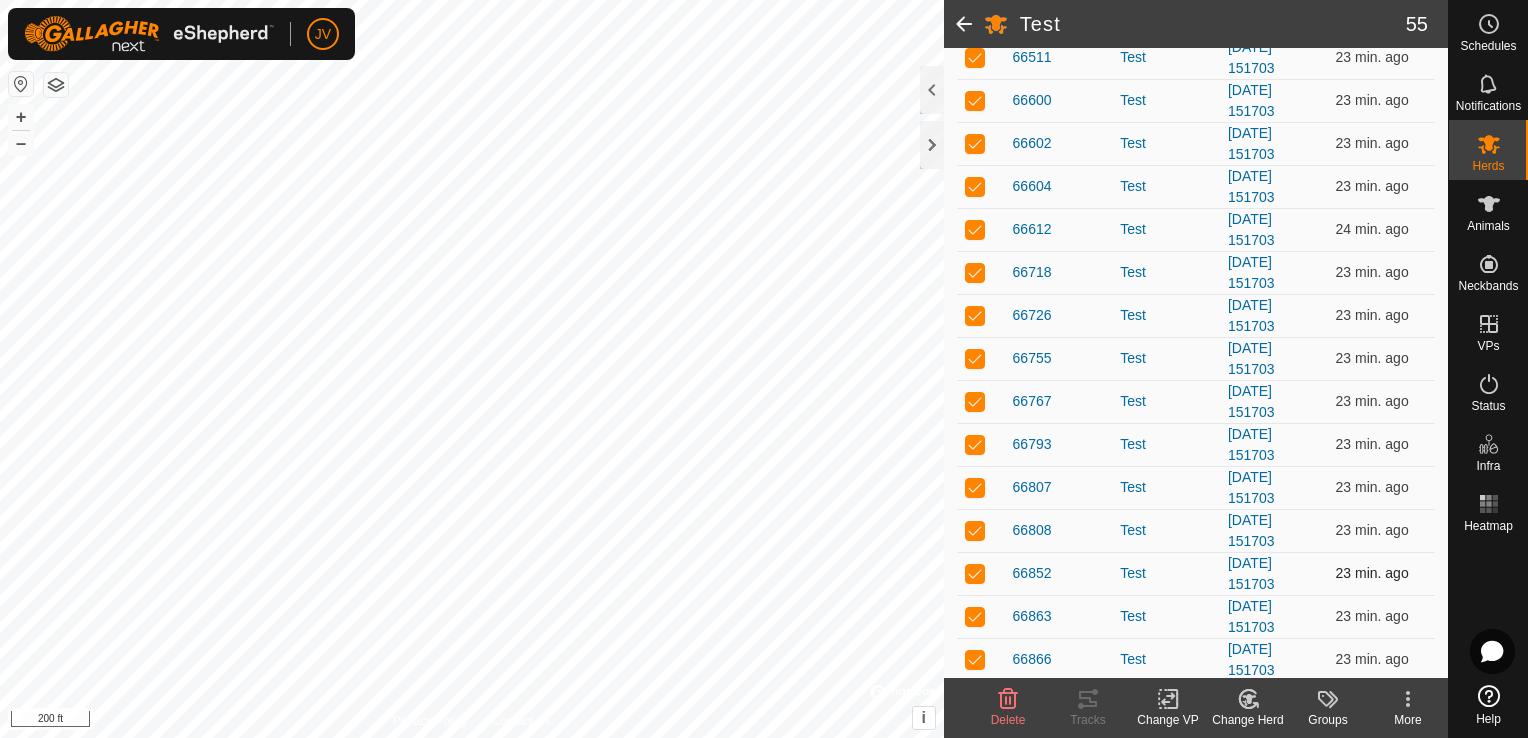 scroll, scrollTop: 776, scrollLeft: 0, axis: vertical 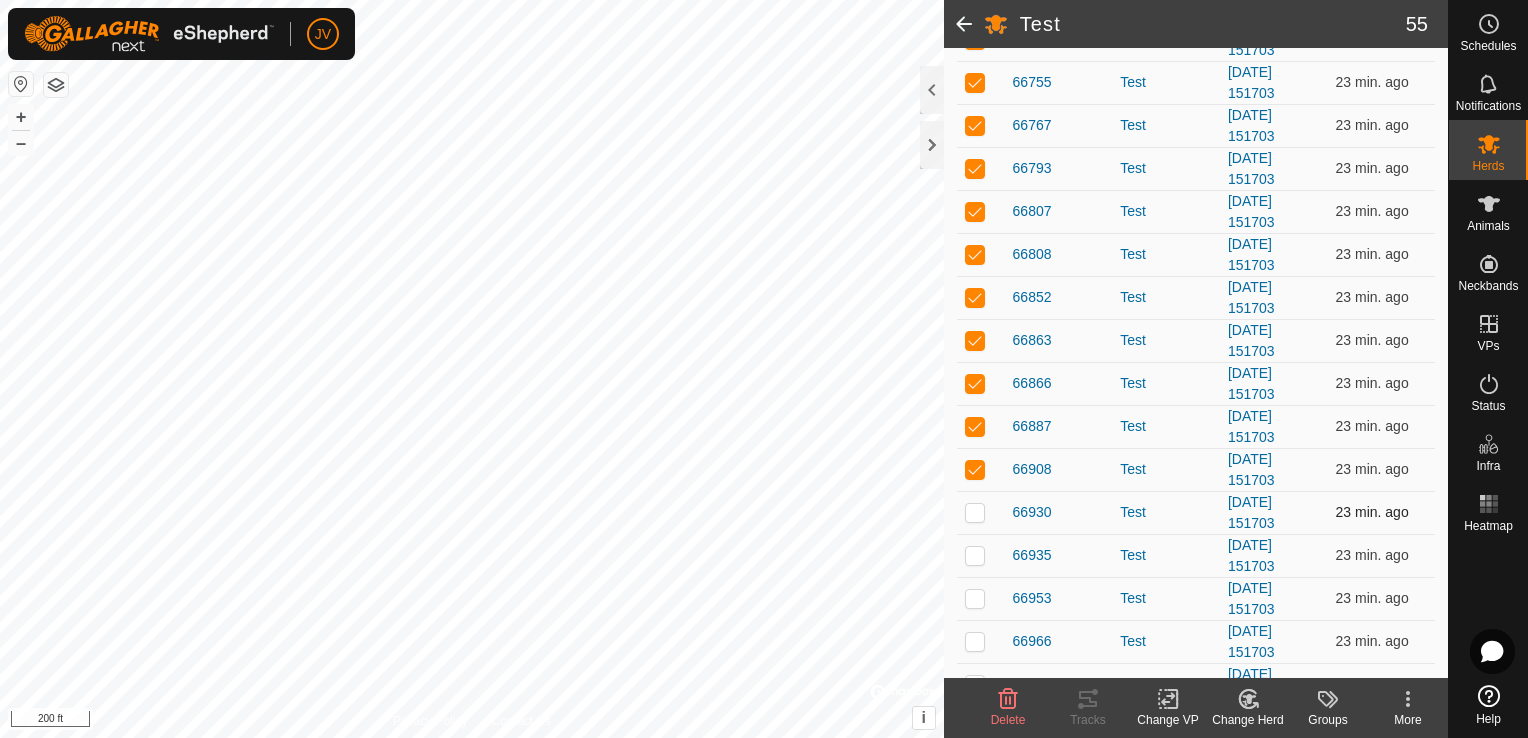 click at bounding box center [975, 512] 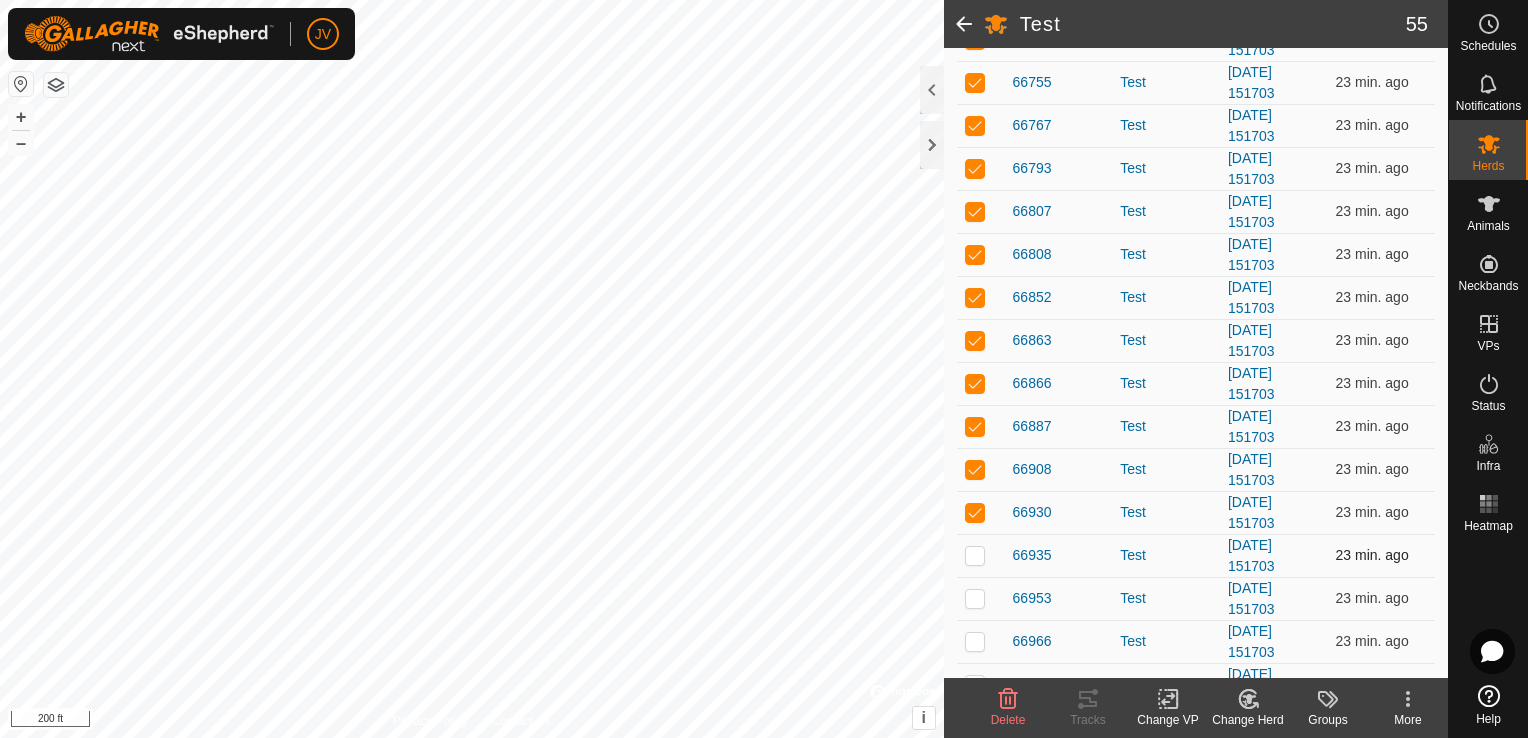 click at bounding box center (975, 555) 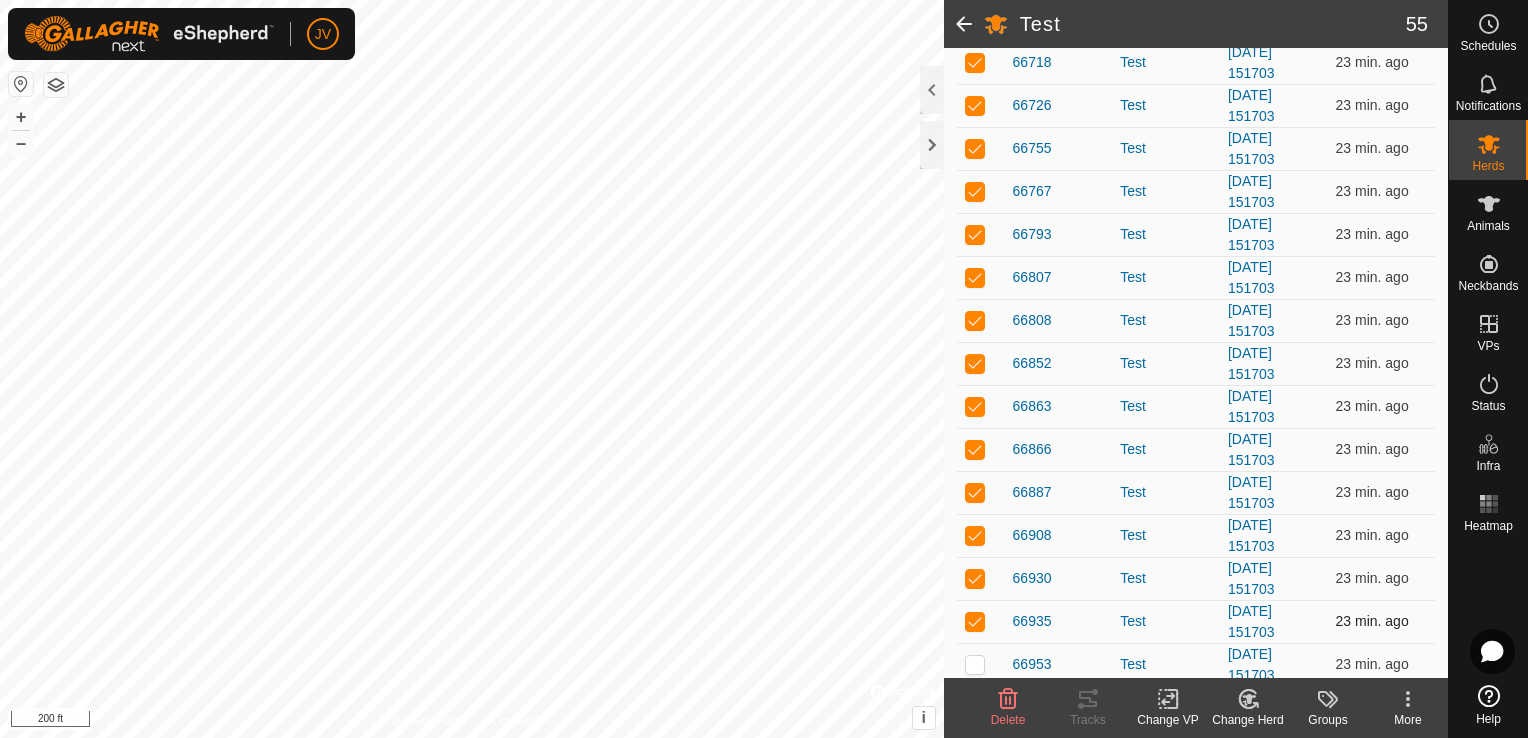 scroll, scrollTop: 830, scrollLeft: 0, axis: vertical 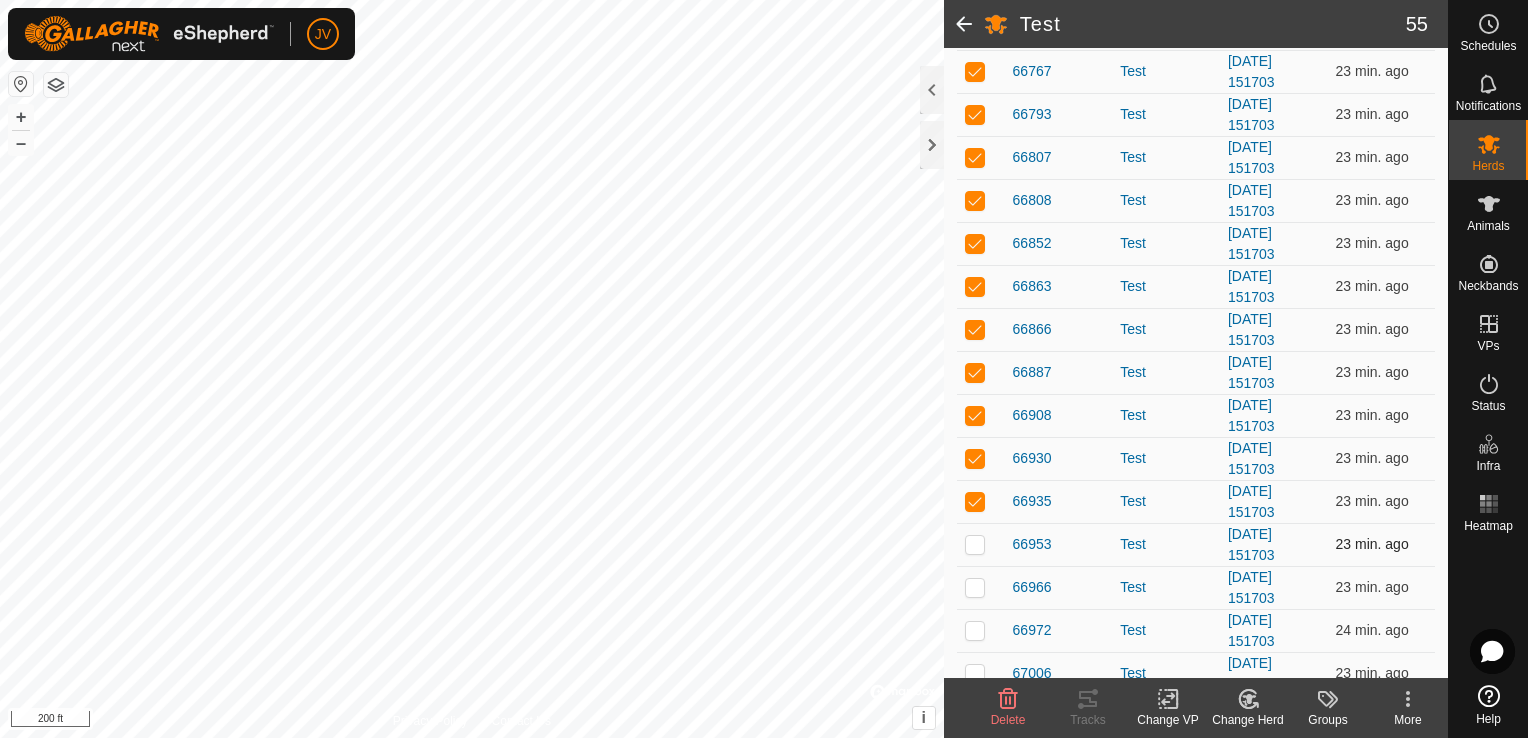 click at bounding box center [975, 544] 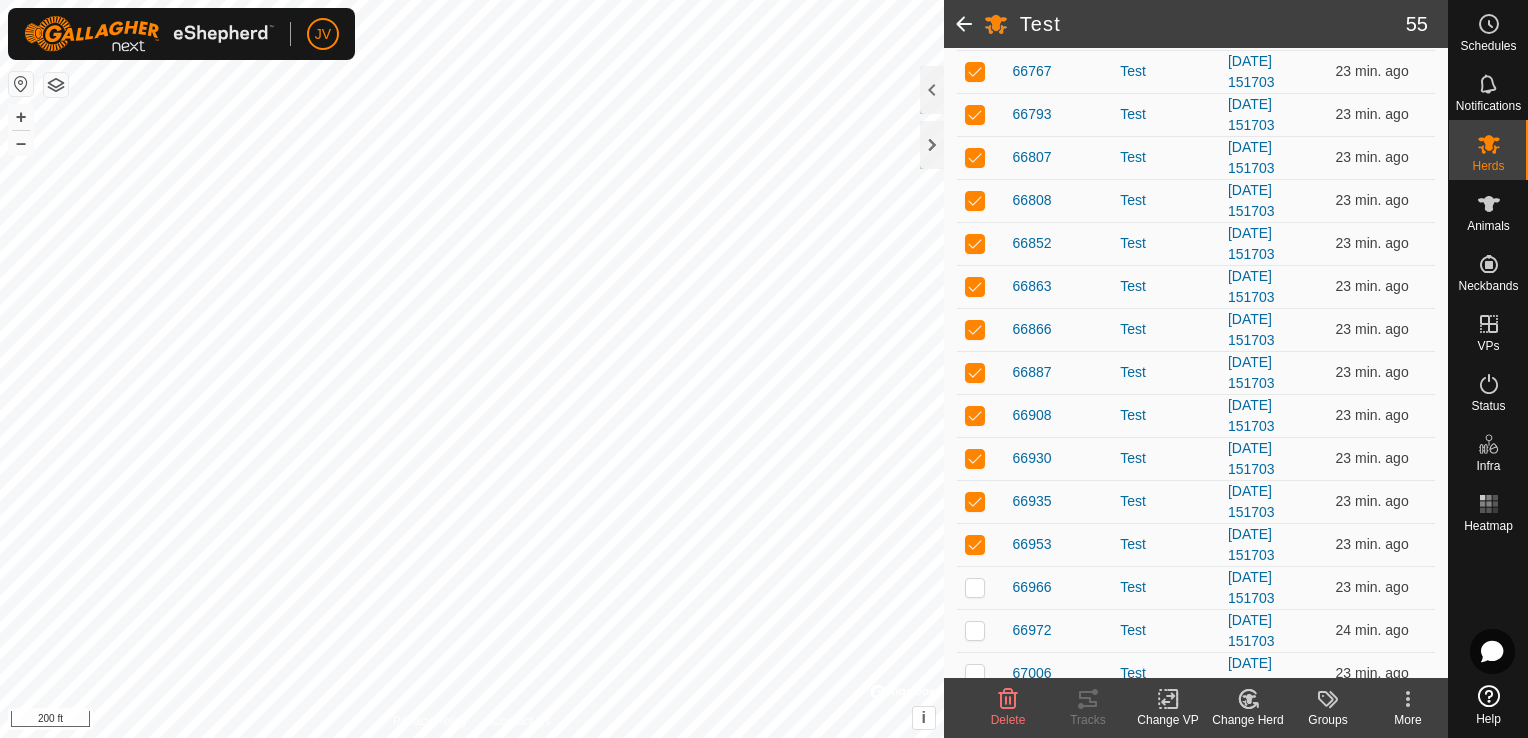 click 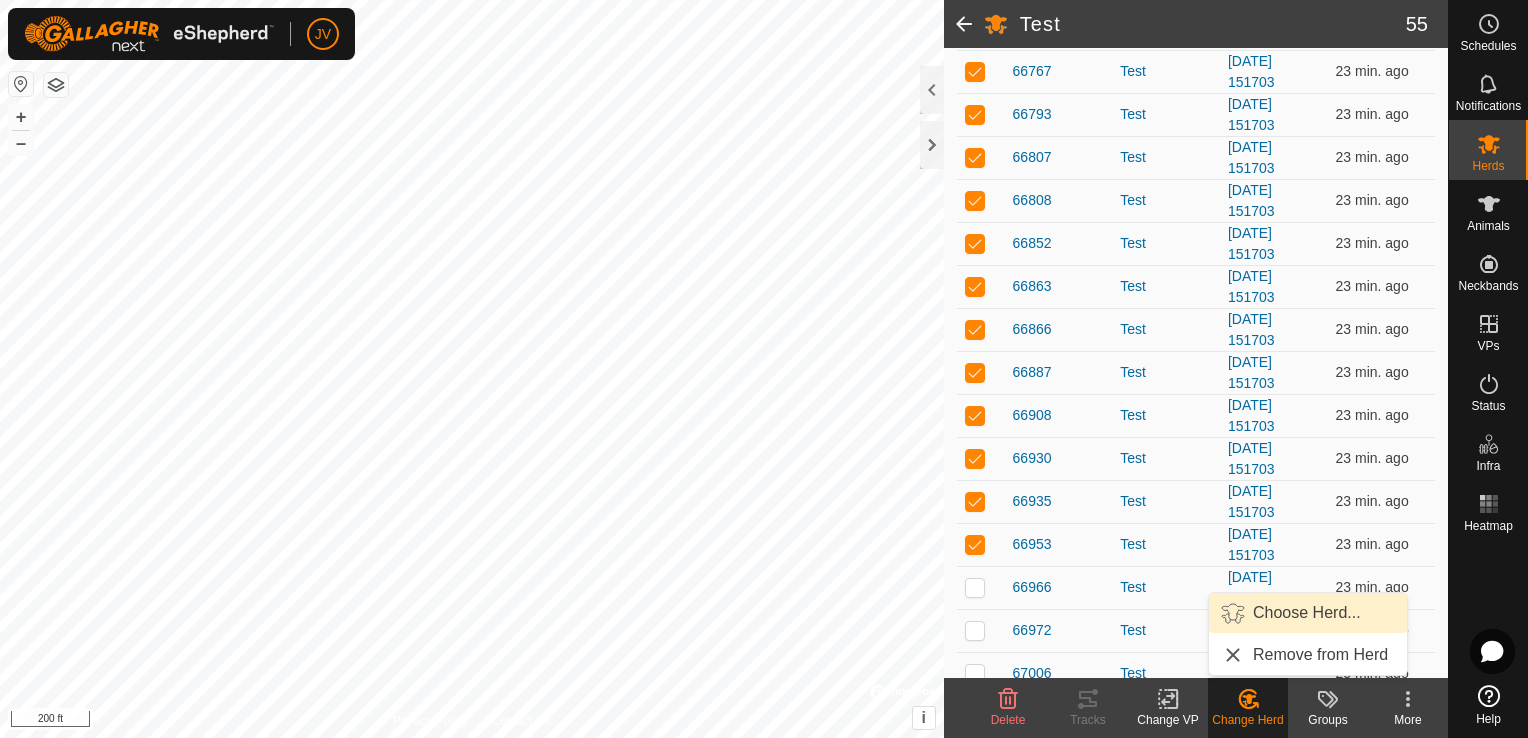 click on "Choose Herd..." at bounding box center [1308, 613] 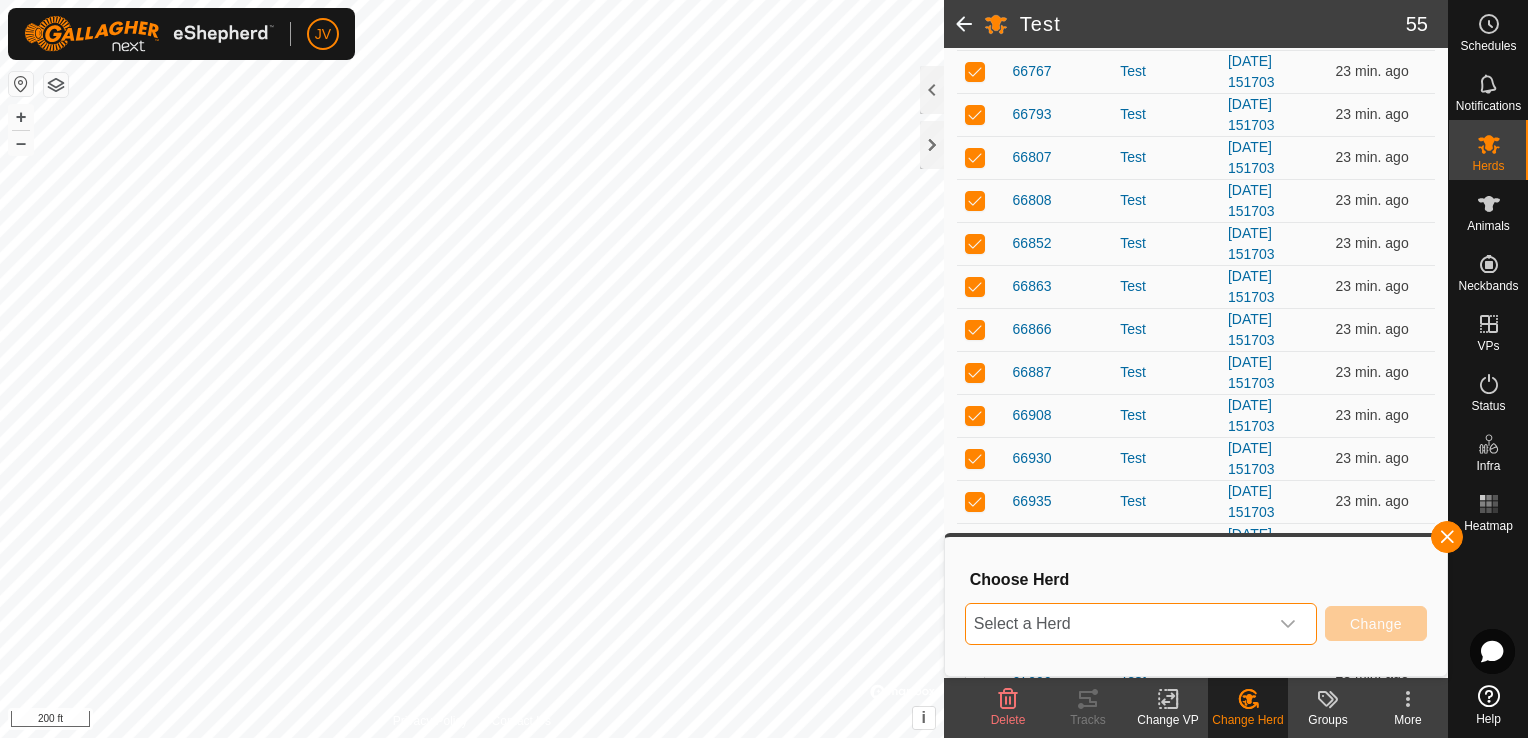 click on "Select a Herd" at bounding box center [1117, 624] 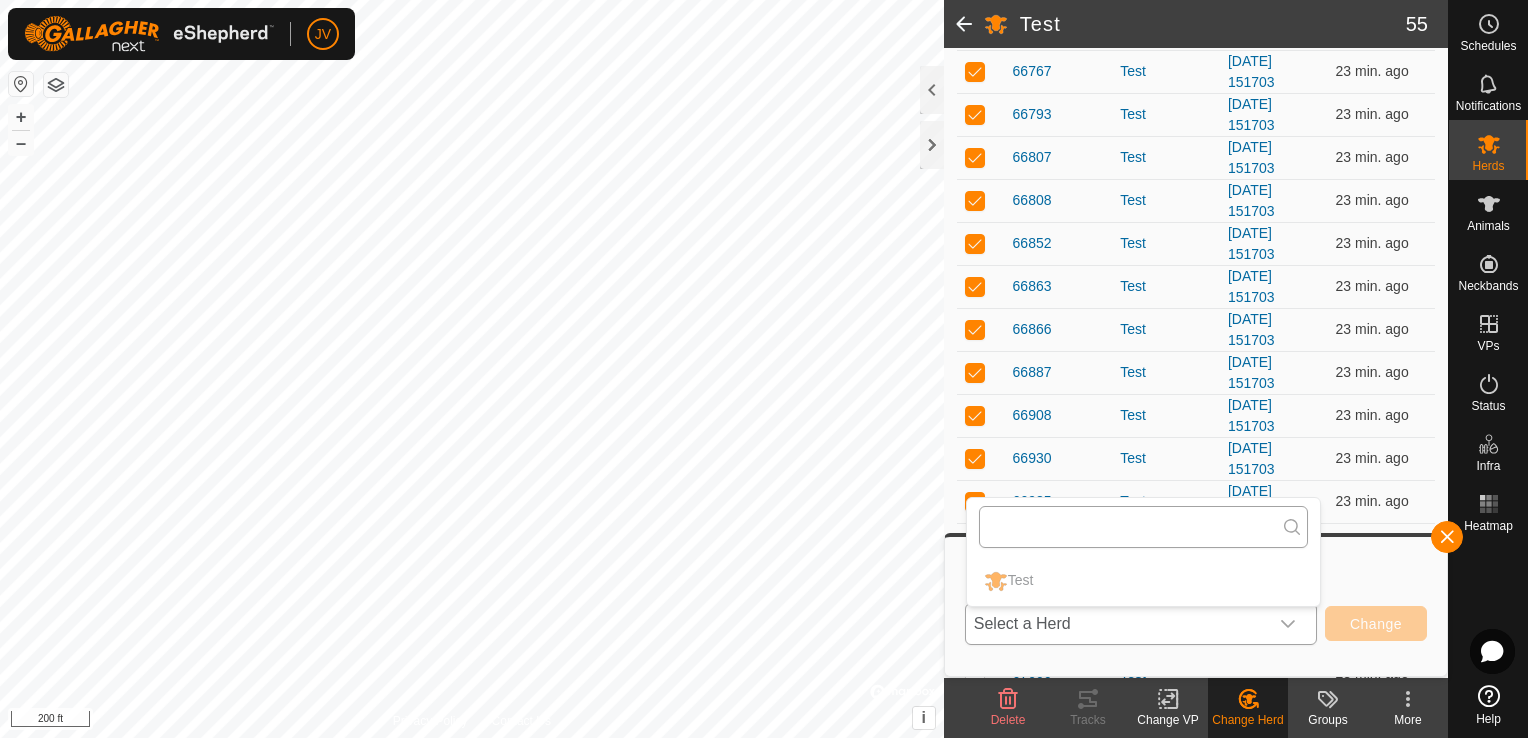 click at bounding box center (1143, 527) 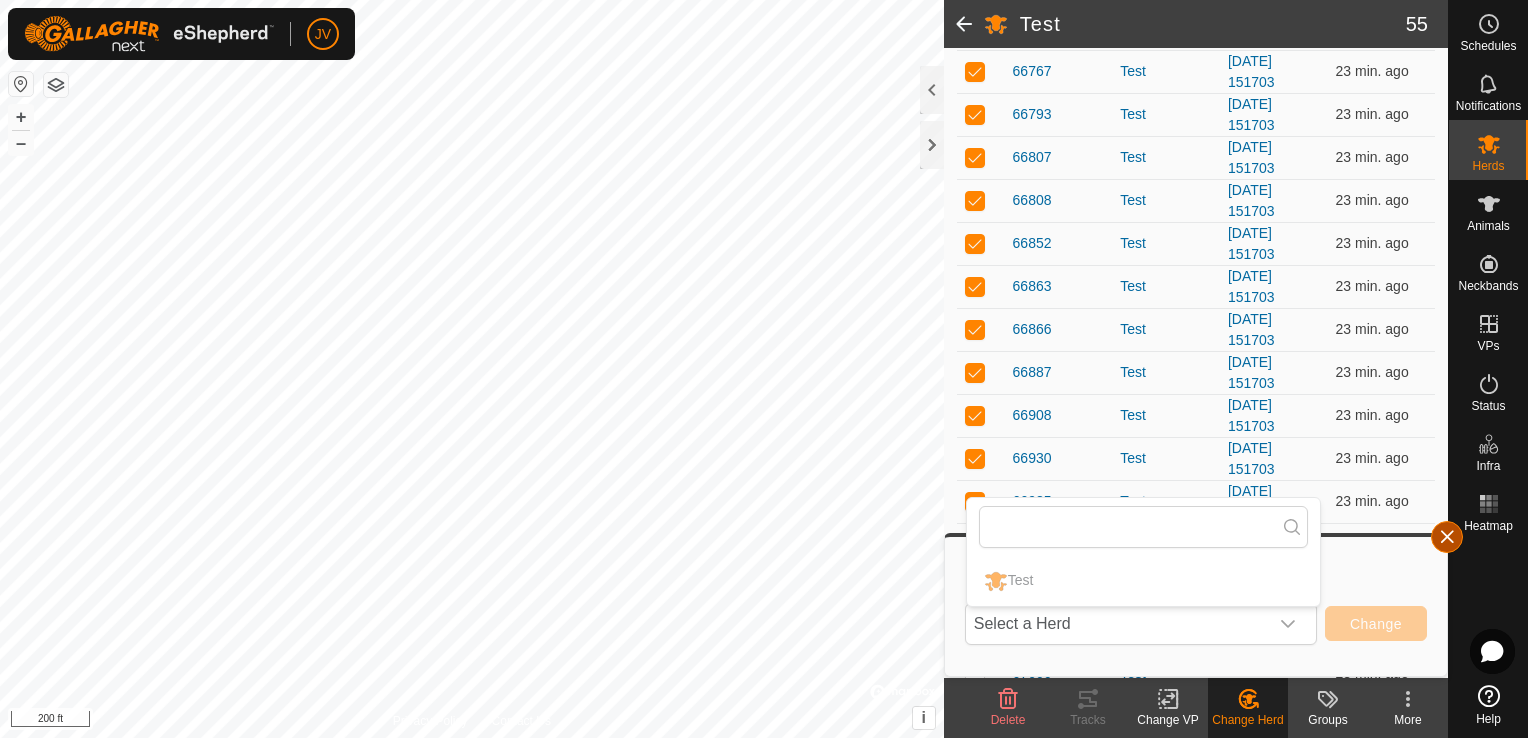 click at bounding box center [1447, 537] 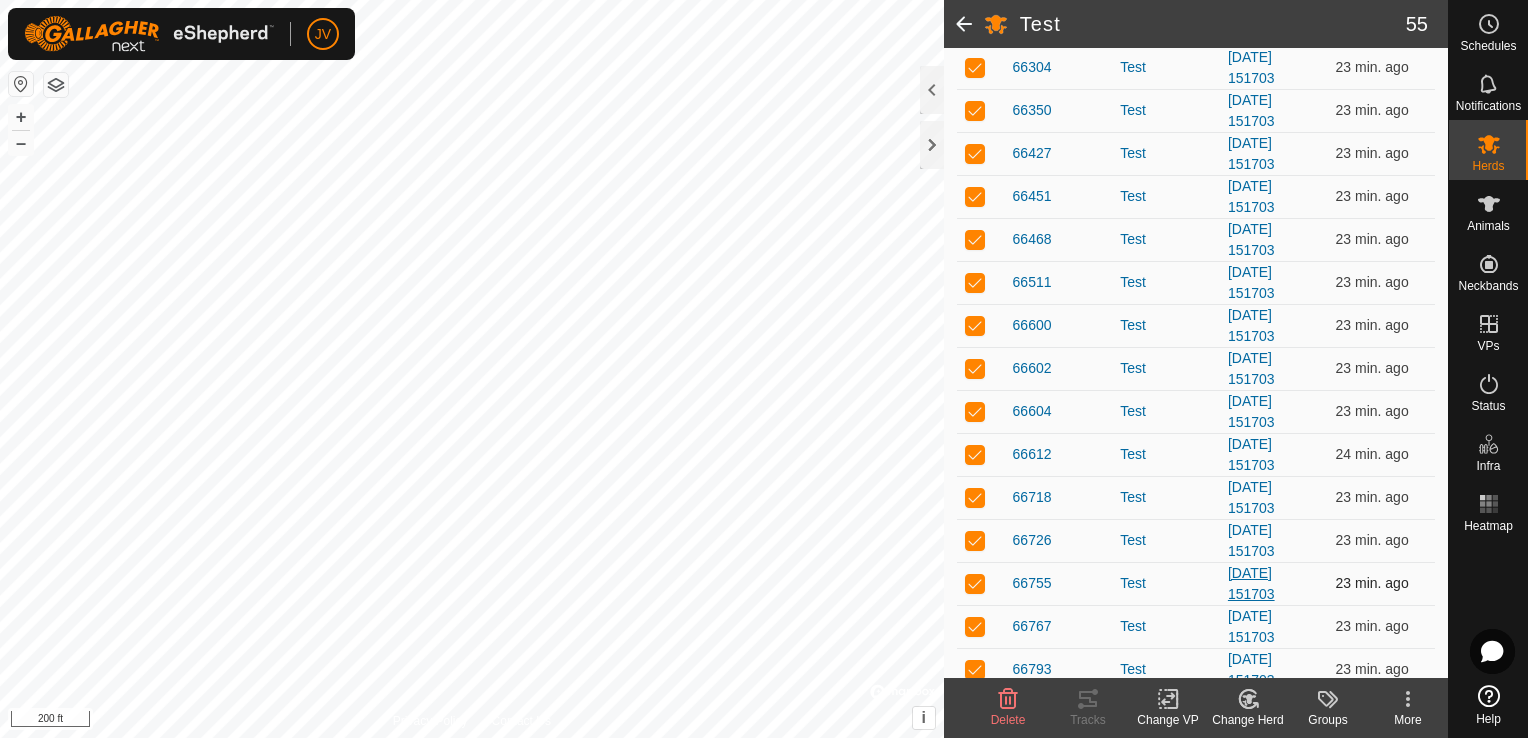 scroll, scrollTop: 0, scrollLeft: 0, axis: both 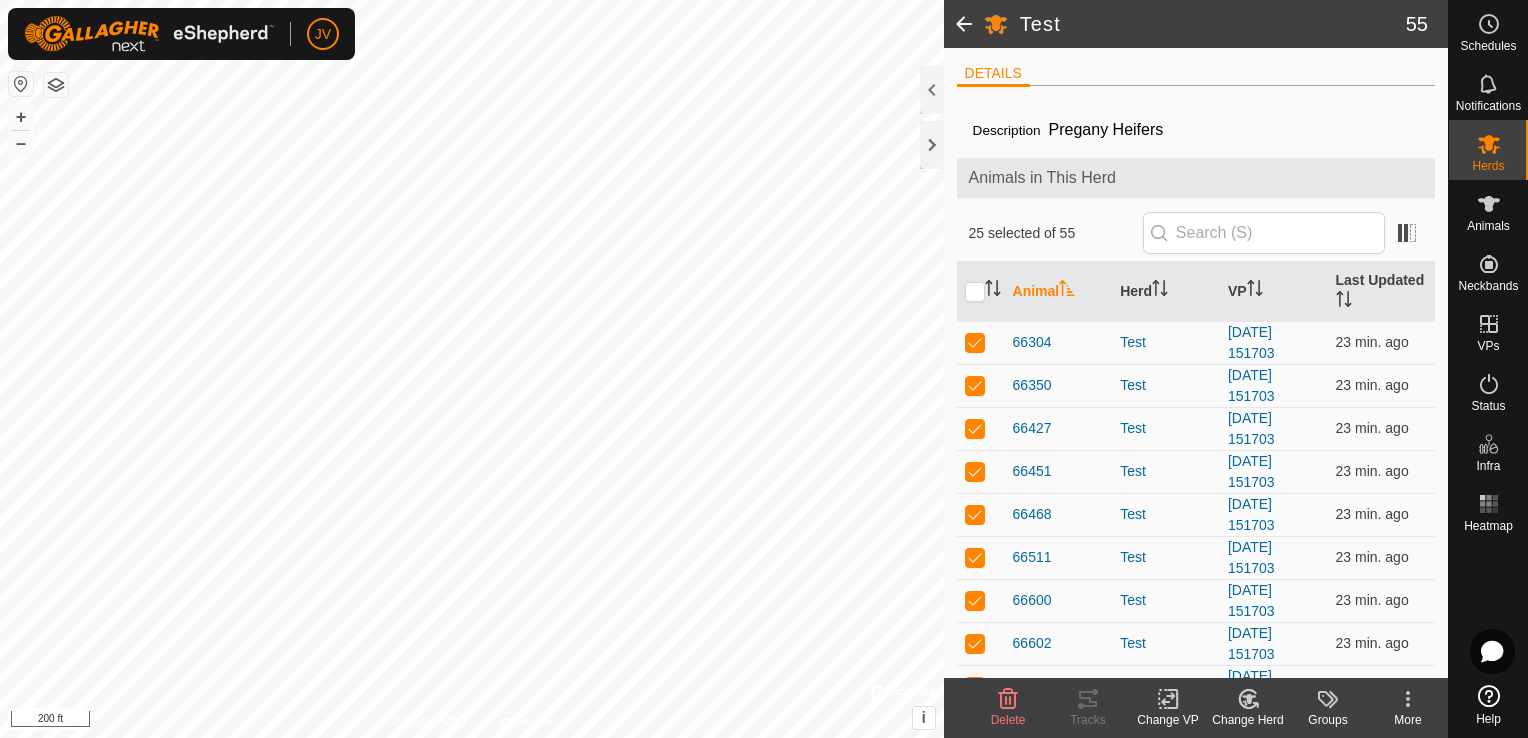 click 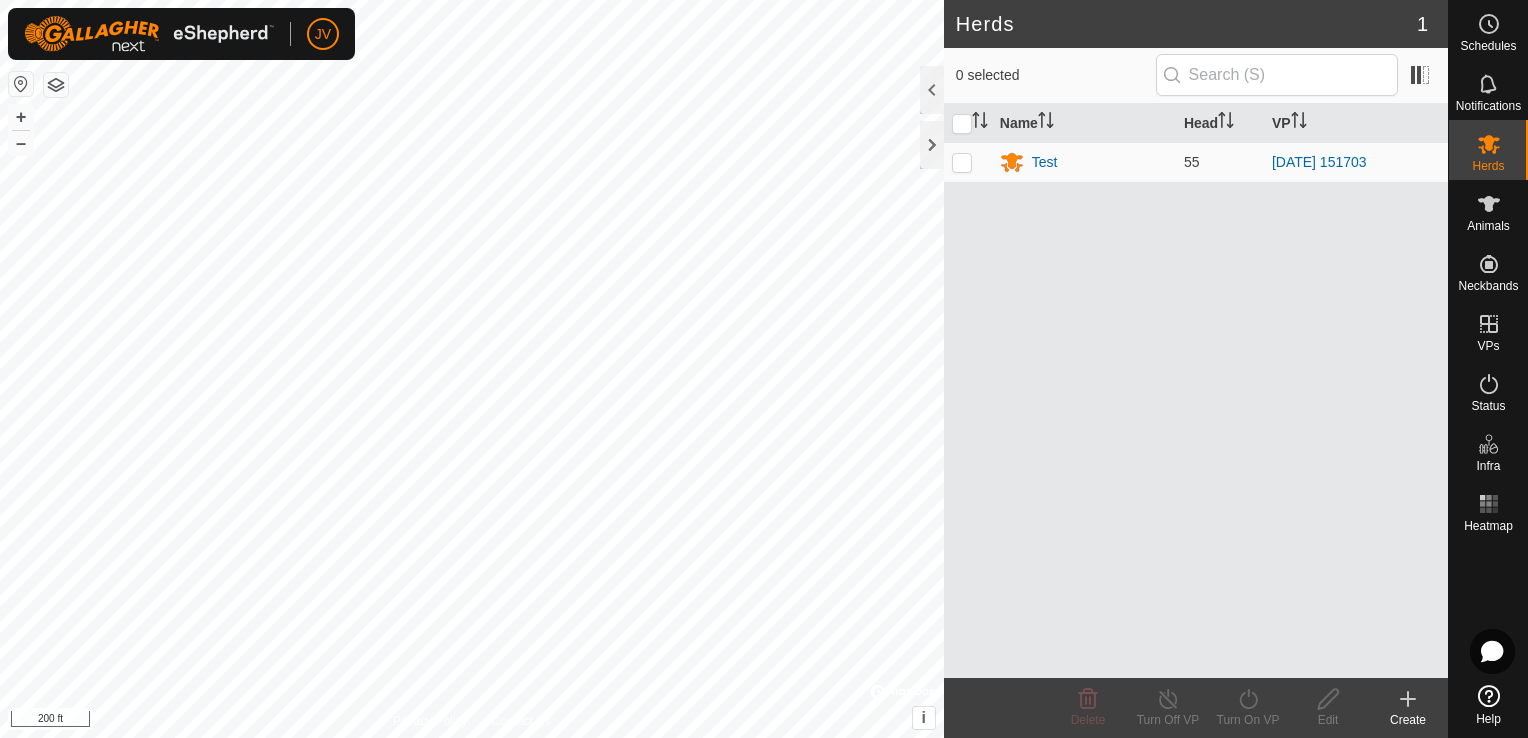 click 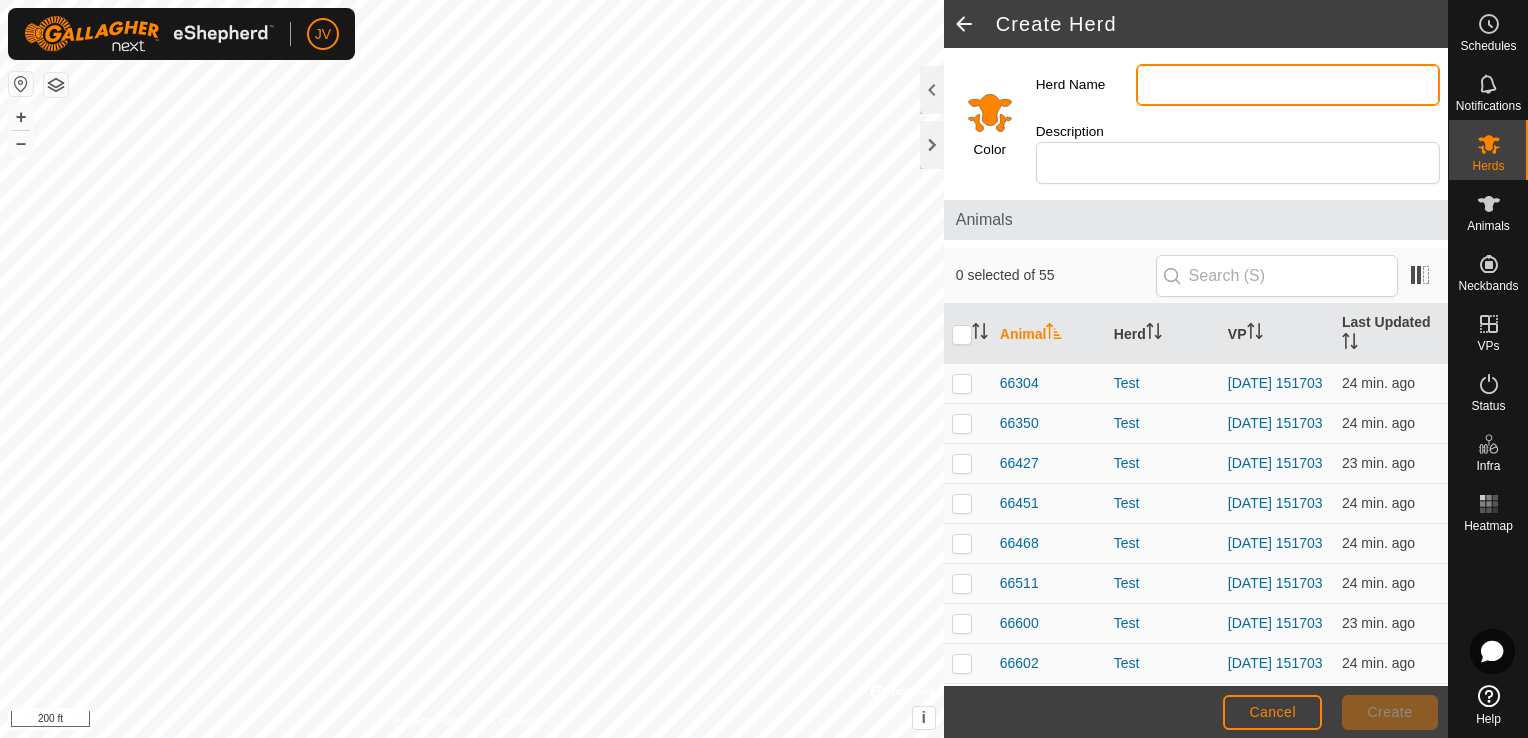 click on "Herd Name" at bounding box center [1288, 85] 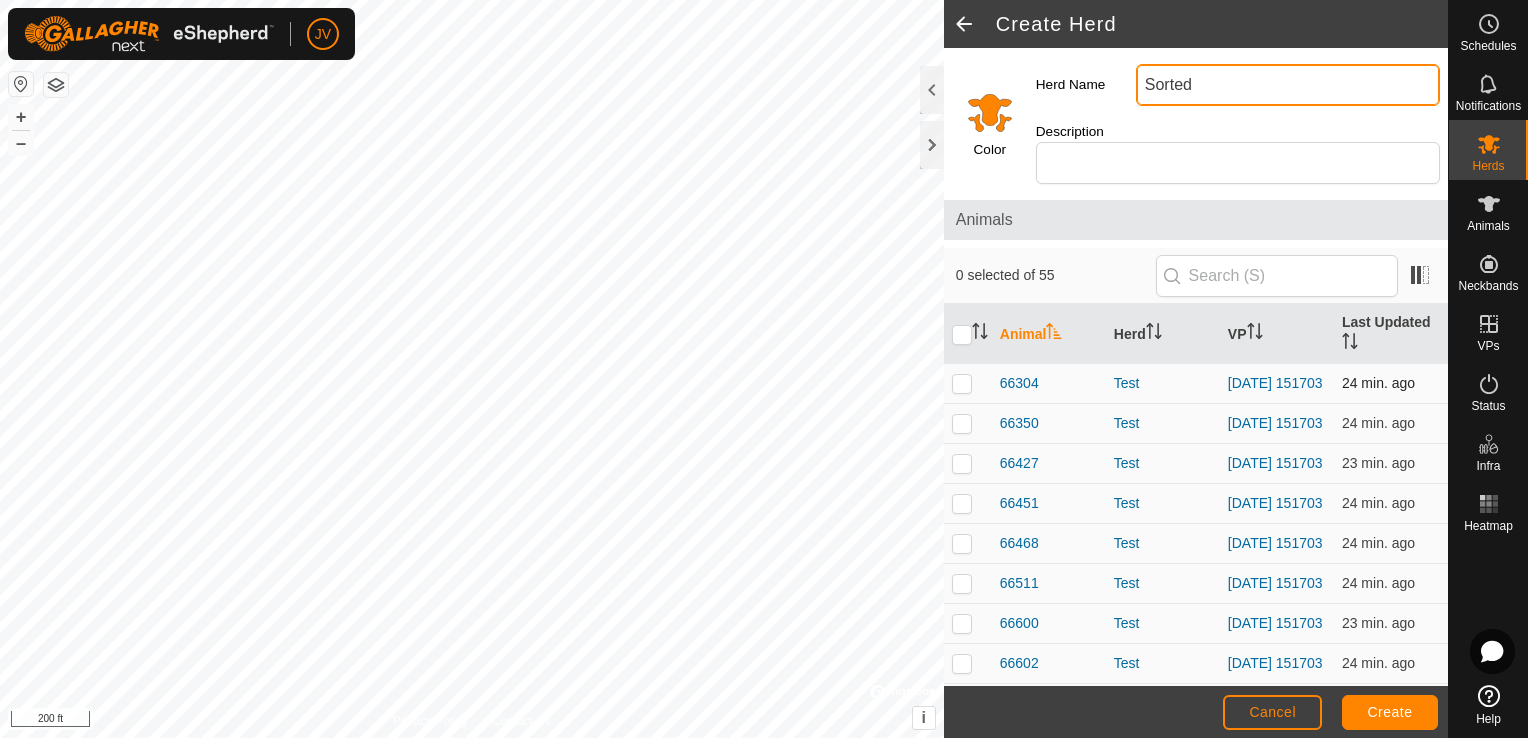 type on "Sorted" 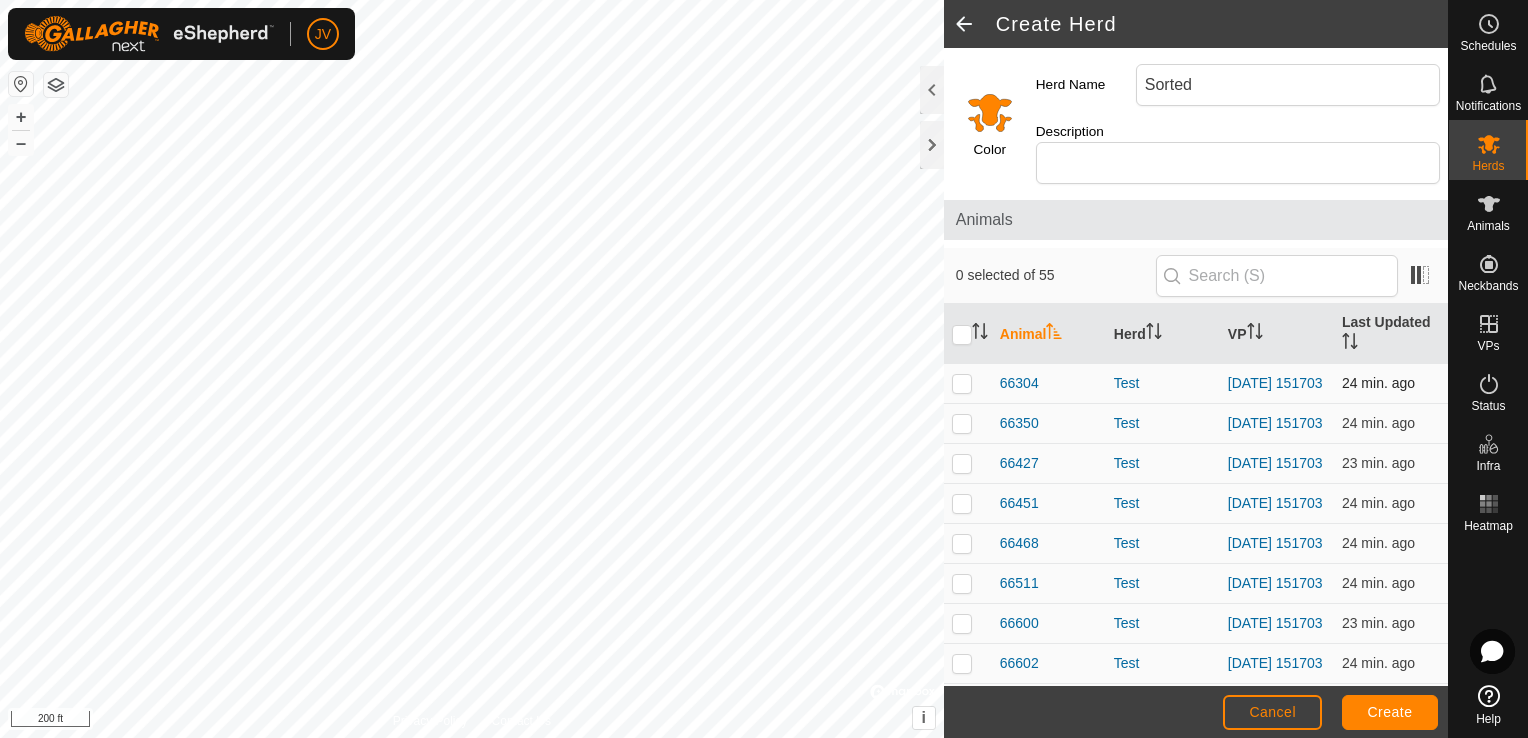 click at bounding box center [962, 383] 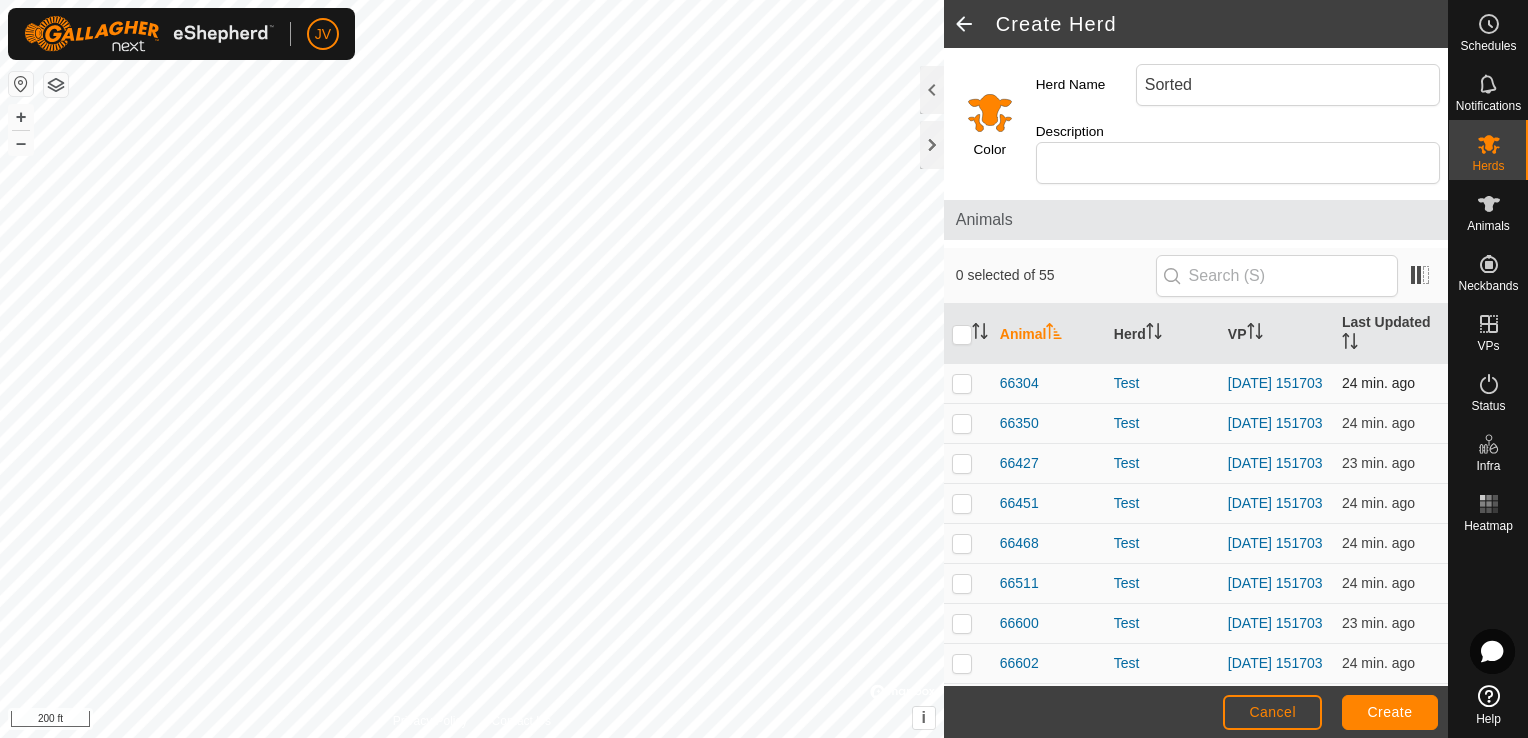 checkbox on "true" 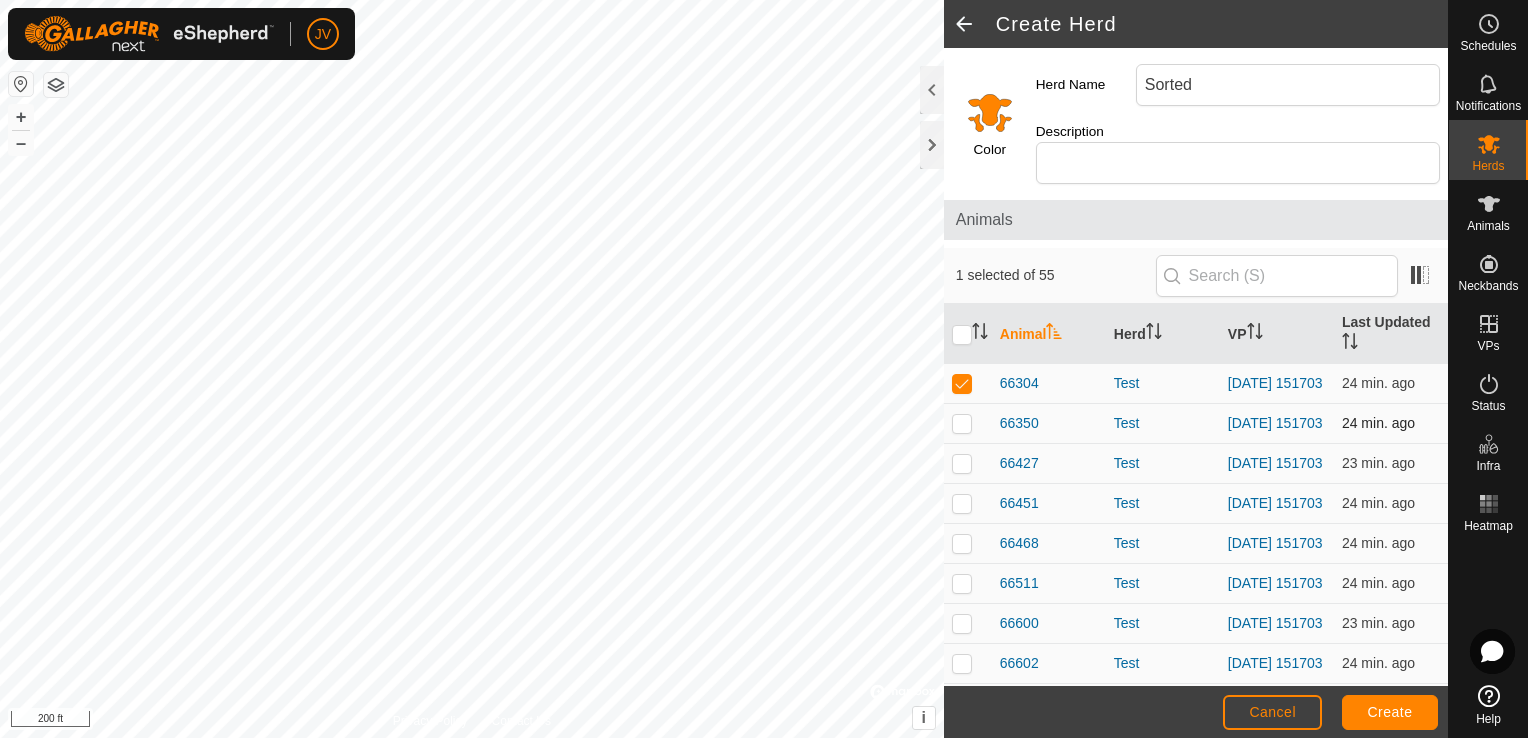 click at bounding box center [962, 423] 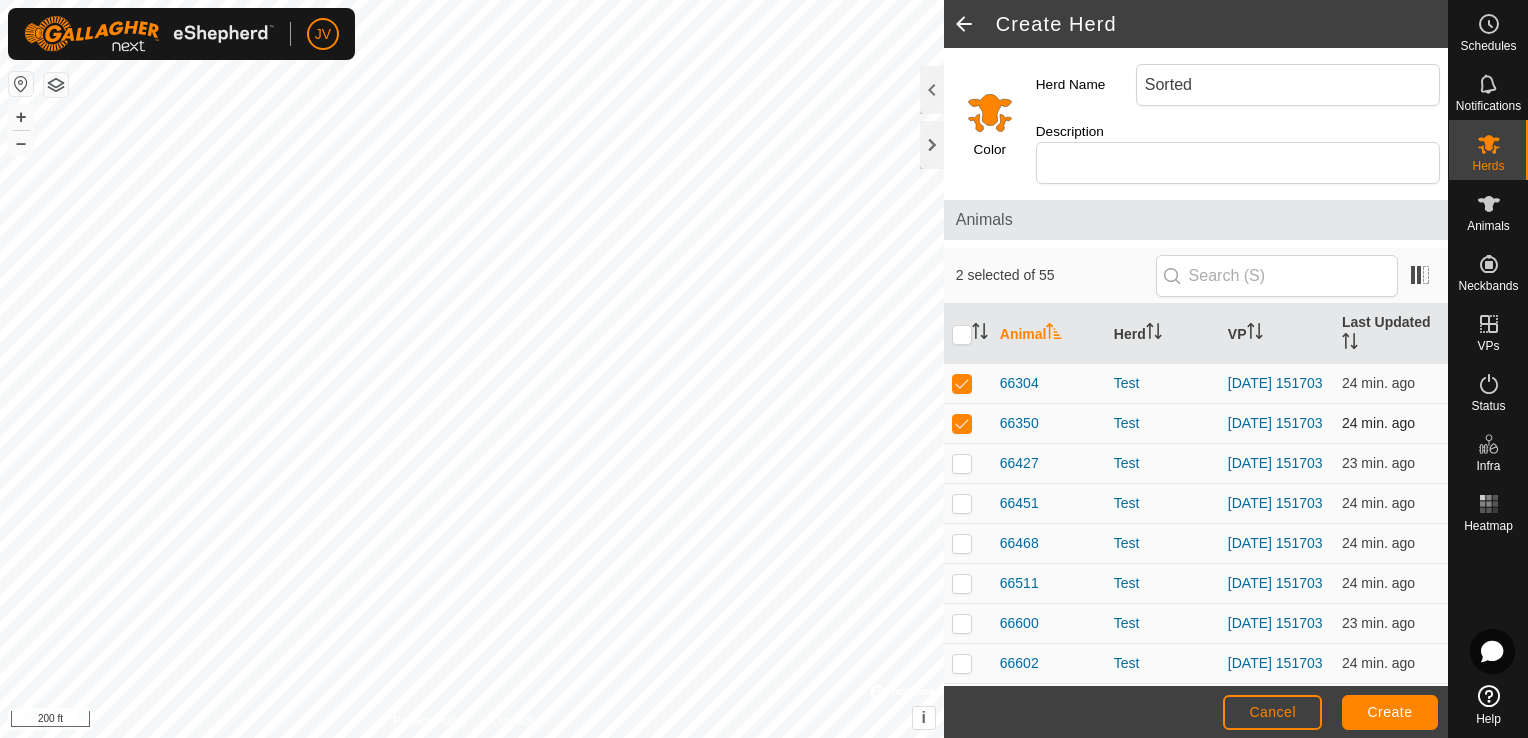 click at bounding box center (968, 424) 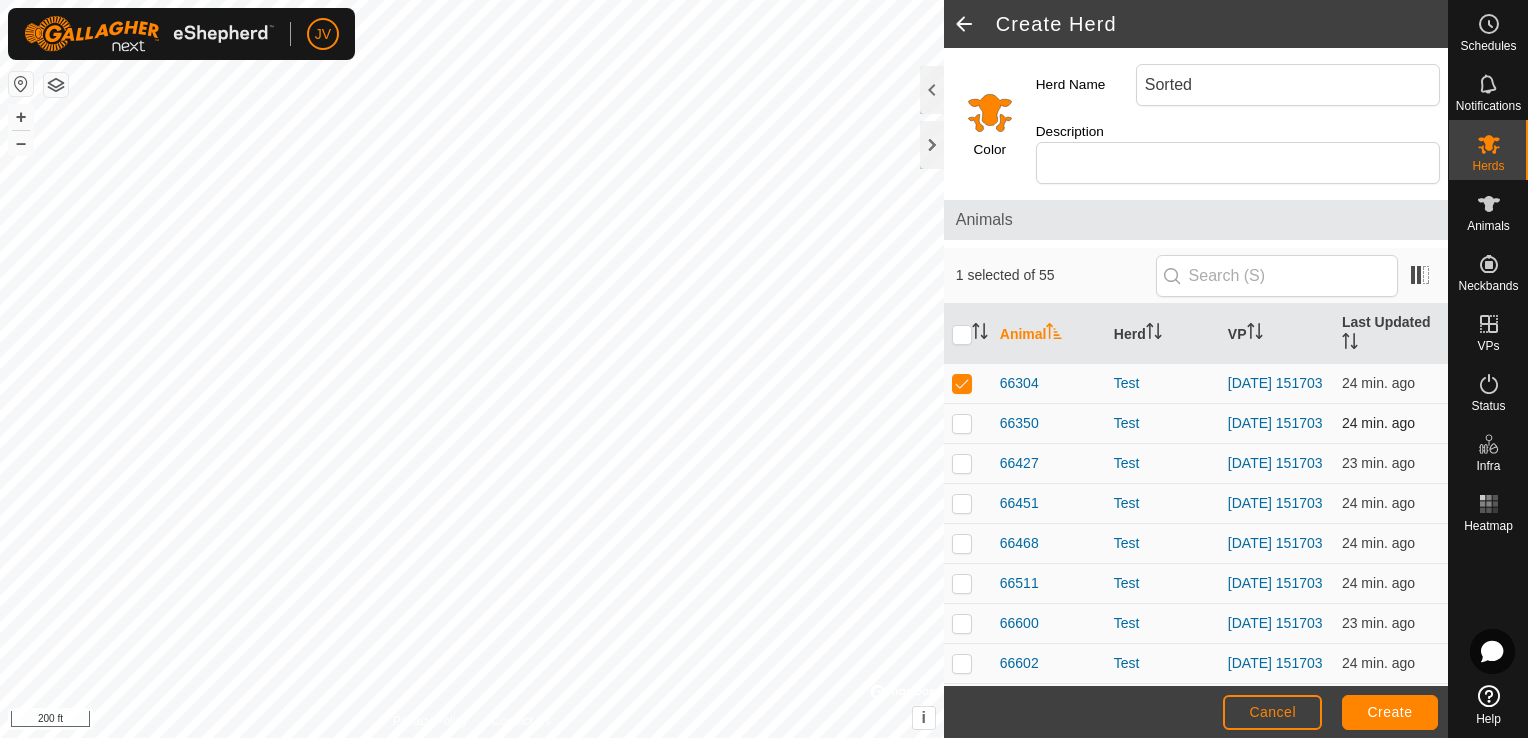 click at bounding box center [962, 423] 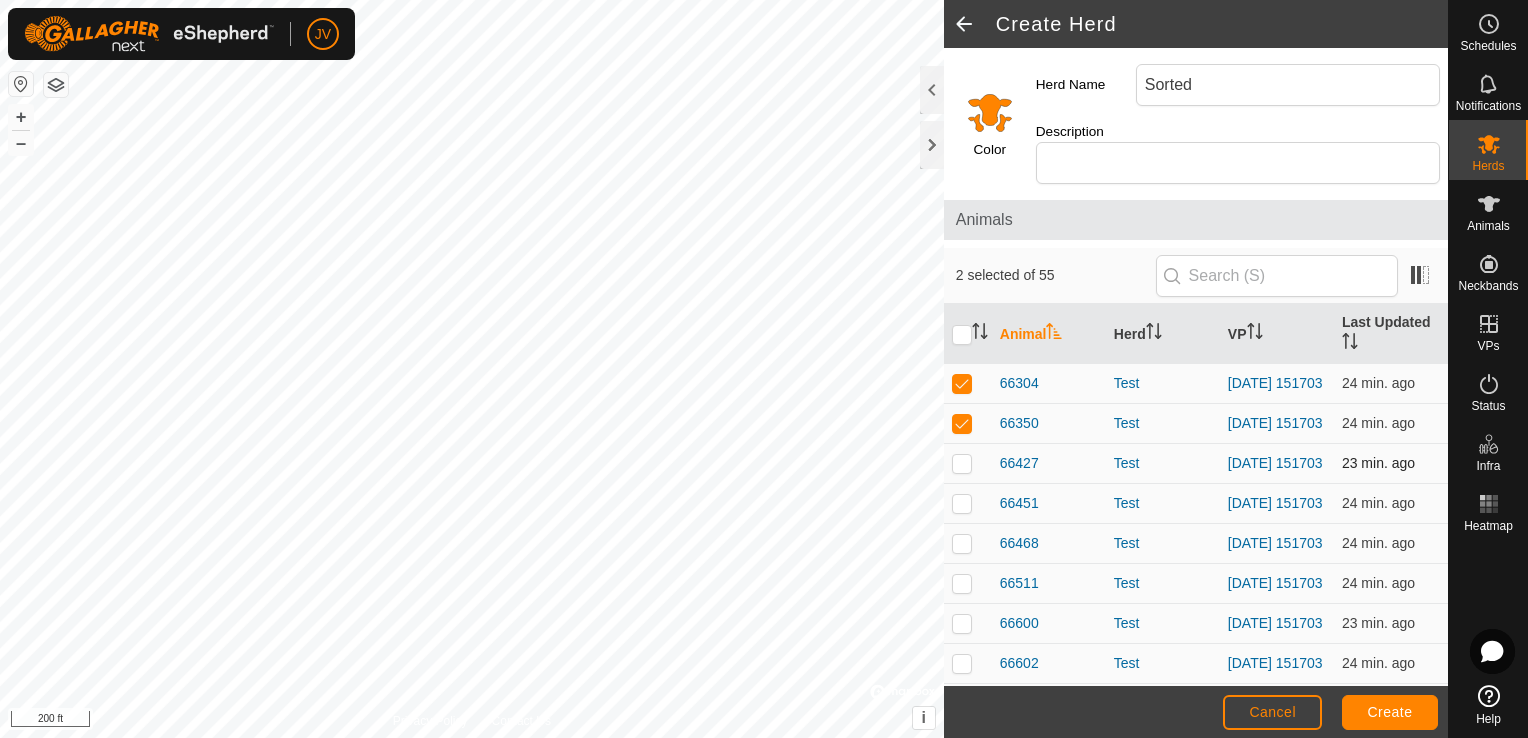 click at bounding box center (968, 464) 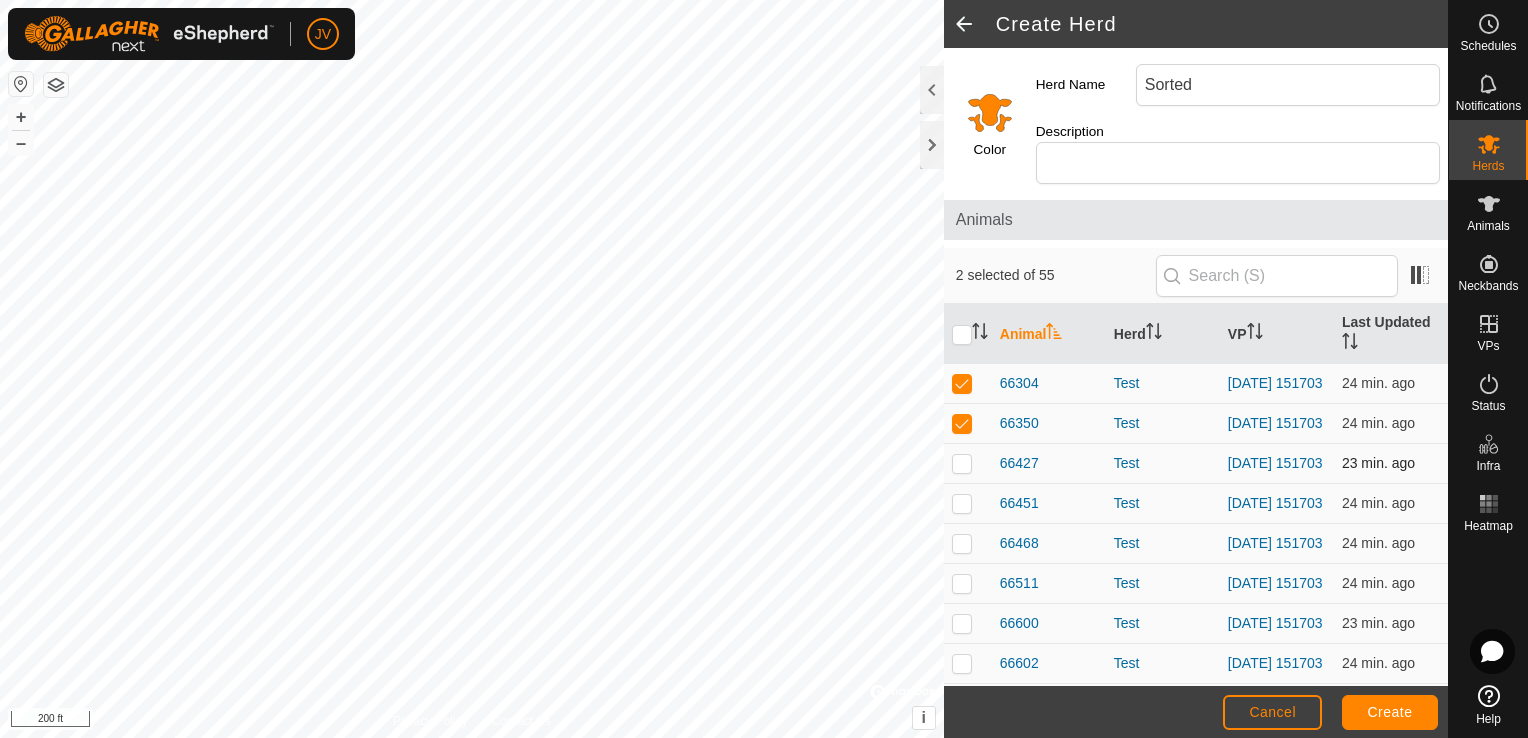 checkbox on "true" 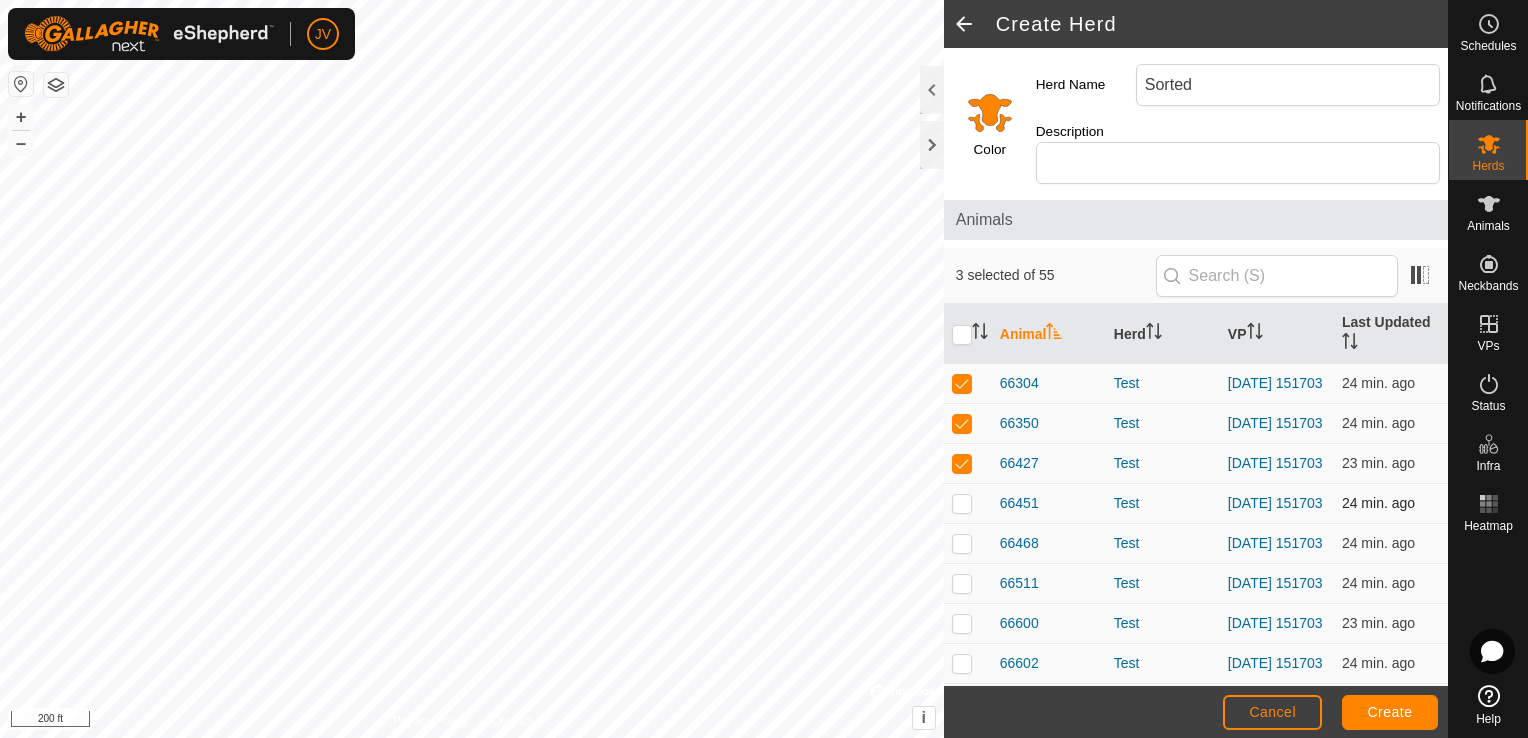 click at bounding box center (962, 503) 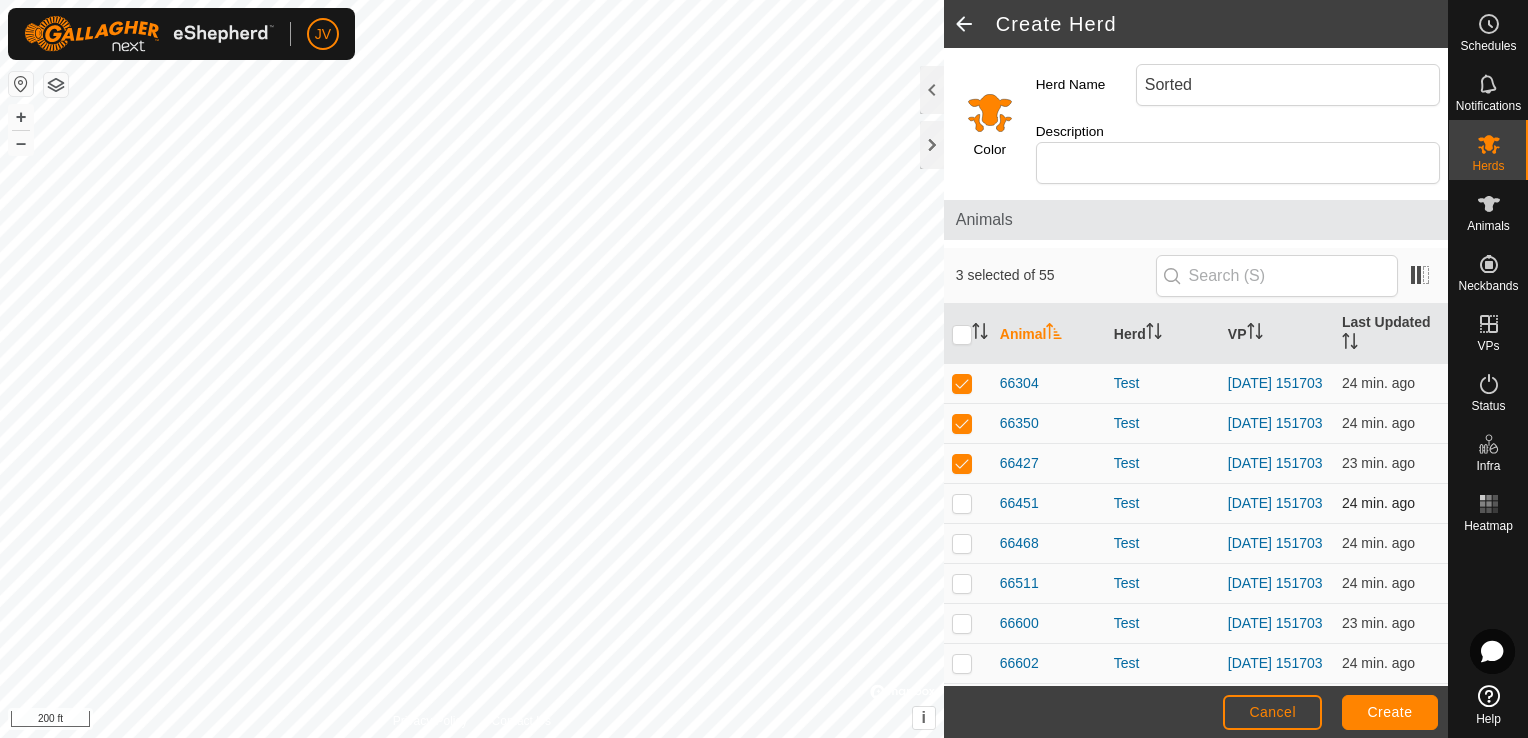 checkbox on "true" 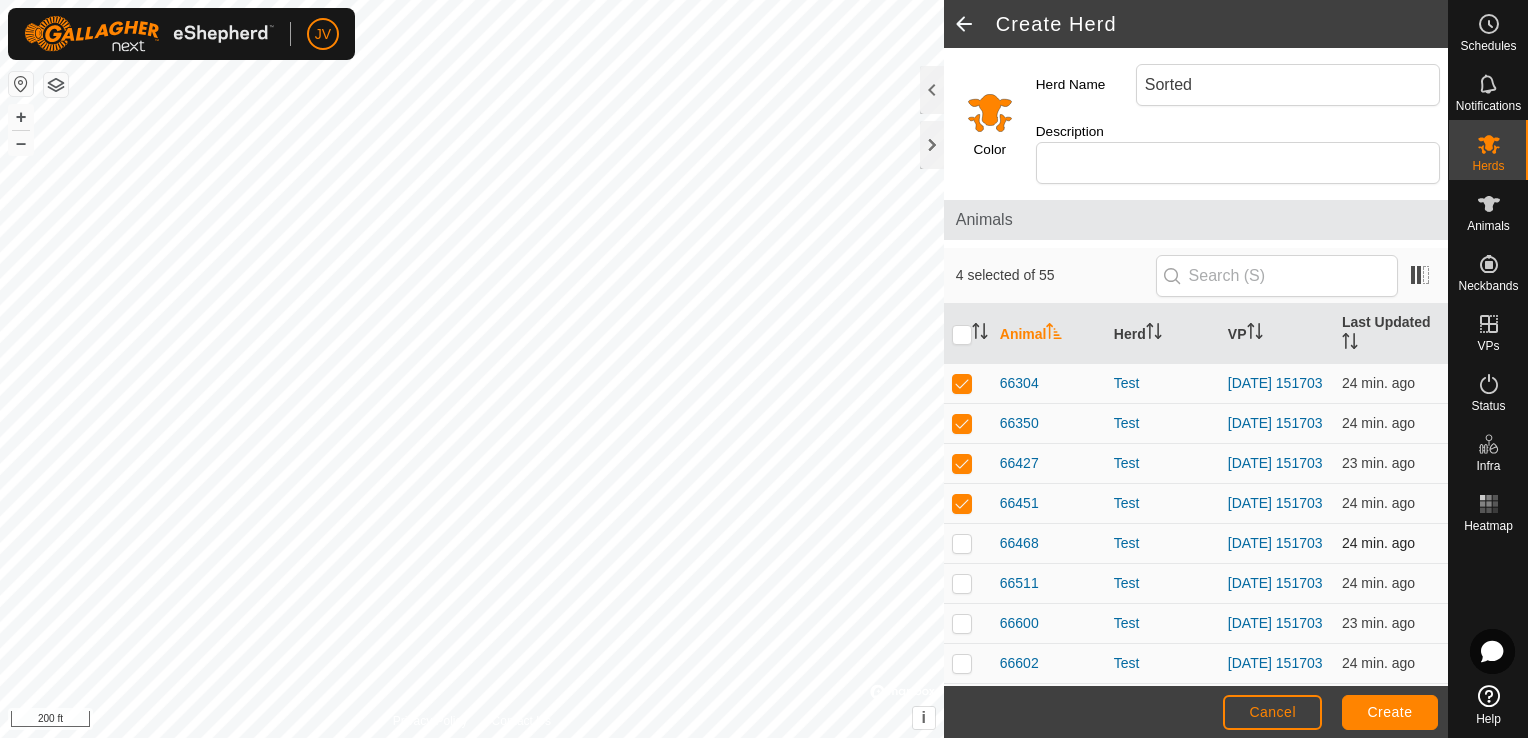 click at bounding box center [968, 544] 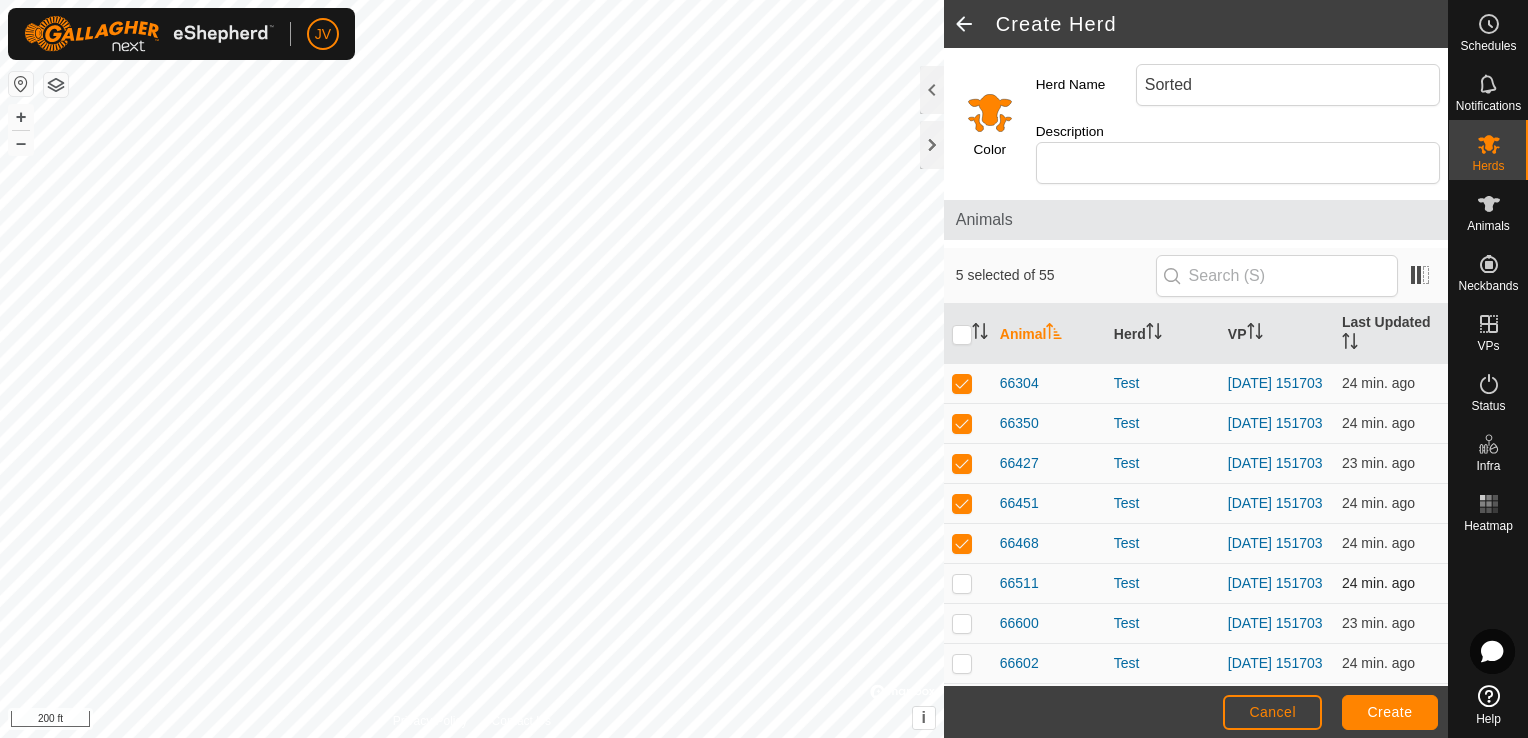 click at bounding box center [962, 583] 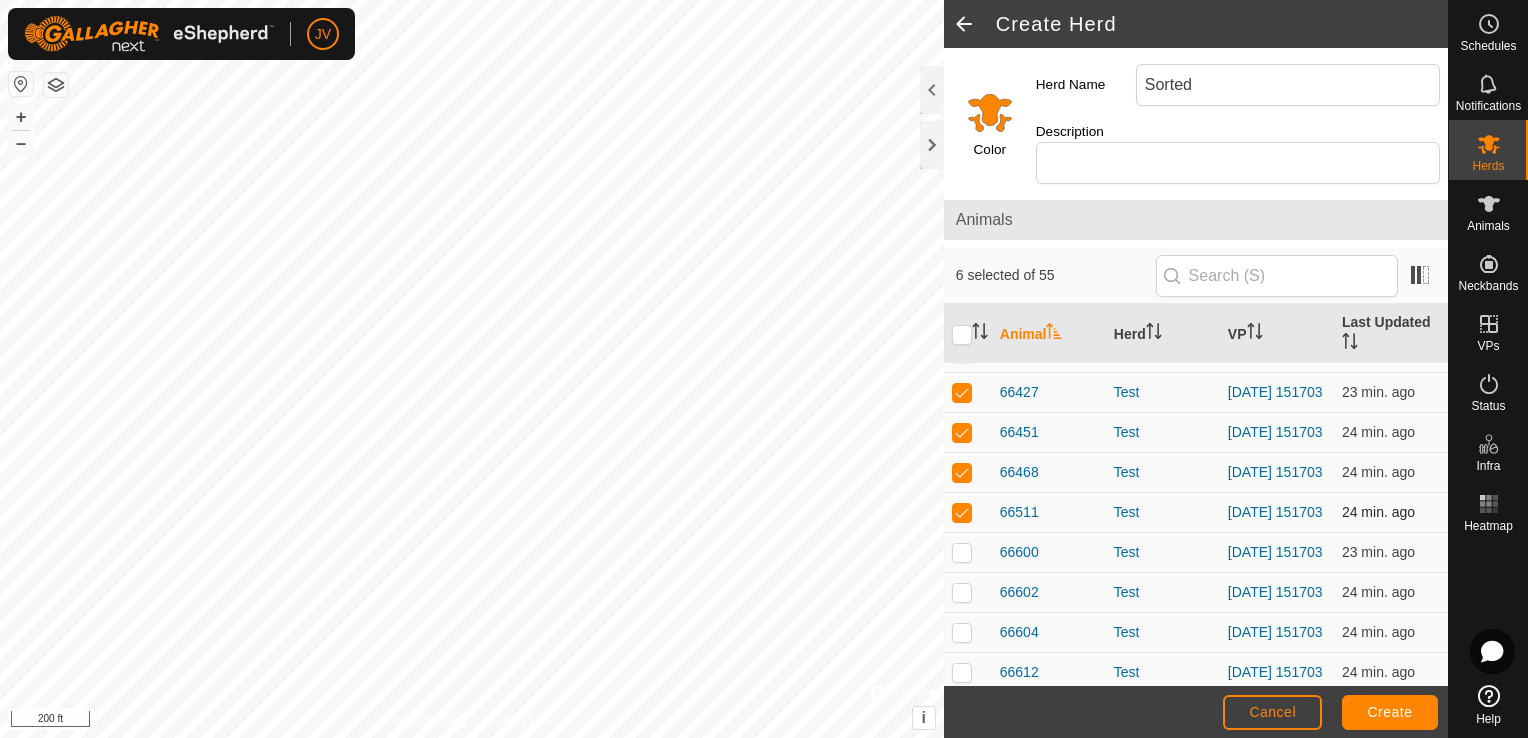 scroll, scrollTop: 80, scrollLeft: 0, axis: vertical 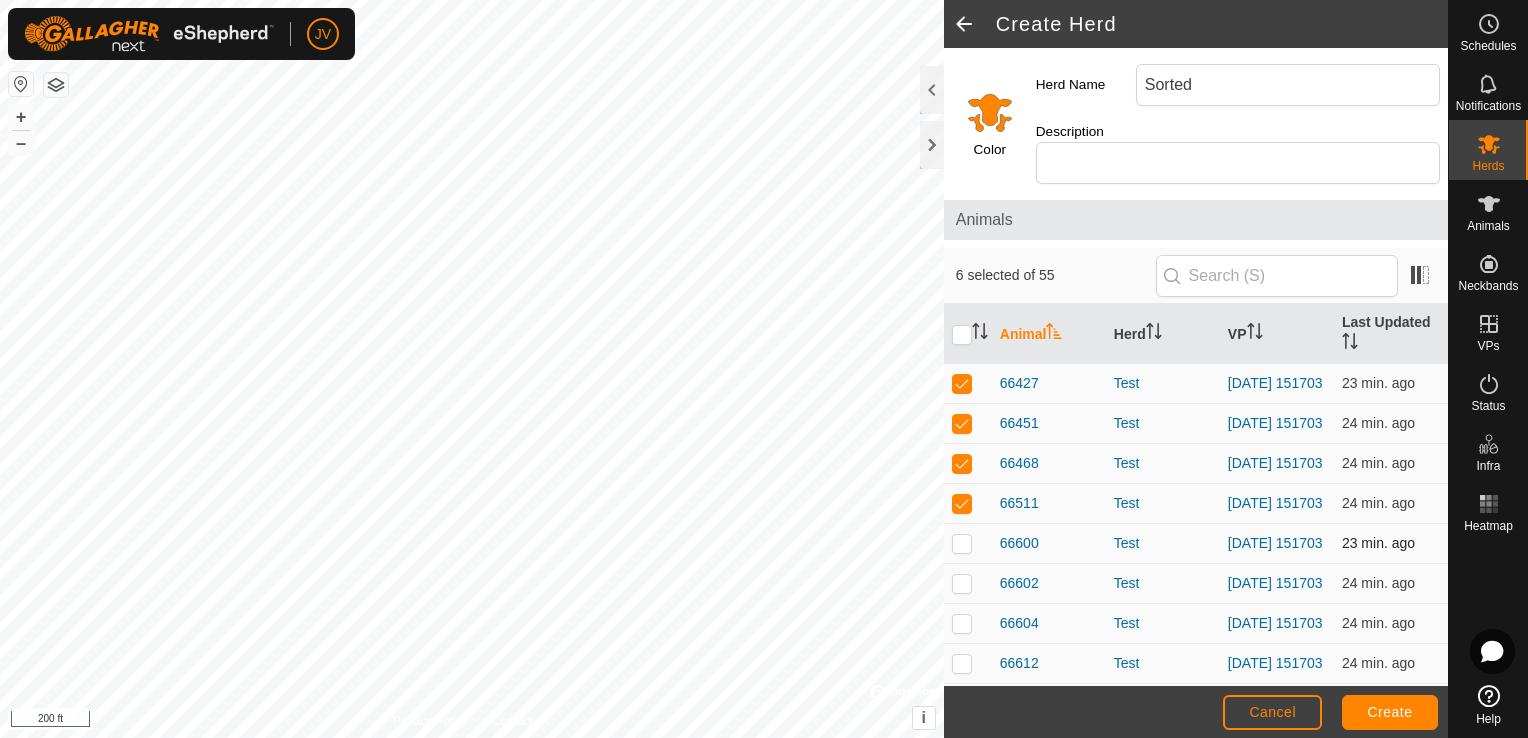 click at bounding box center (962, 543) 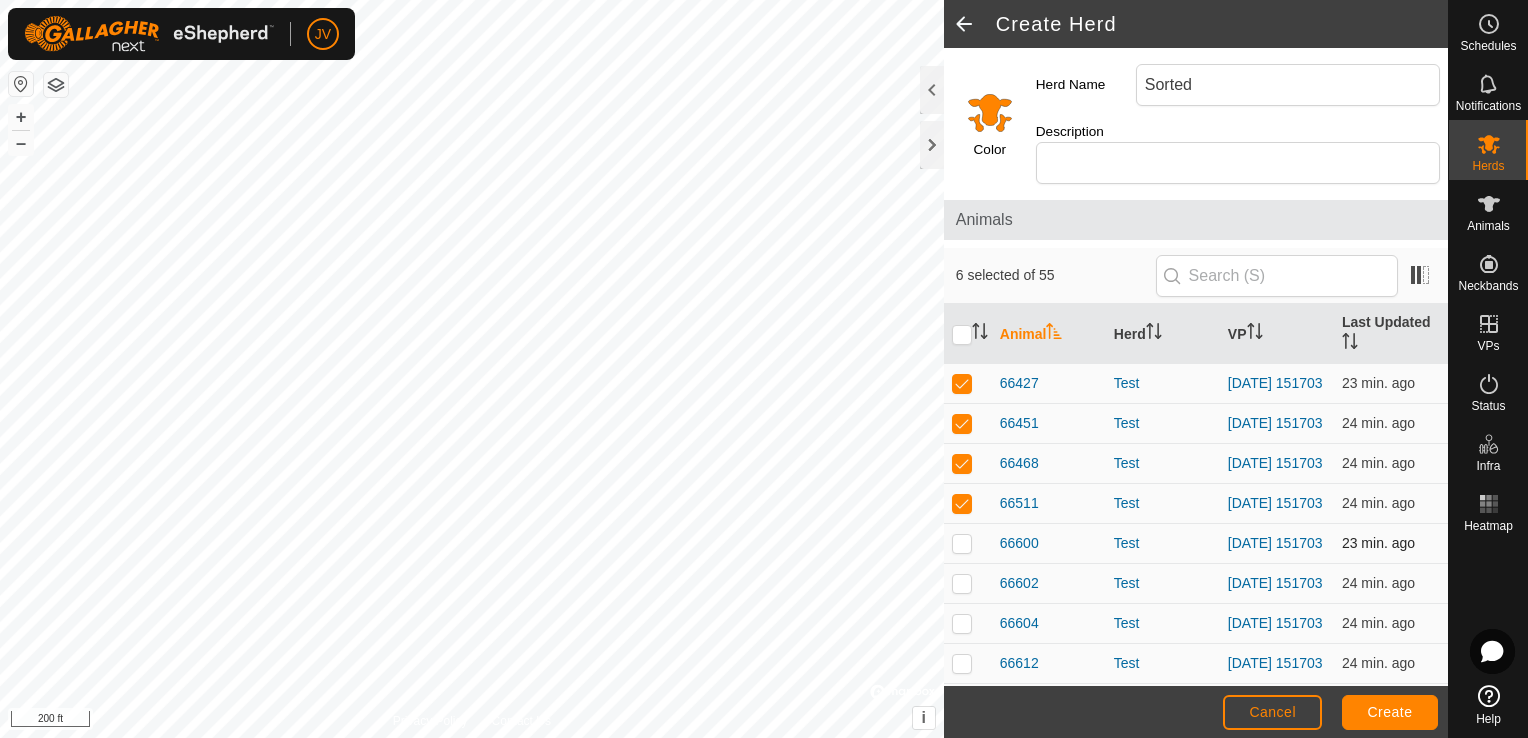 checkbox on "true" 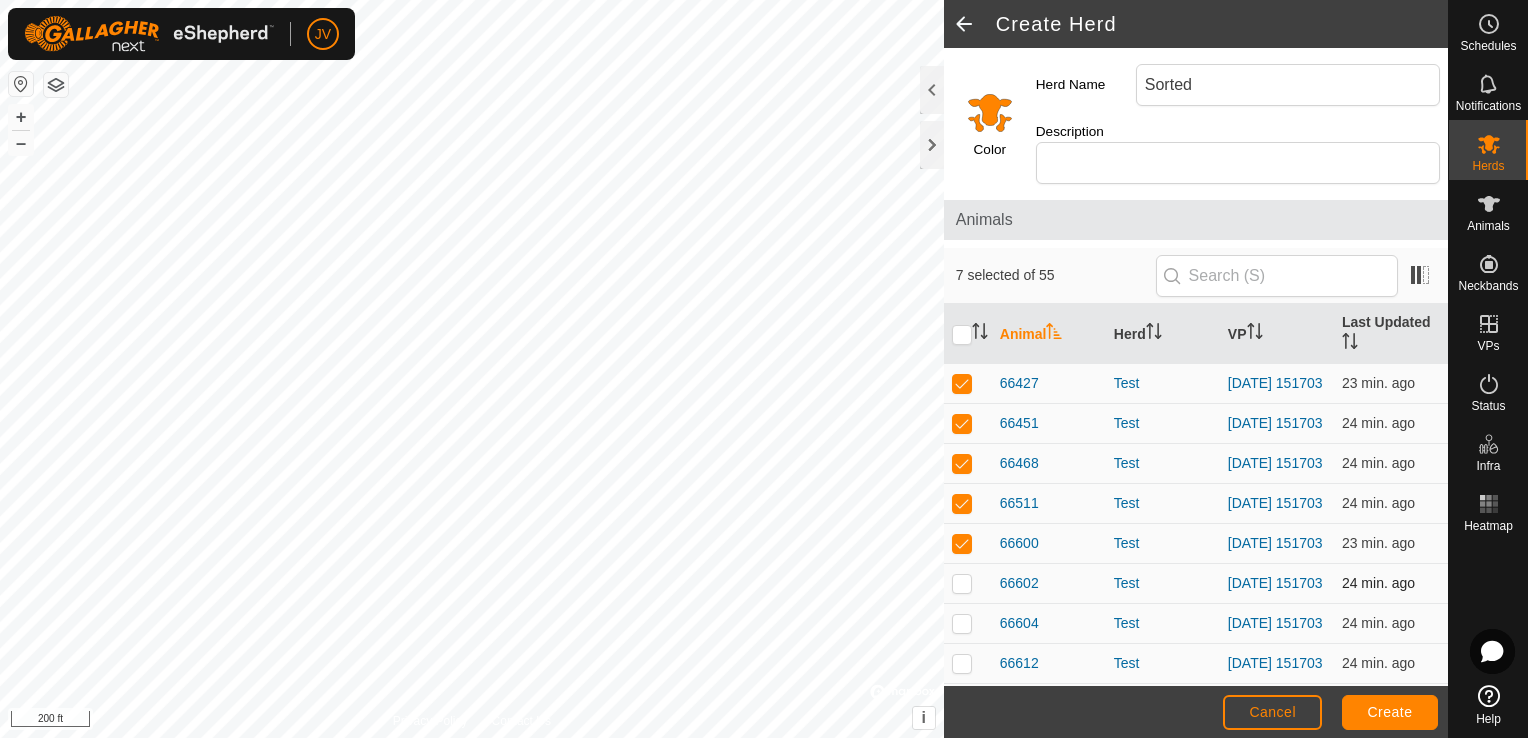 click at bounding box center [962, 583] 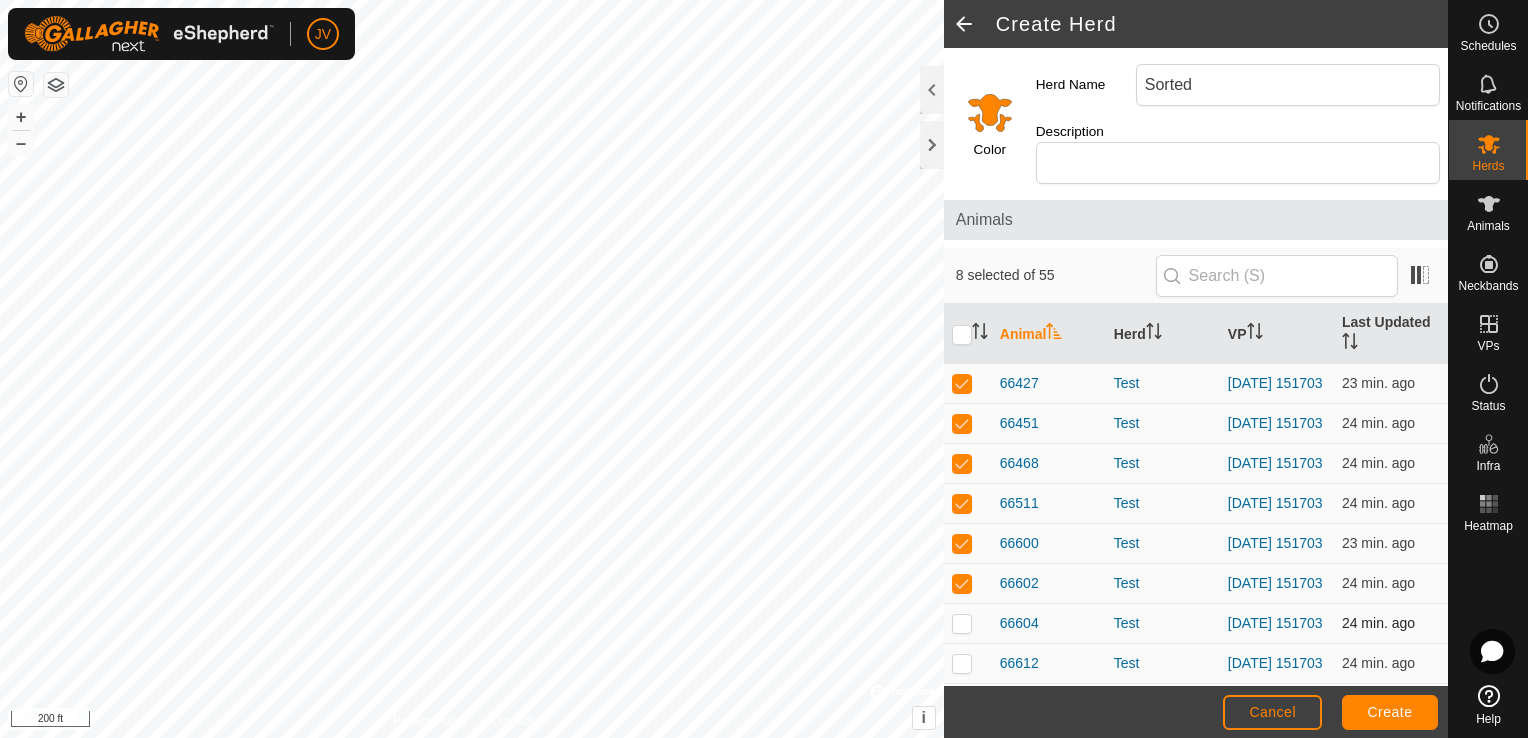 click at bounding box center (962, 623) 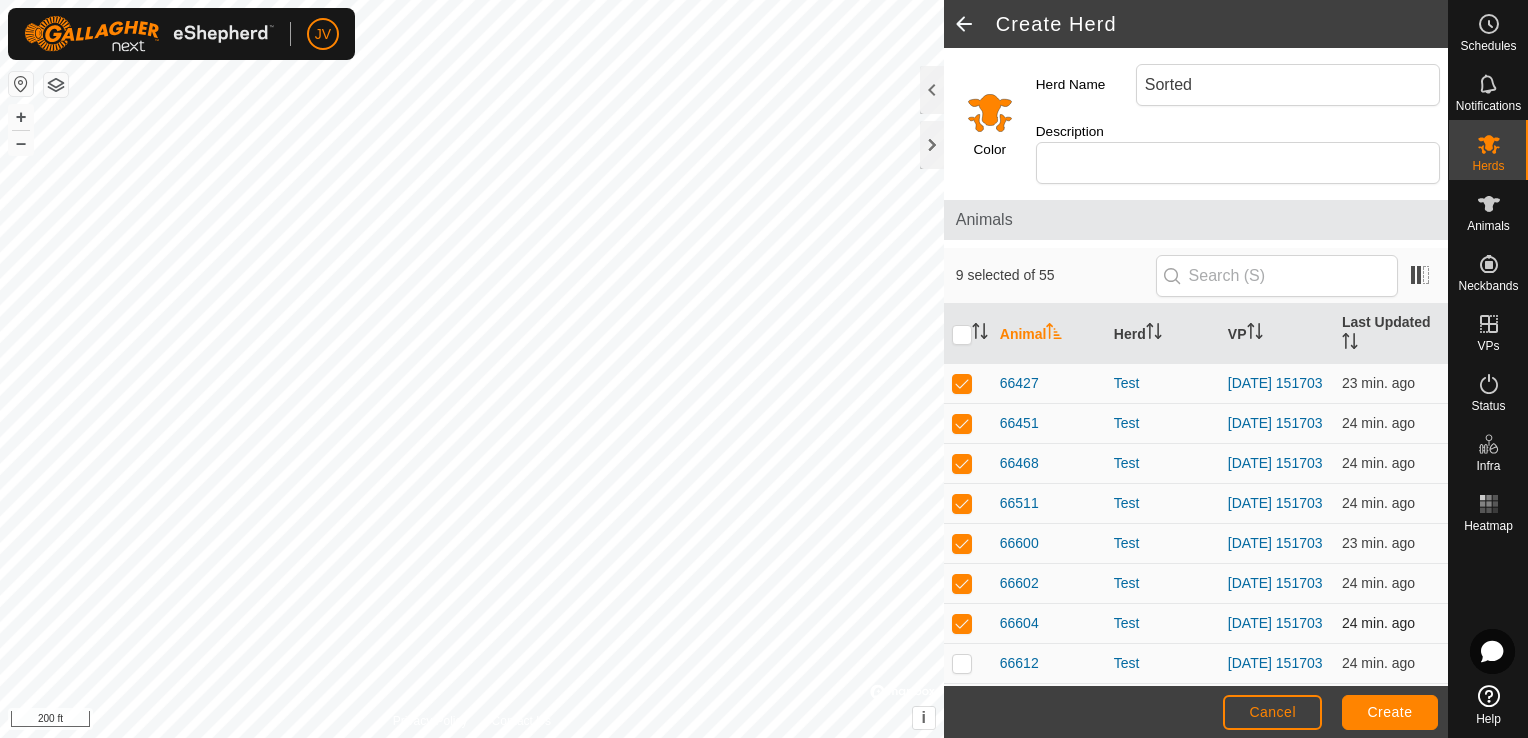 click at bounding box center (968, 624) 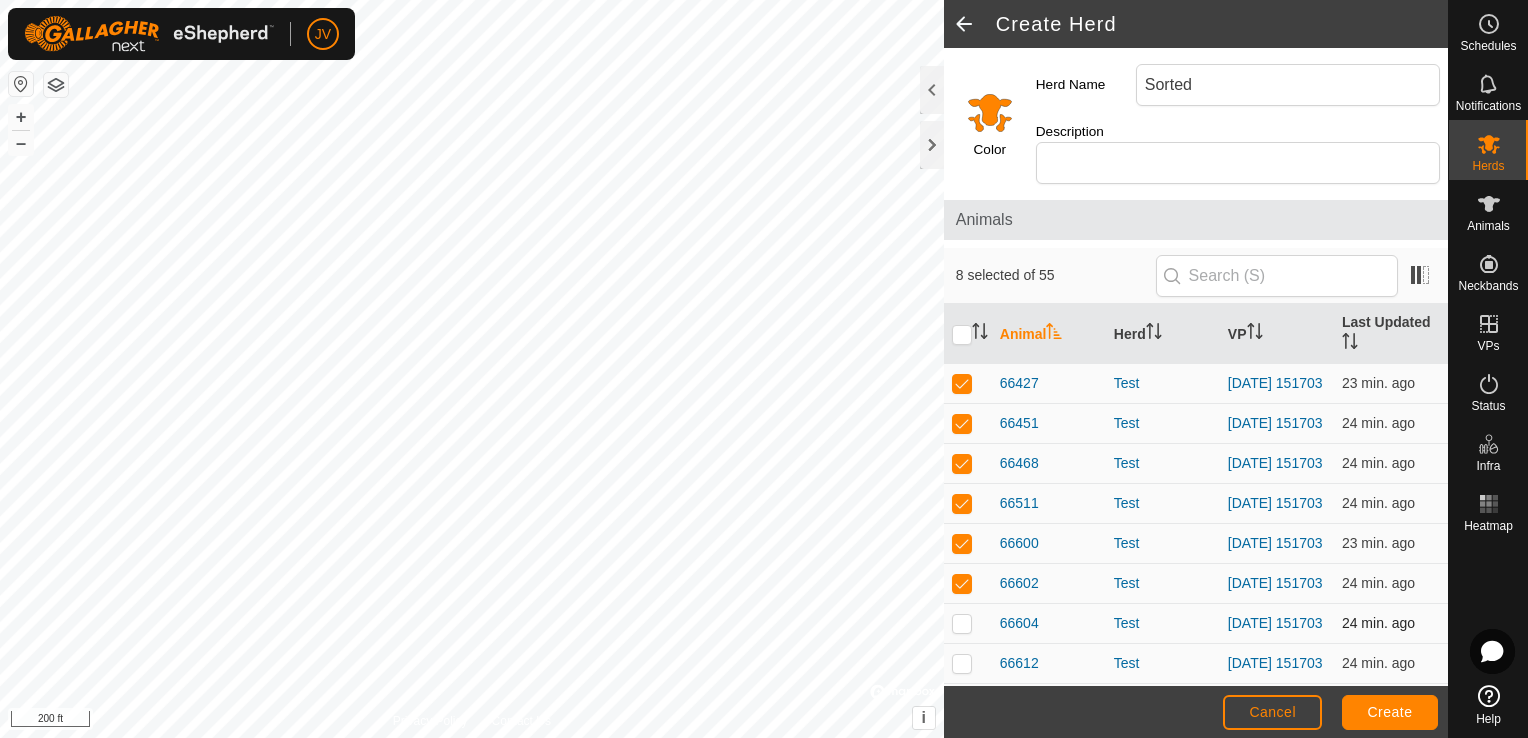 click at bounding box center [968, 624] 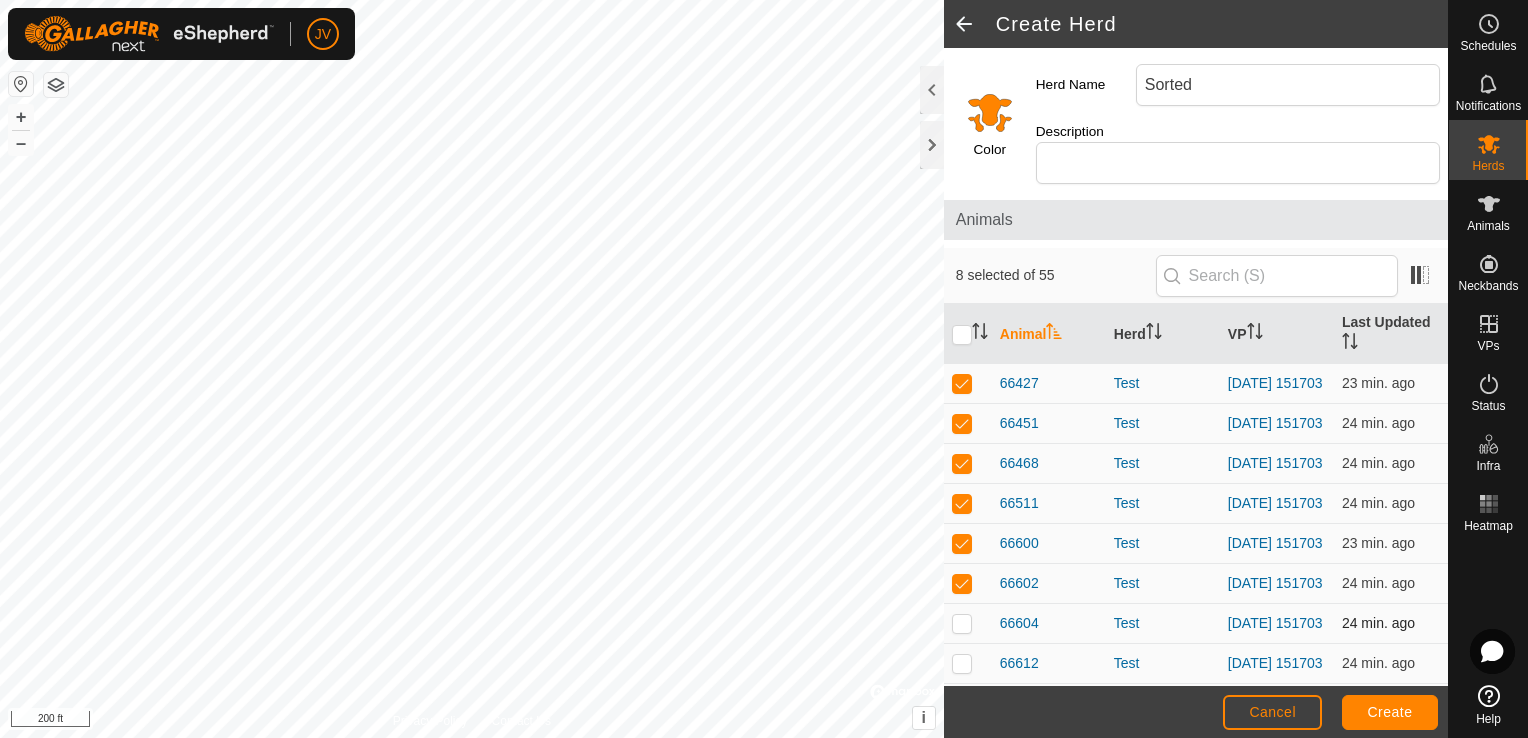 checkbox on "true" 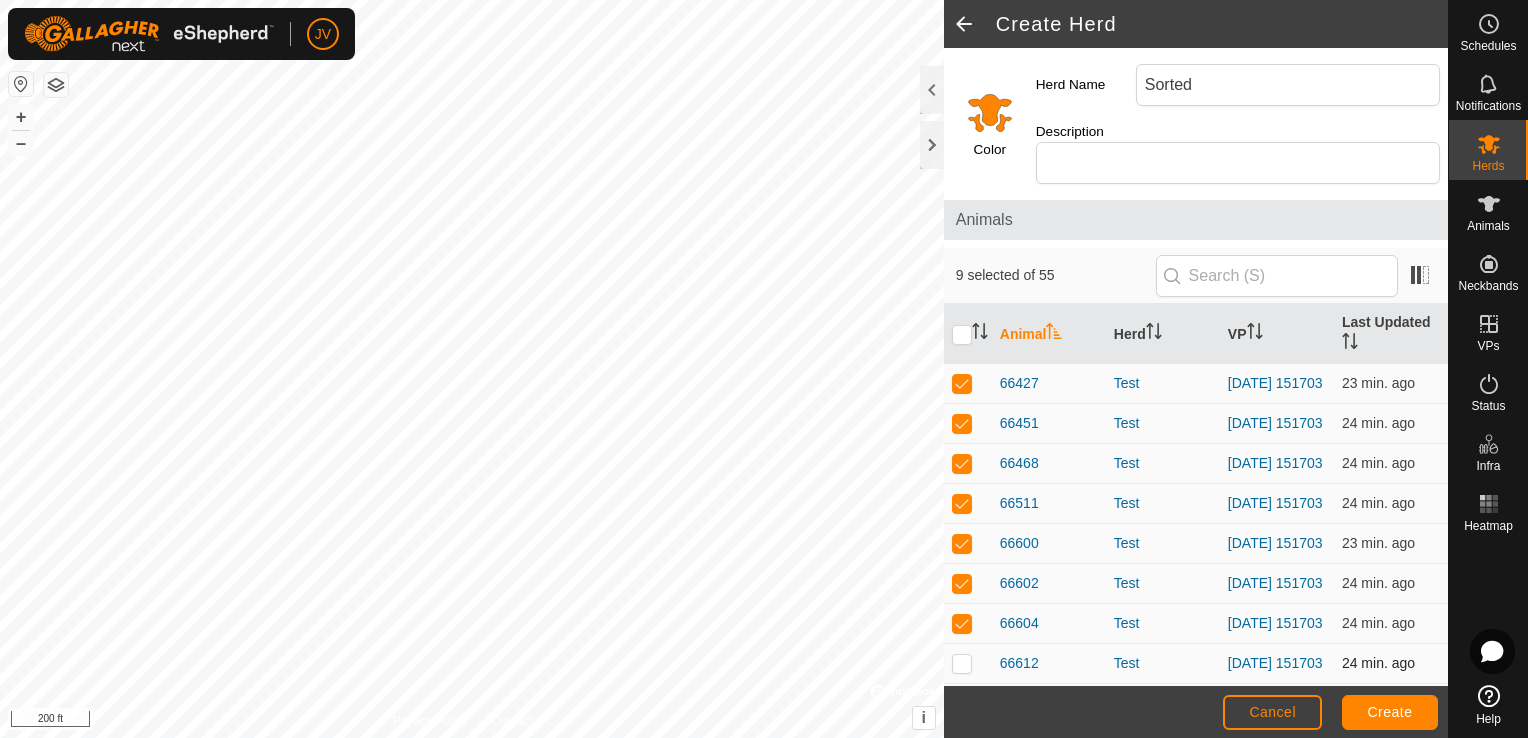 click at bounding box center (962, 663) 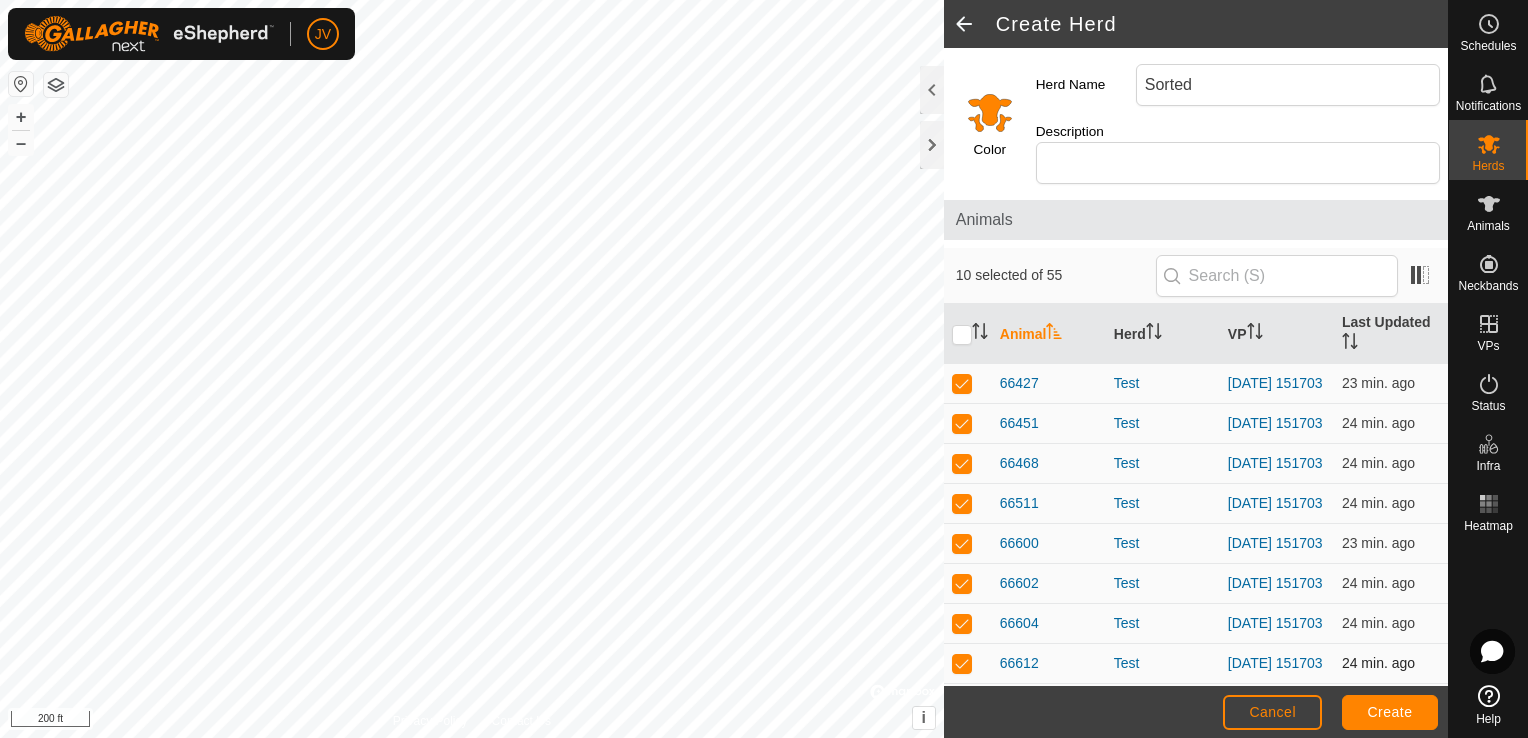 checkbox on "true" 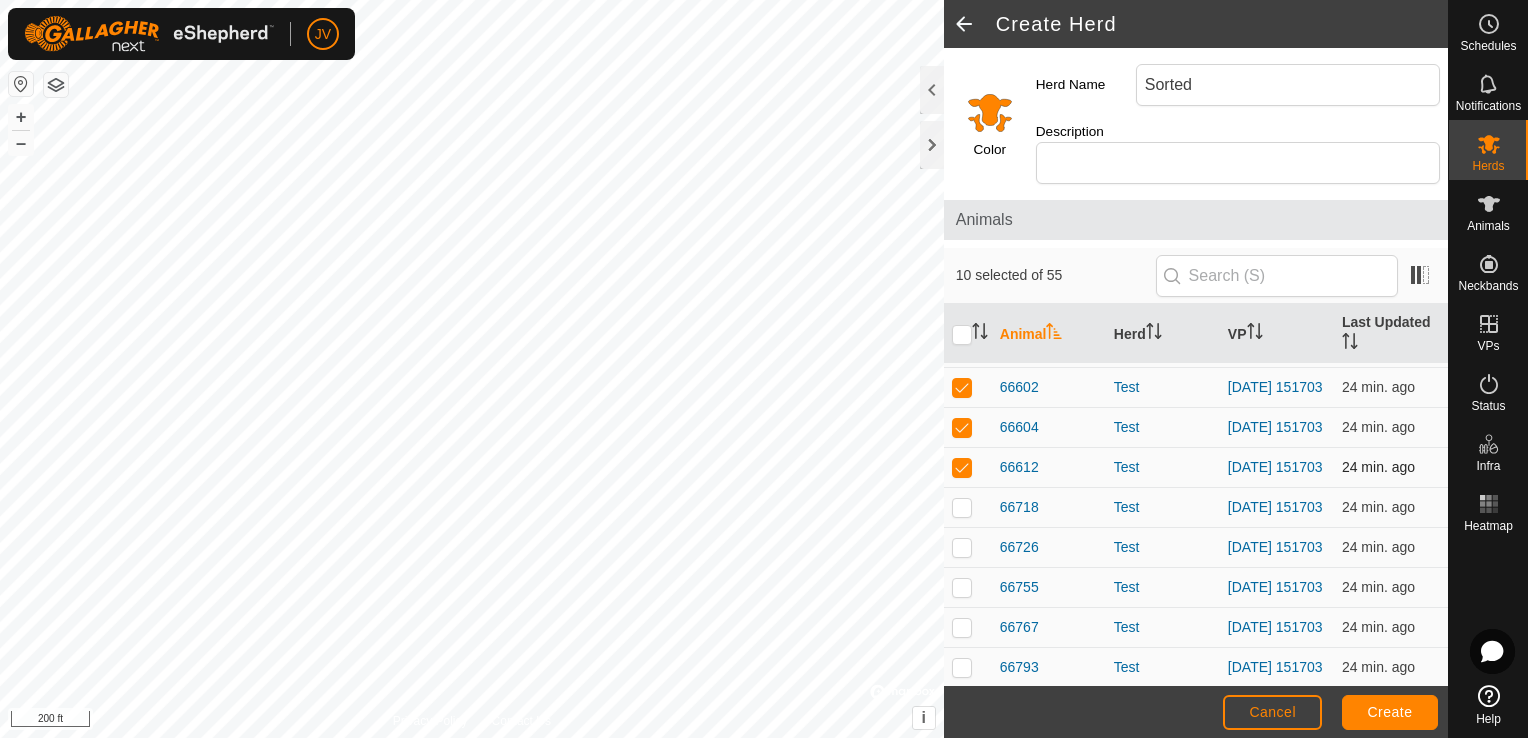 scroll, scrollTop: 279, scrollLeft: 0, axis: vertical 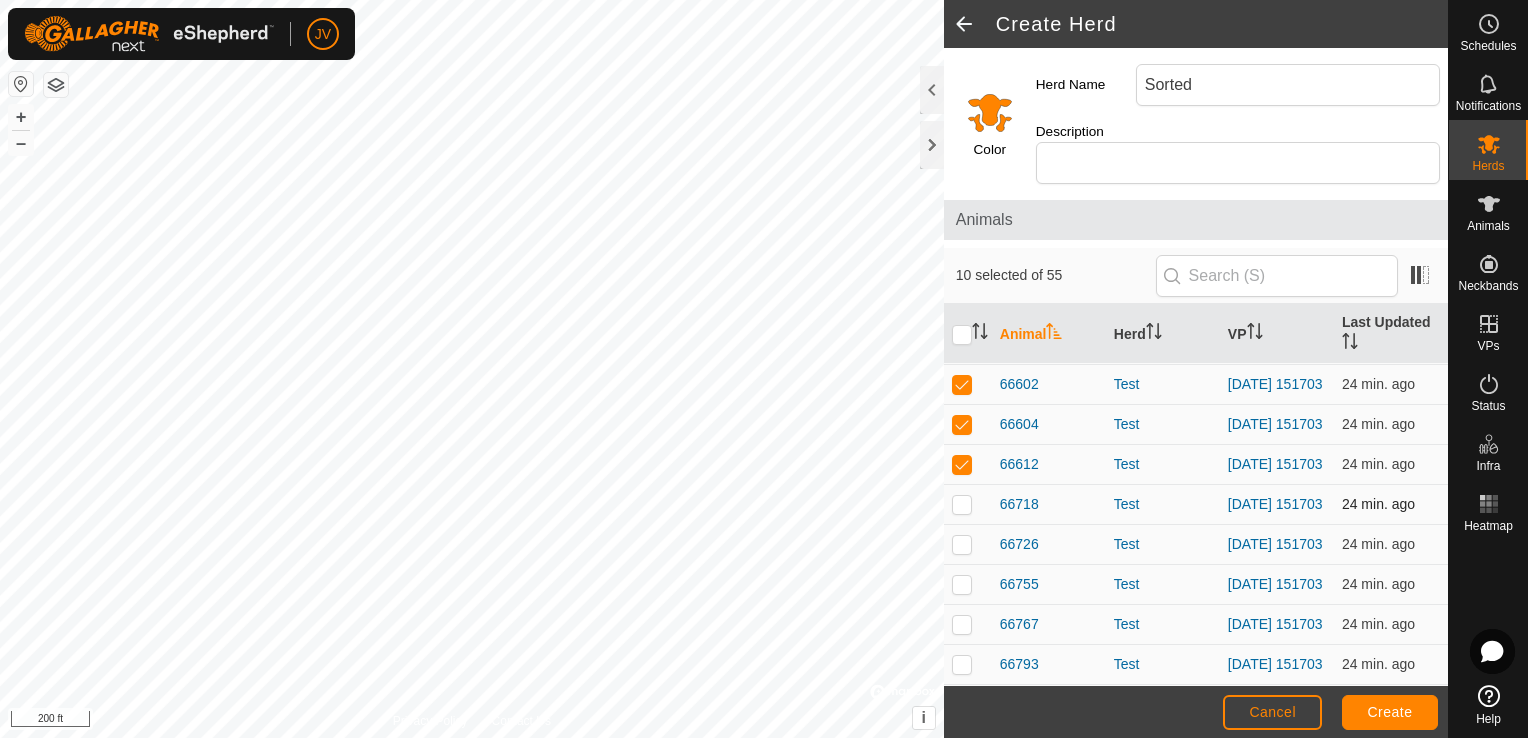 click at bounding box center (962, 504) 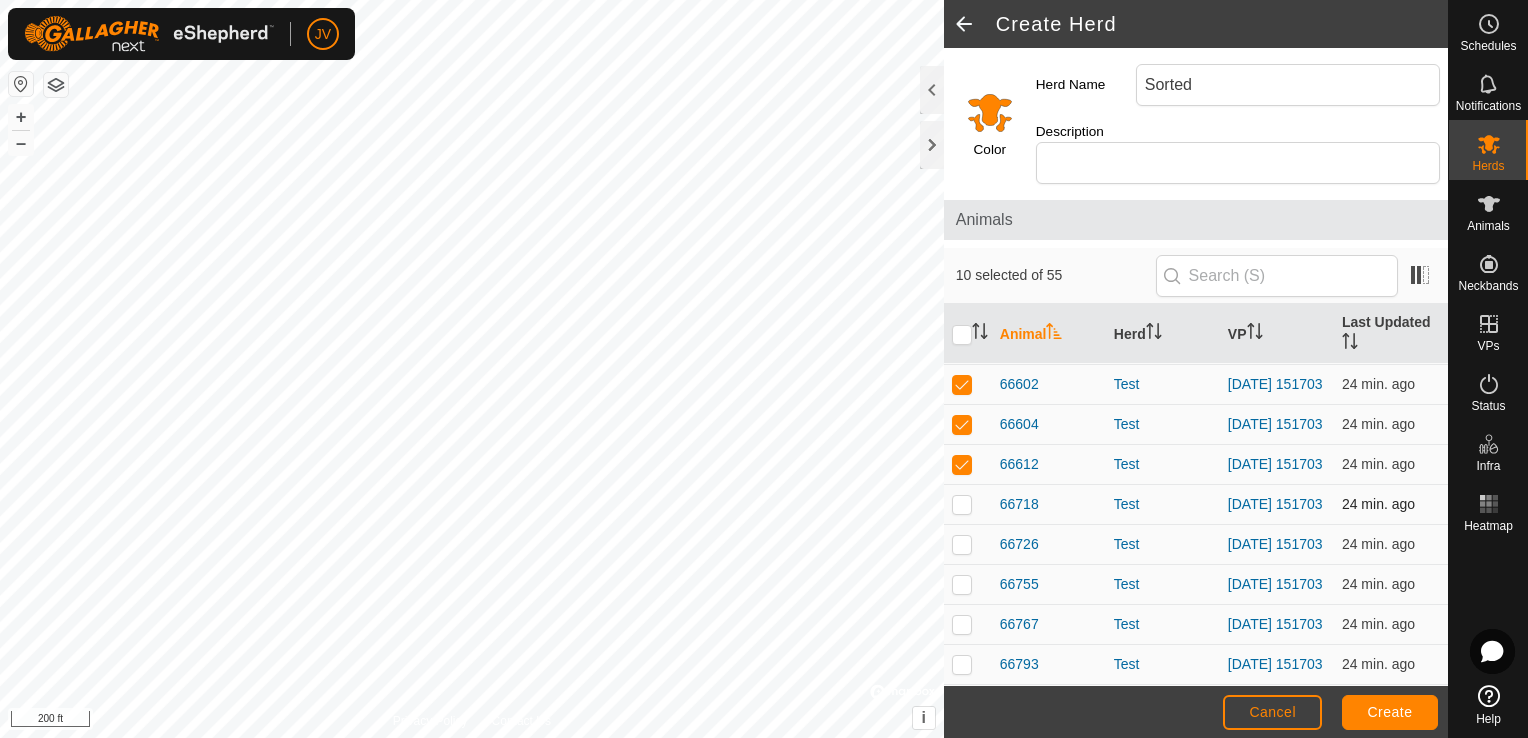 checkbox on "true" 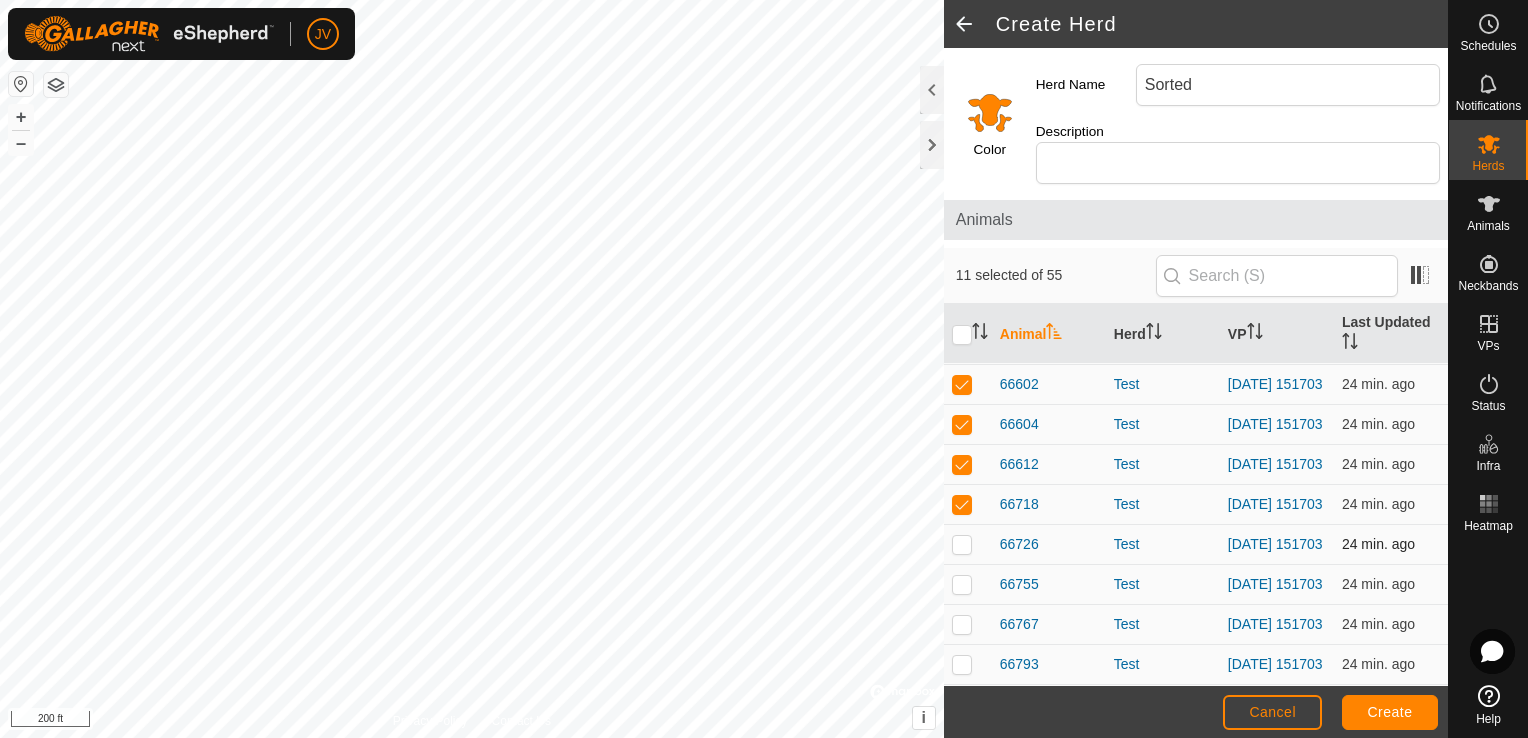 click at bounding box center [962, 544] 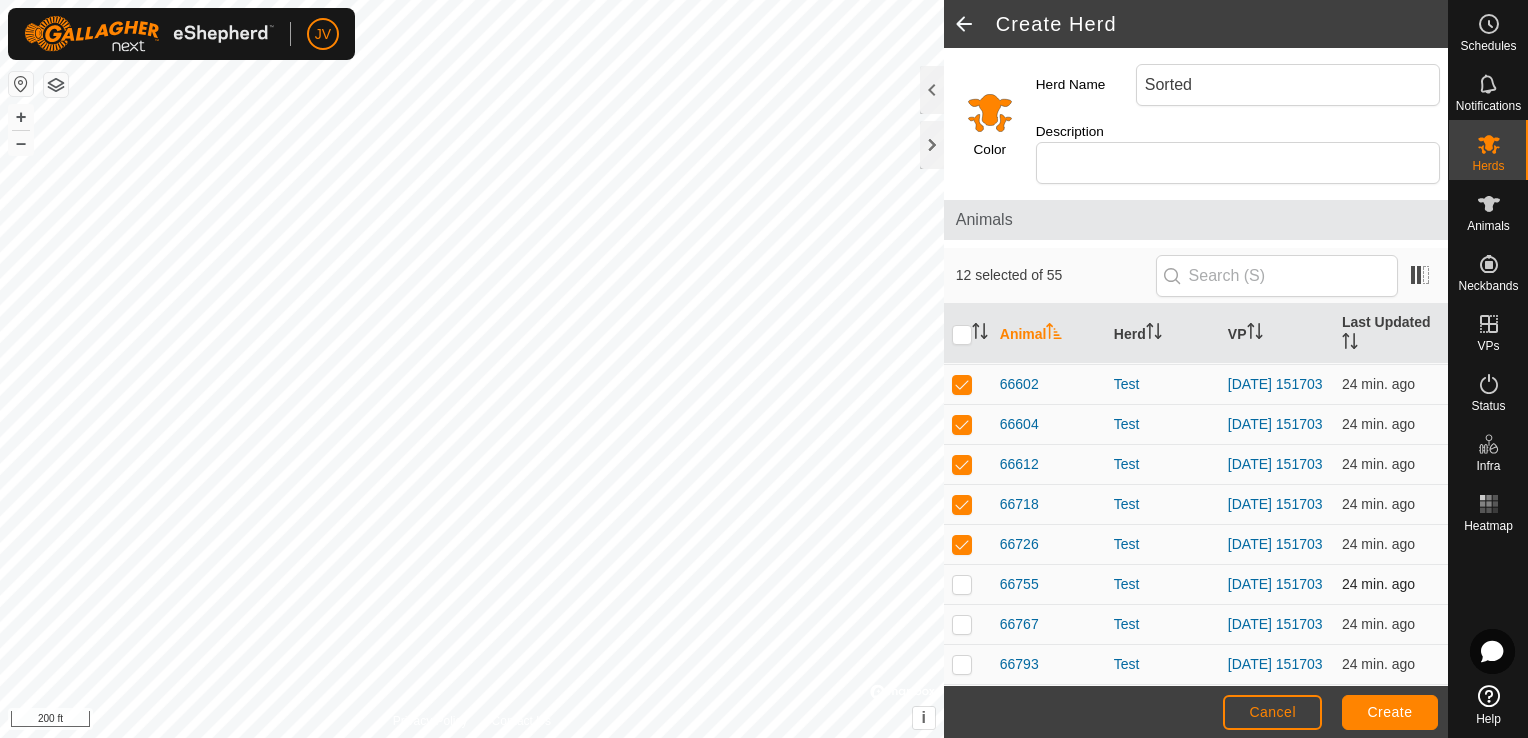 click at bounding box center [968, 585] 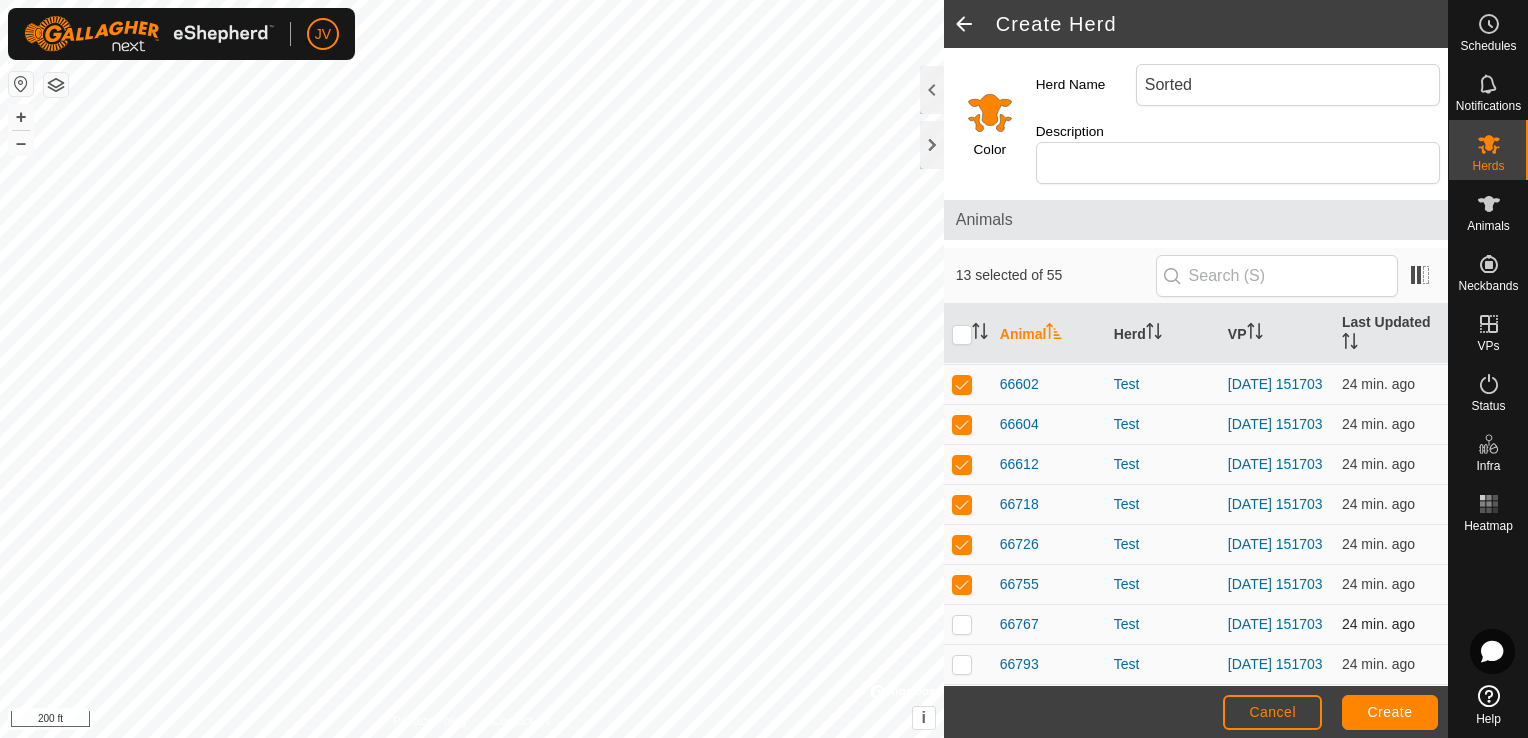 click at bounding box center [962, 624] 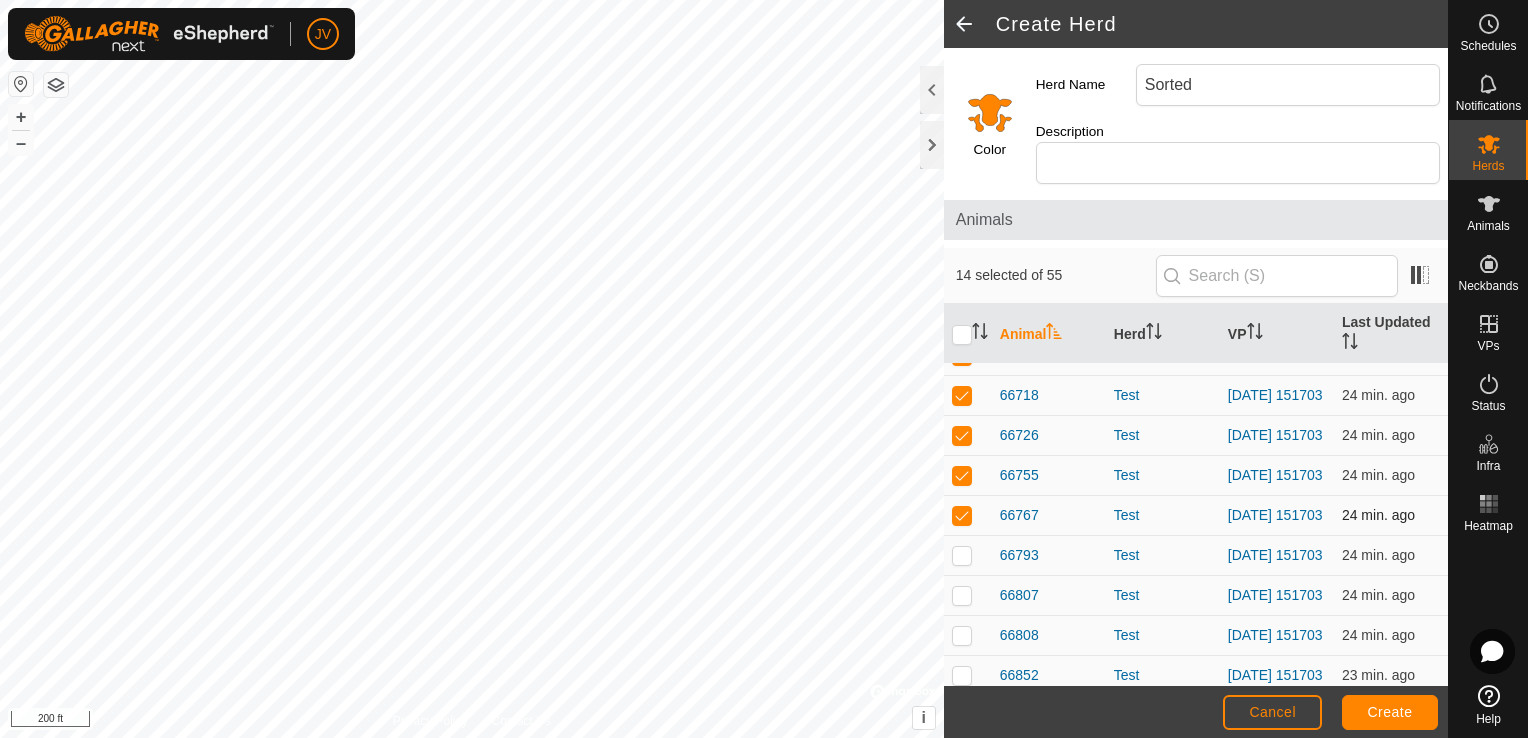 scroll, scrollTop: 390, scrollLeft: 0, axis: vertical 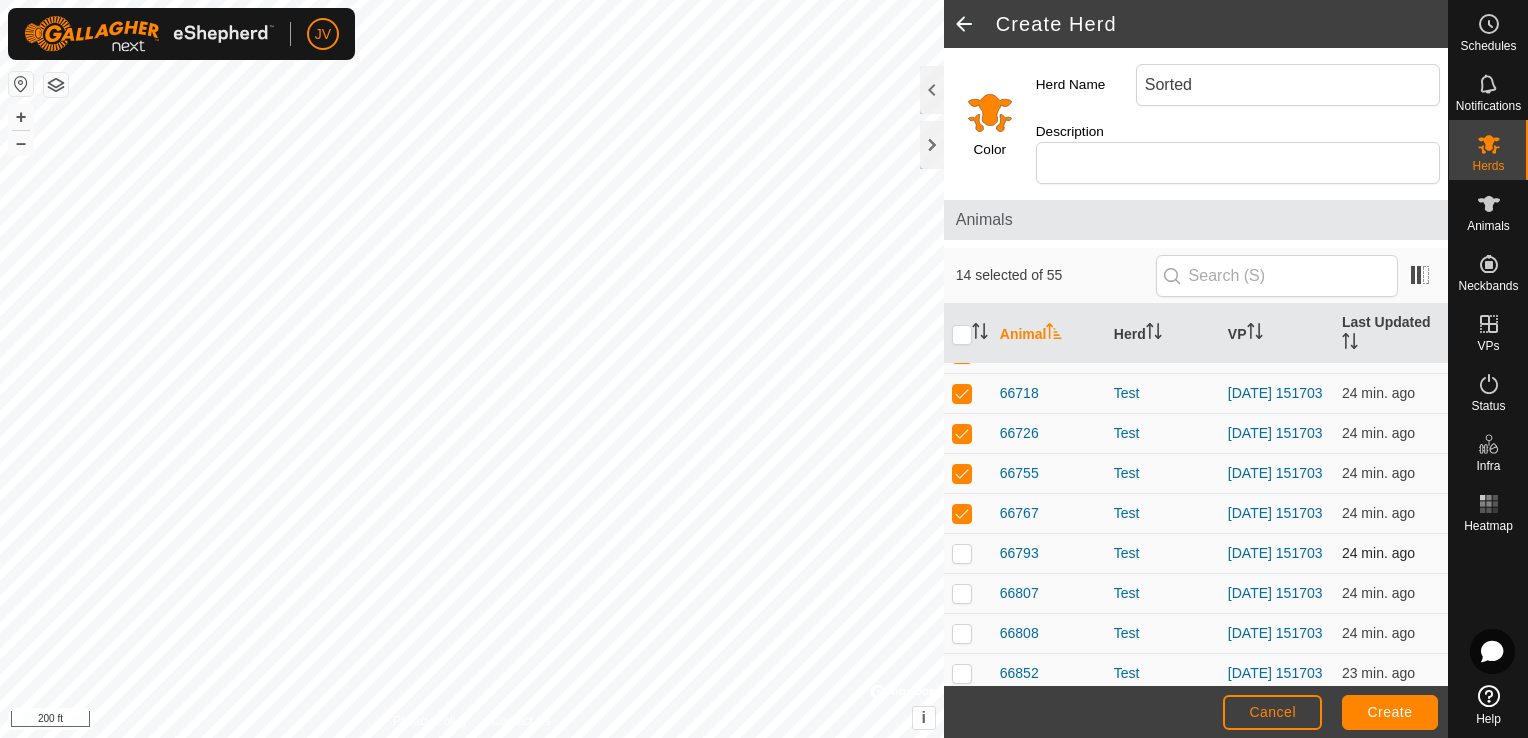click at bounding box center [962, 553] 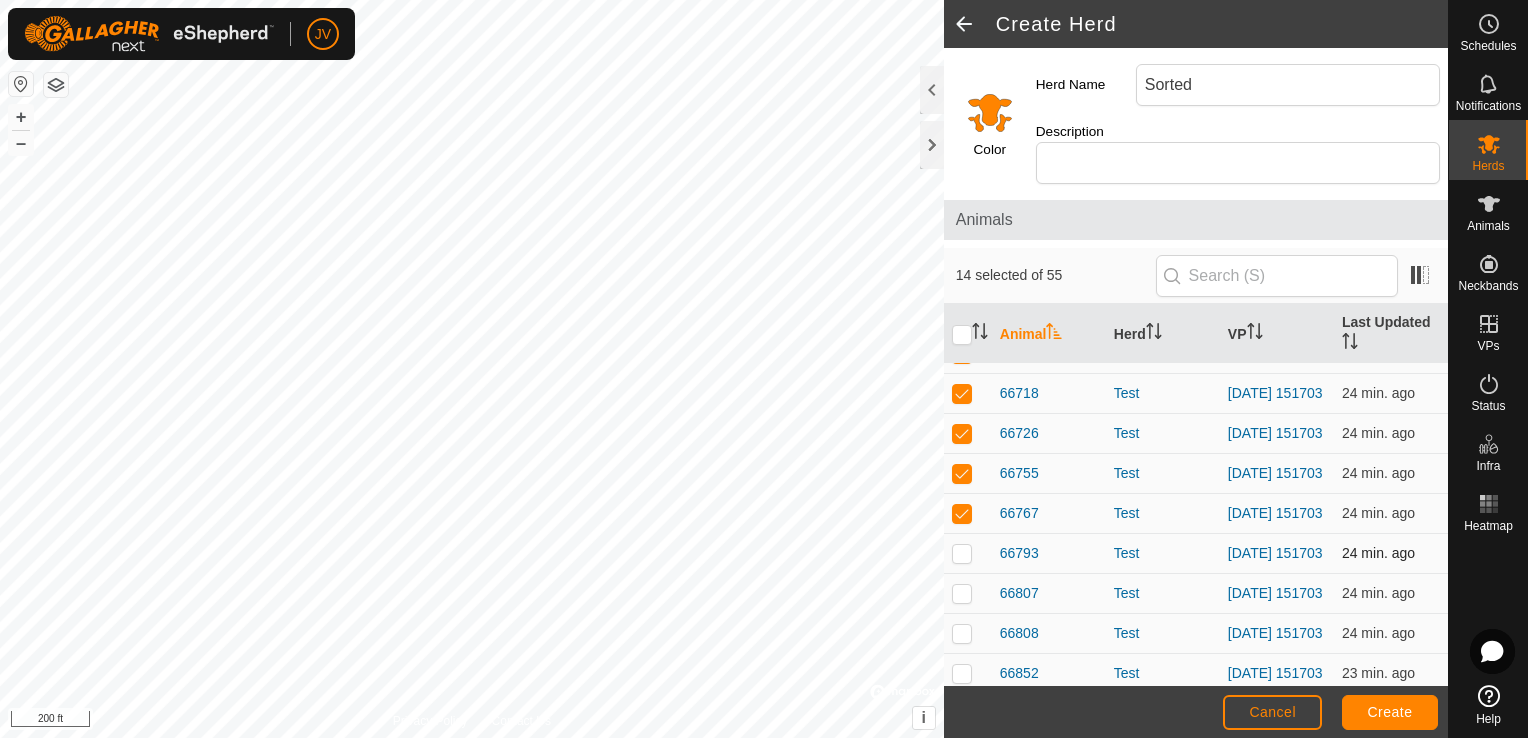checkbox on "true" 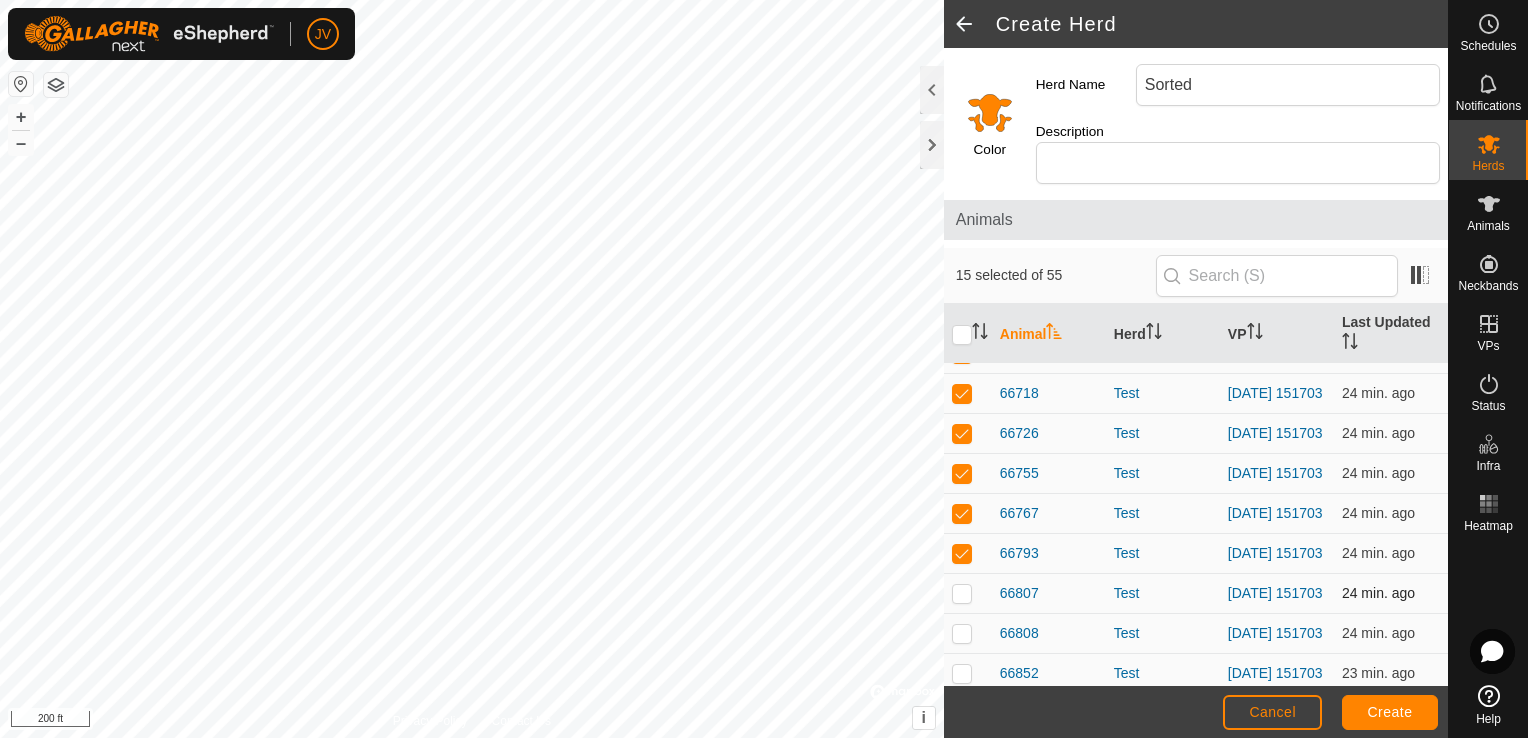 click at bounding box center [968, 594] 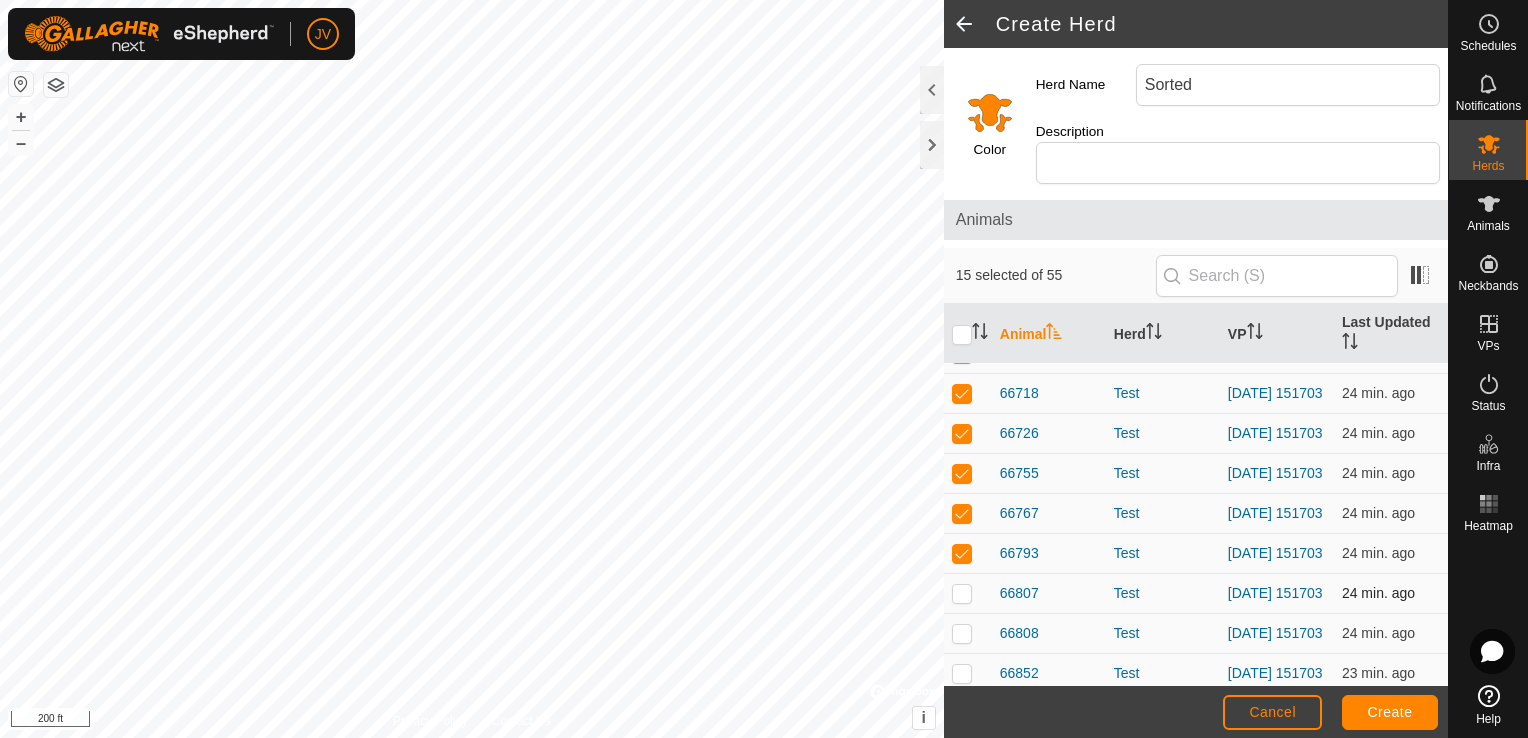 checkbox on "true" 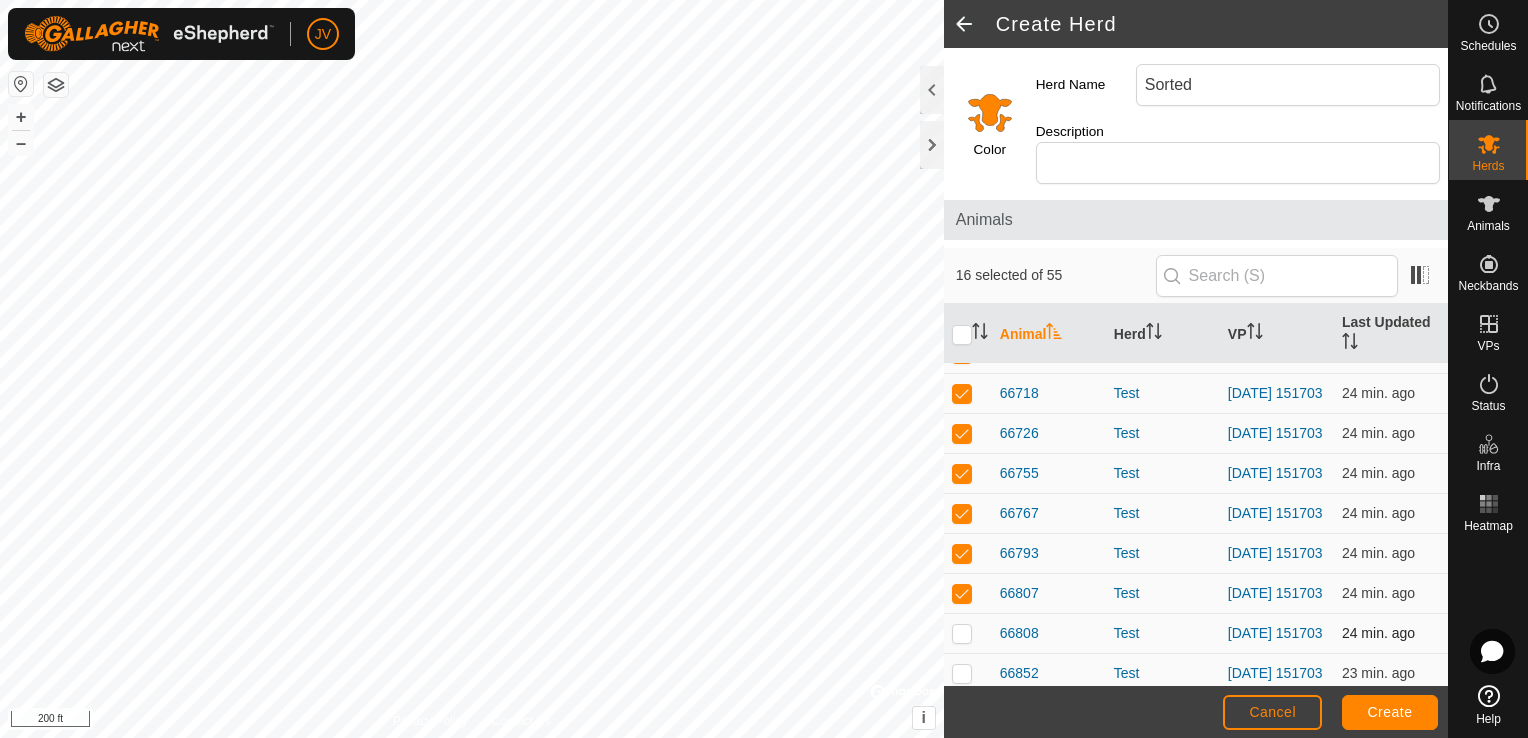 click at bounding box center [962, 633] 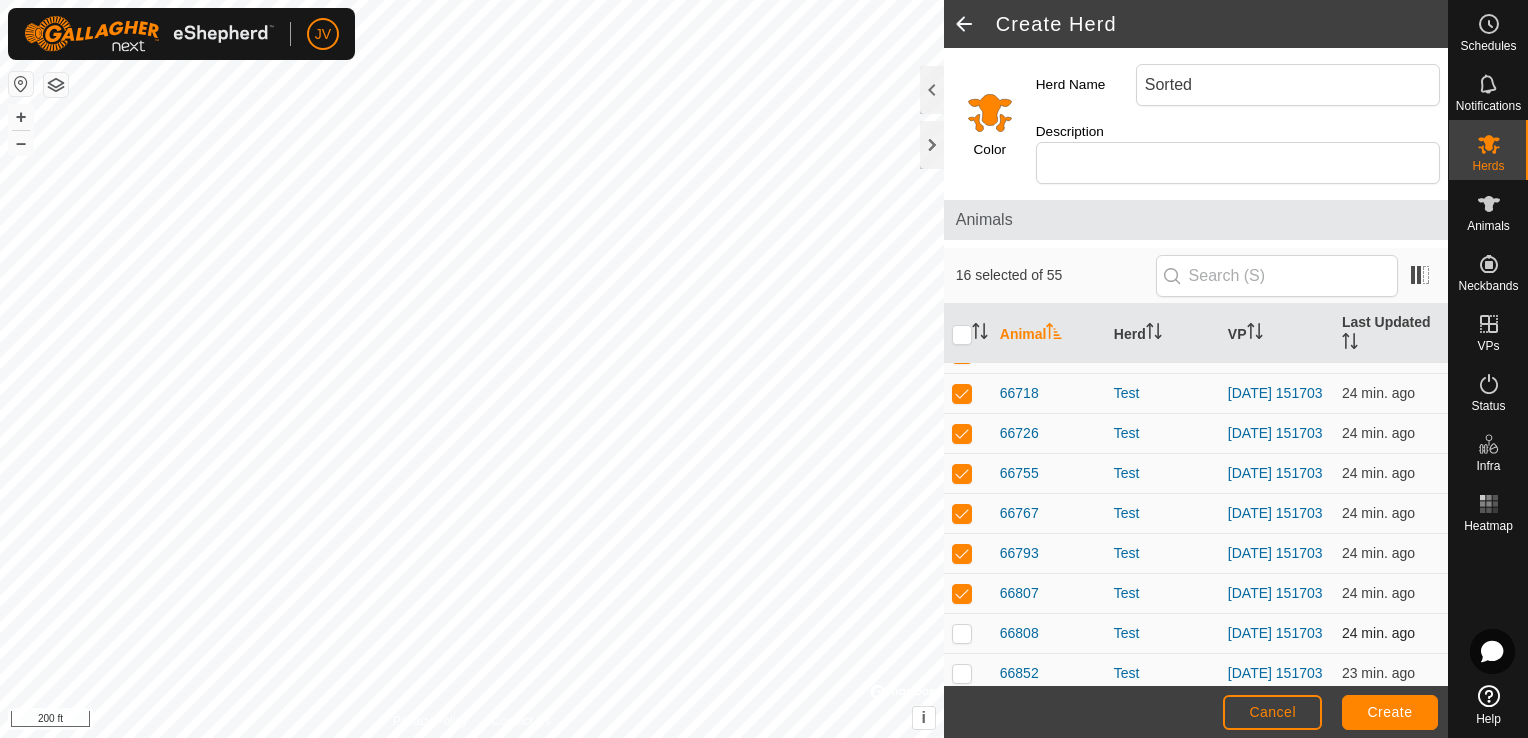 checkbox on "true" 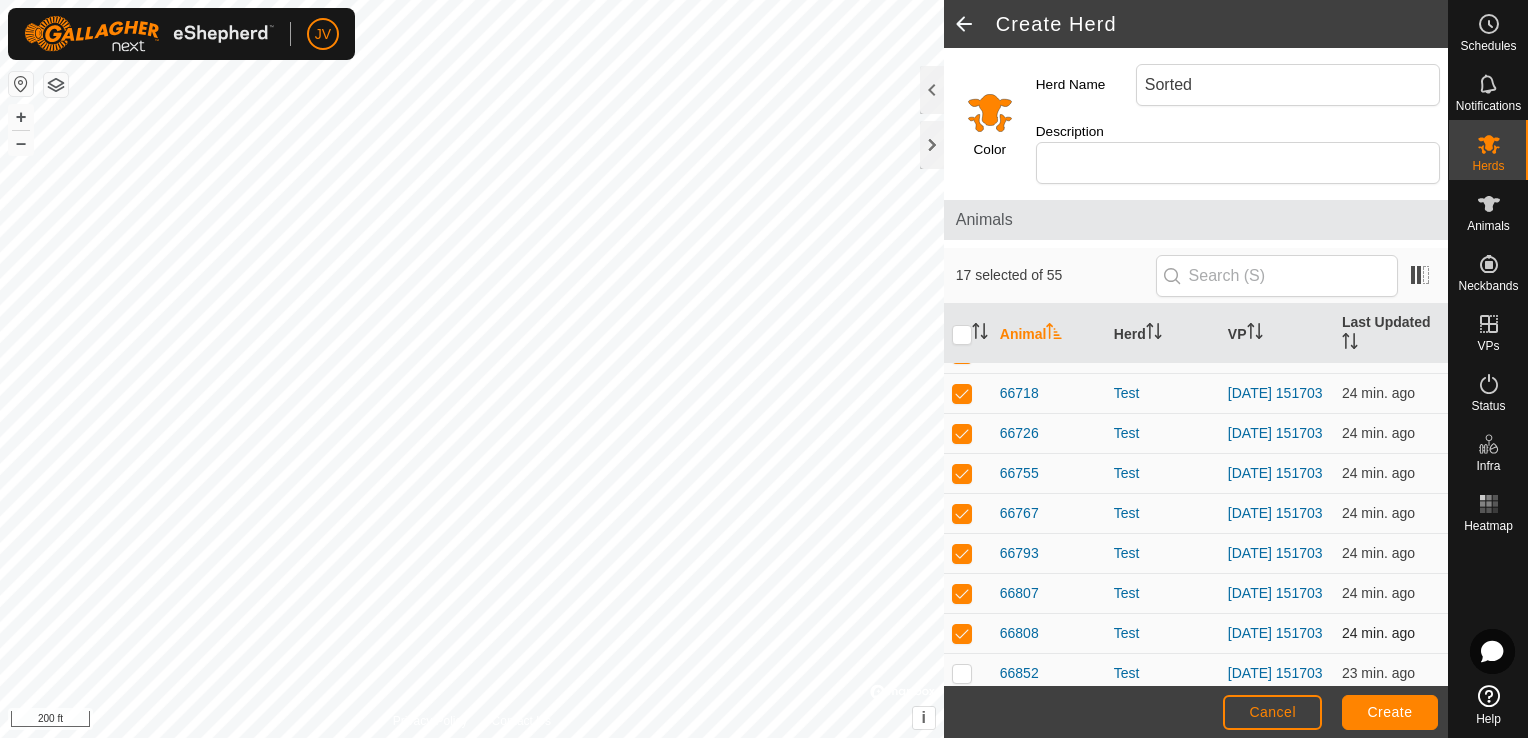 scroll, scrollTop: 528, scrollLeft: 0, axis: vertical 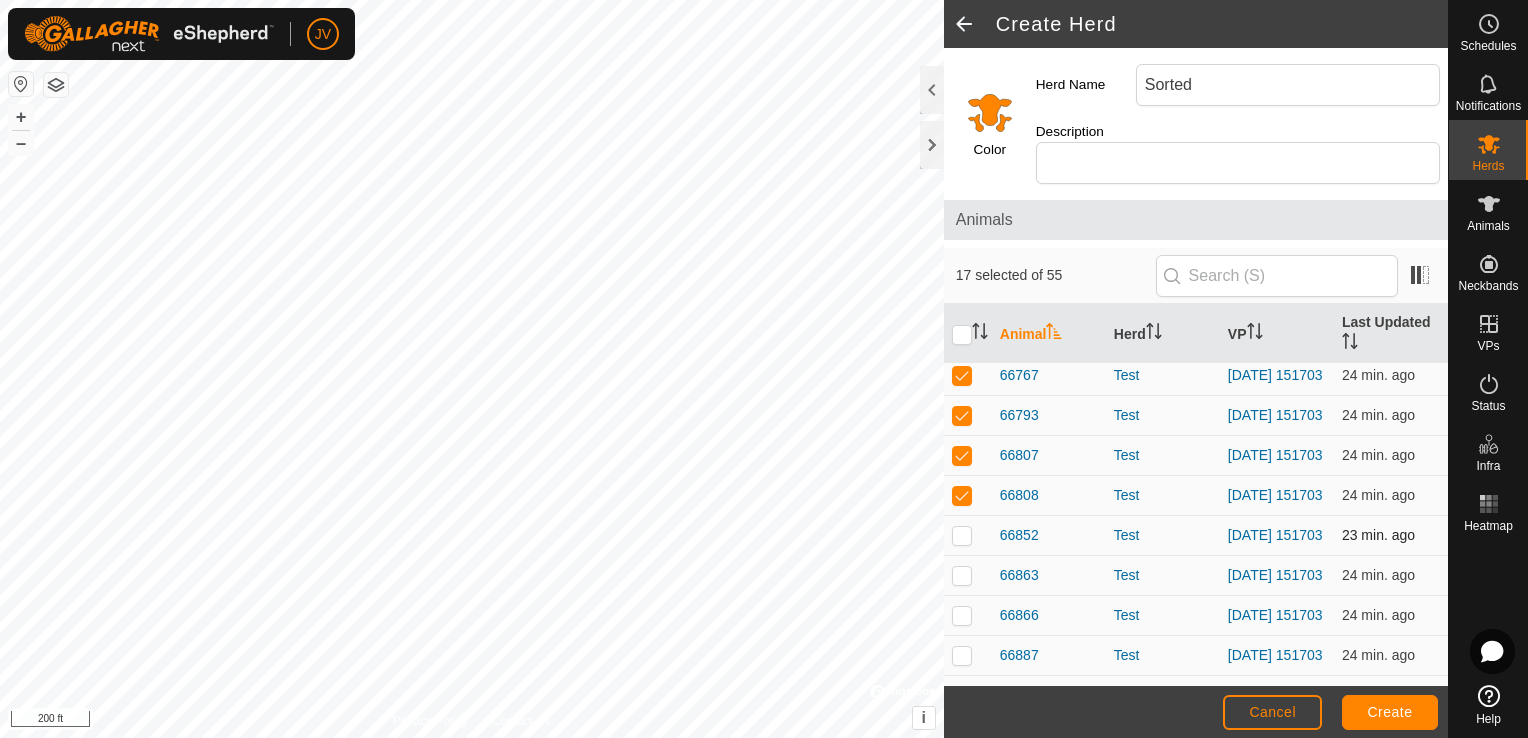 click at bounding box center (962, 535) 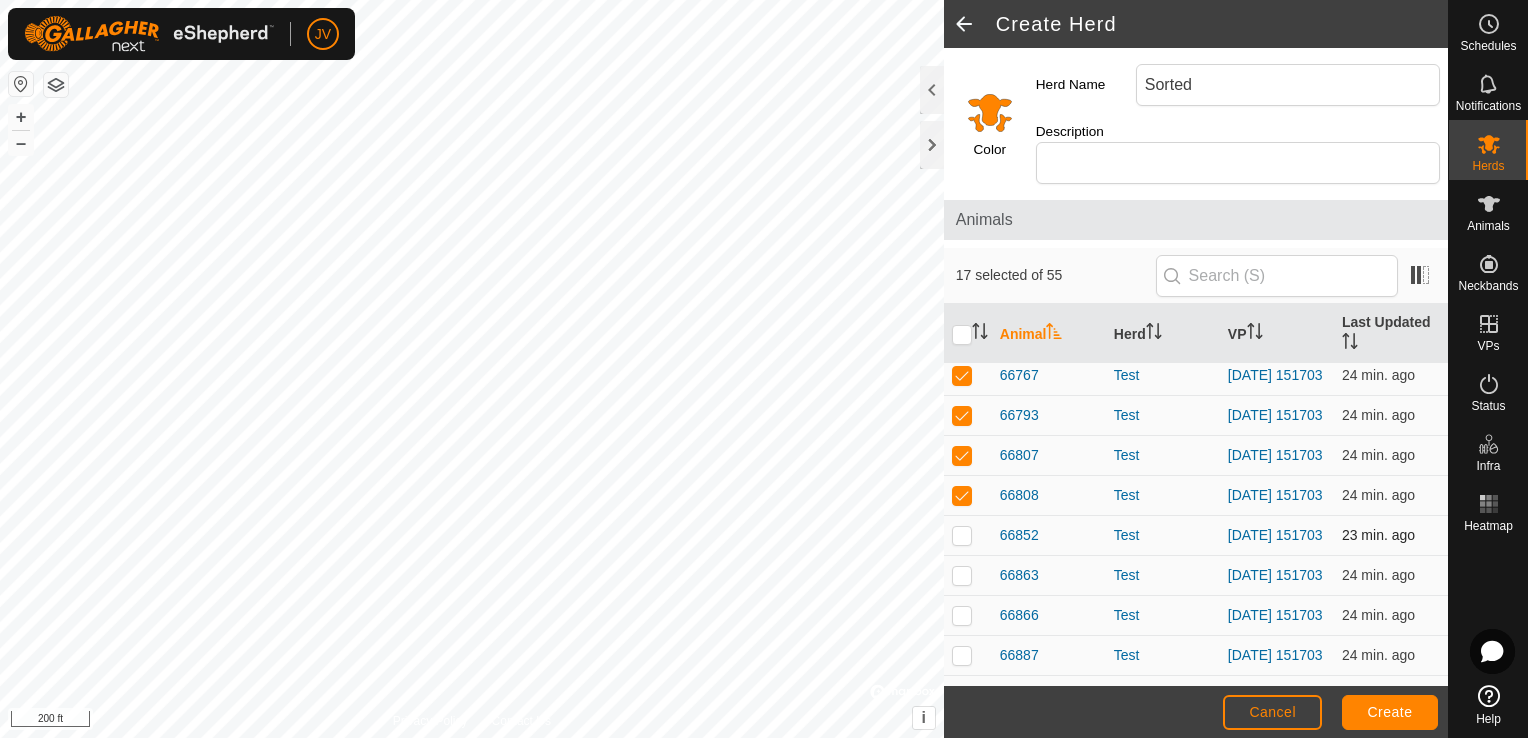 checkbox on "true" 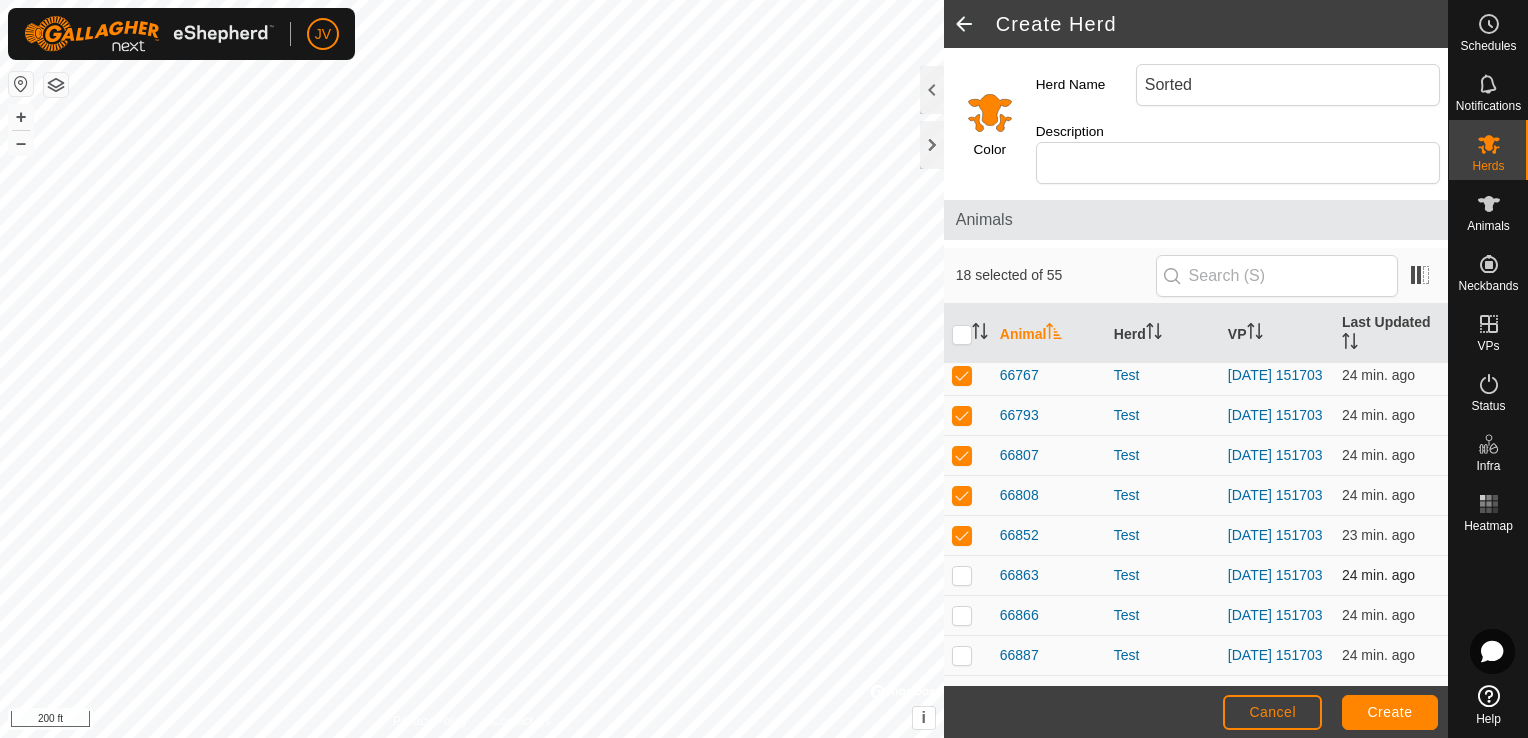 click at bounding box center (968, 576) 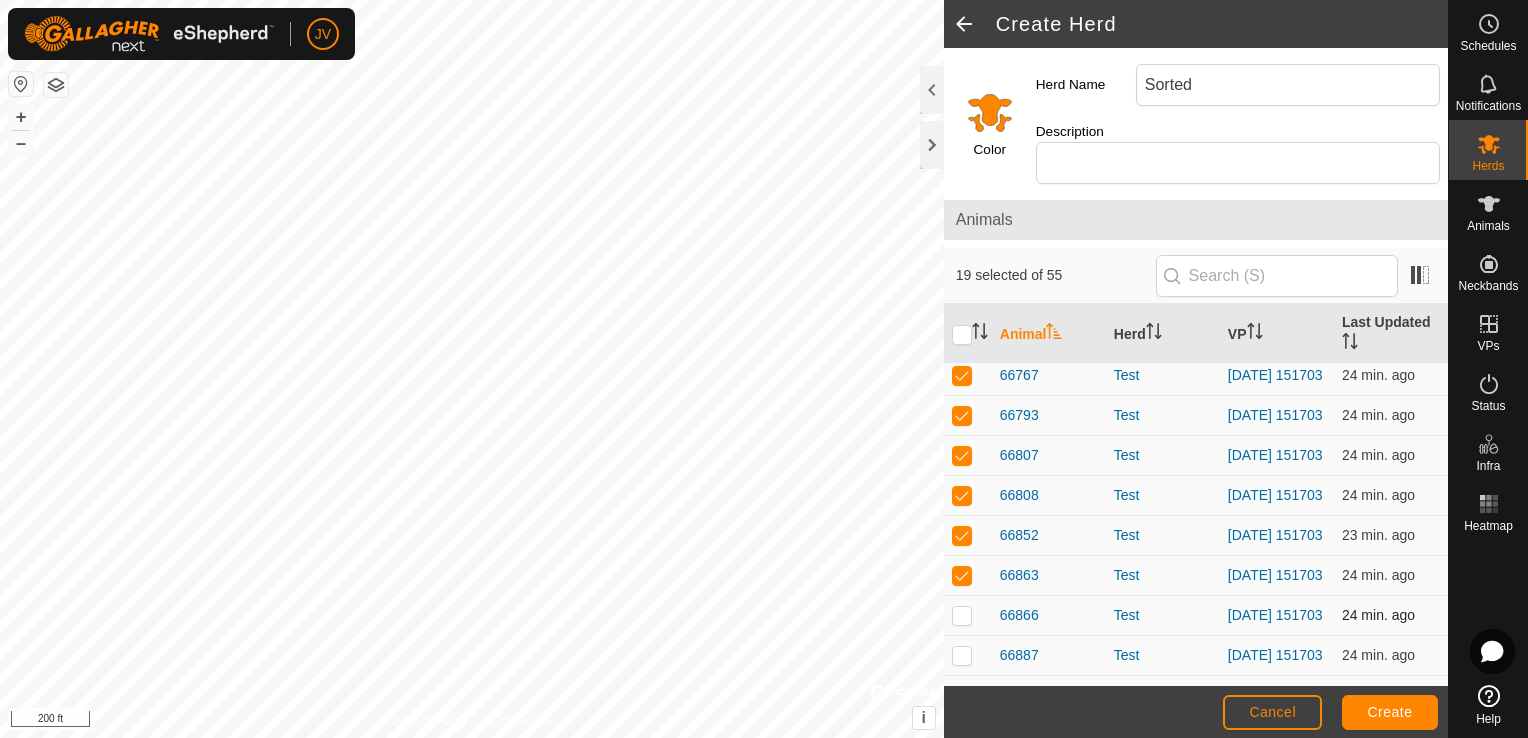 click at bounding box center [962, 615] 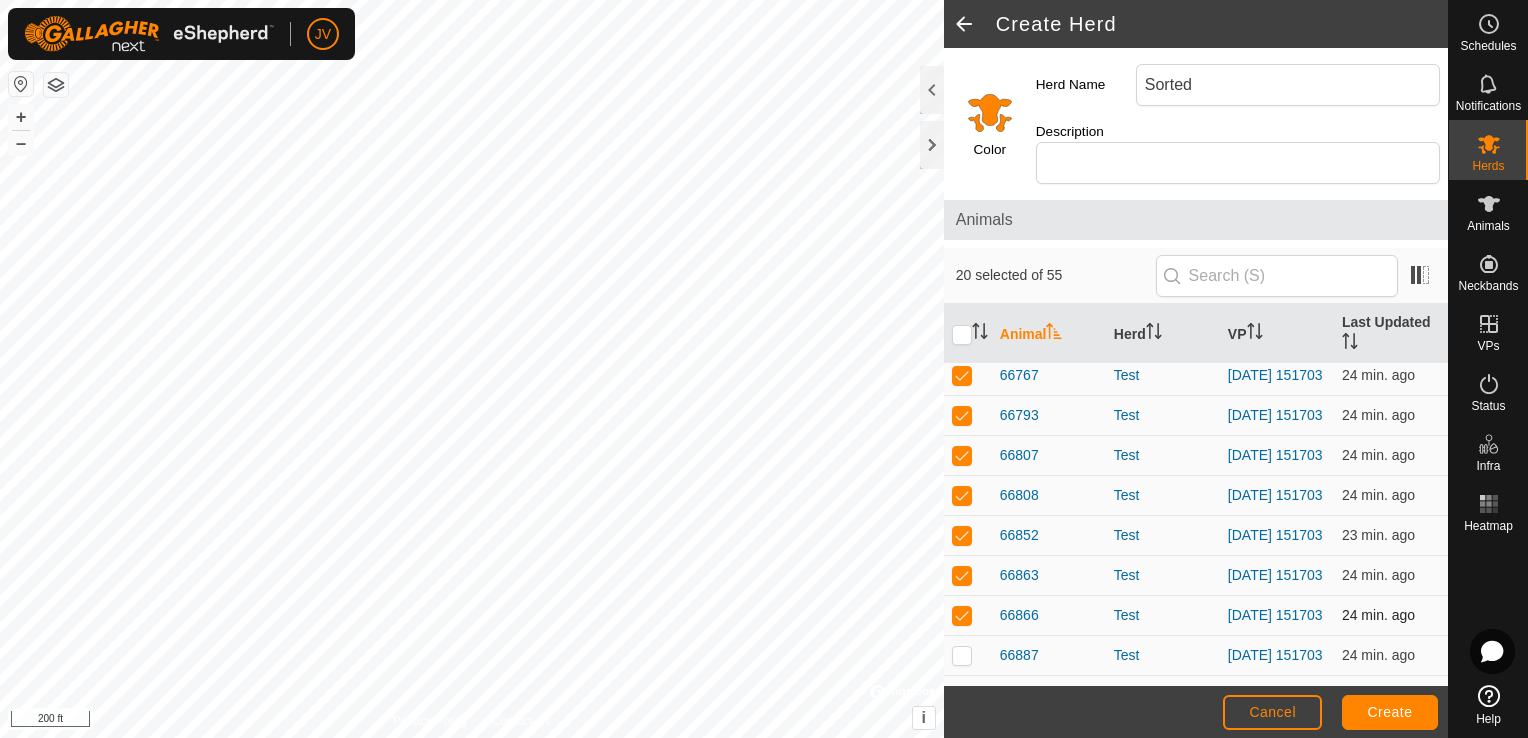 scroll, scrollTop: 640, scrollLeft: 0, axis: vertical 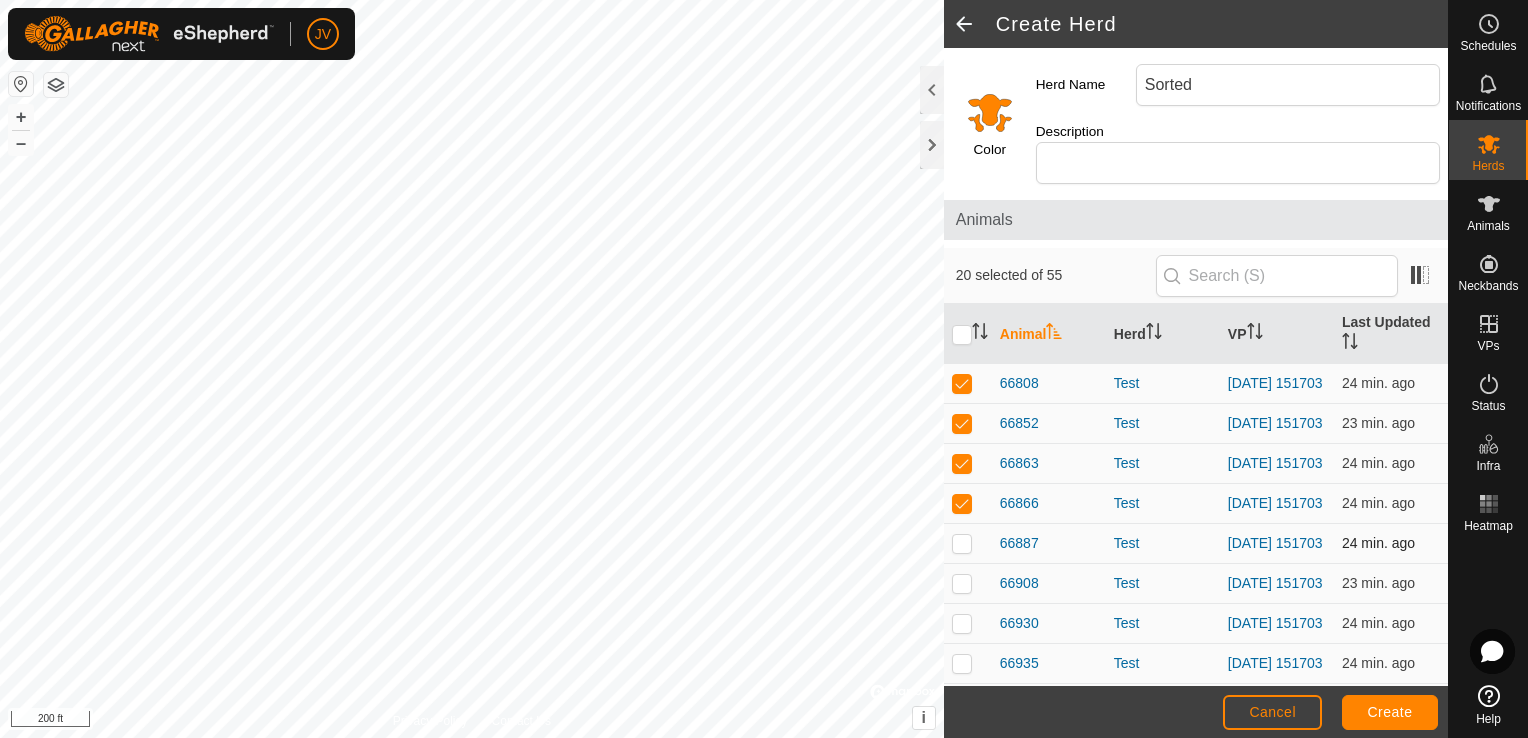 click at bounding box center (962, 543) 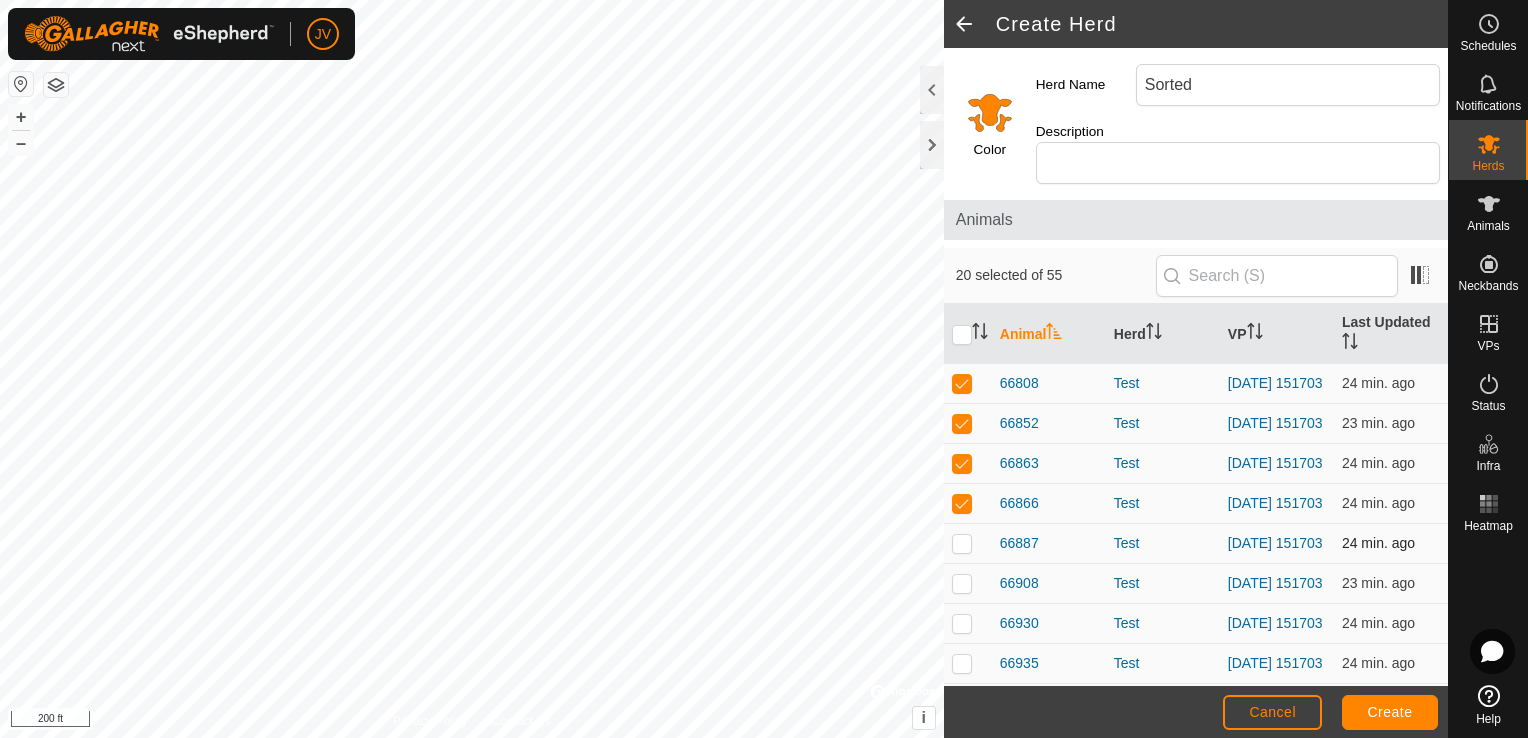 checkbox on "true" 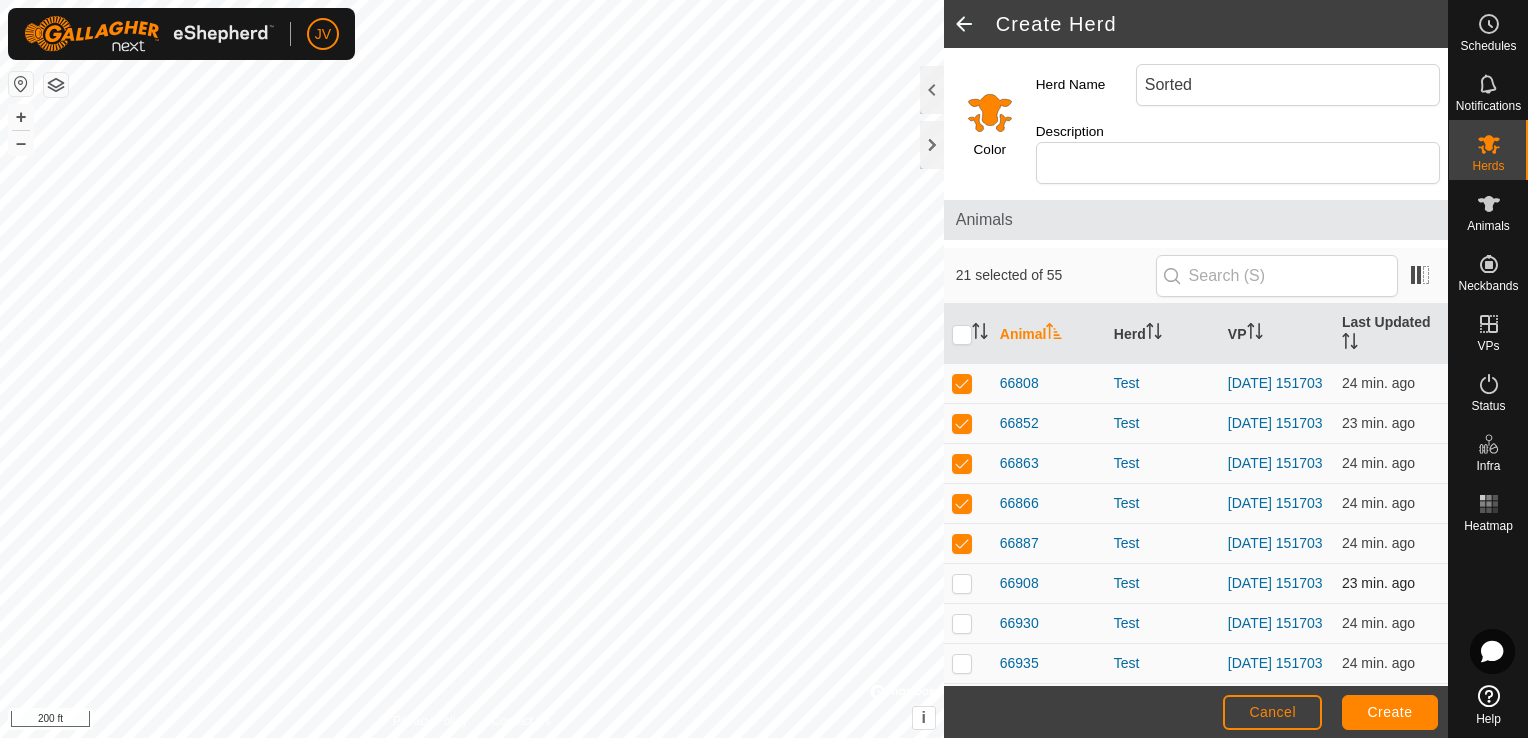 click at bounding box center (968, 584) 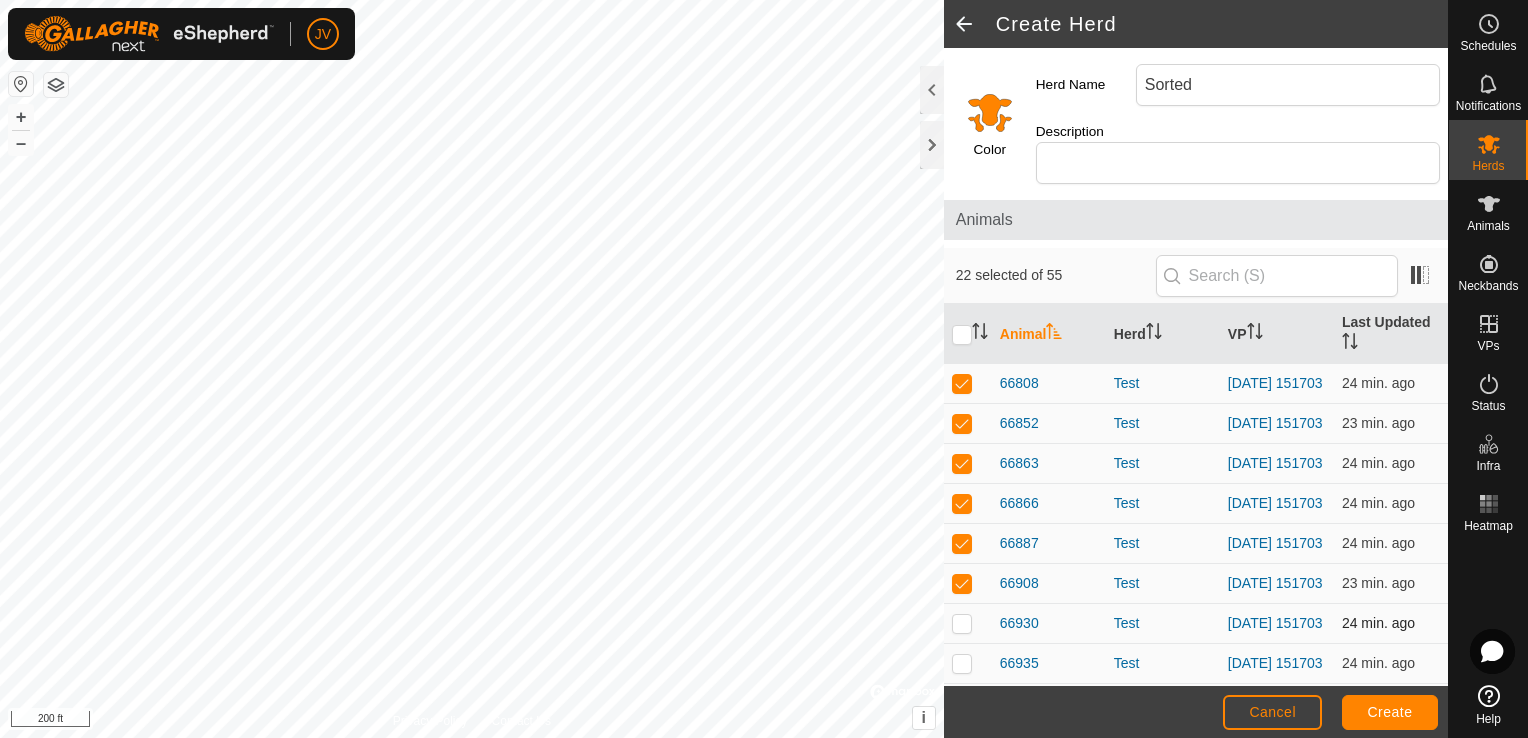 click at bounding box center (968, 624) 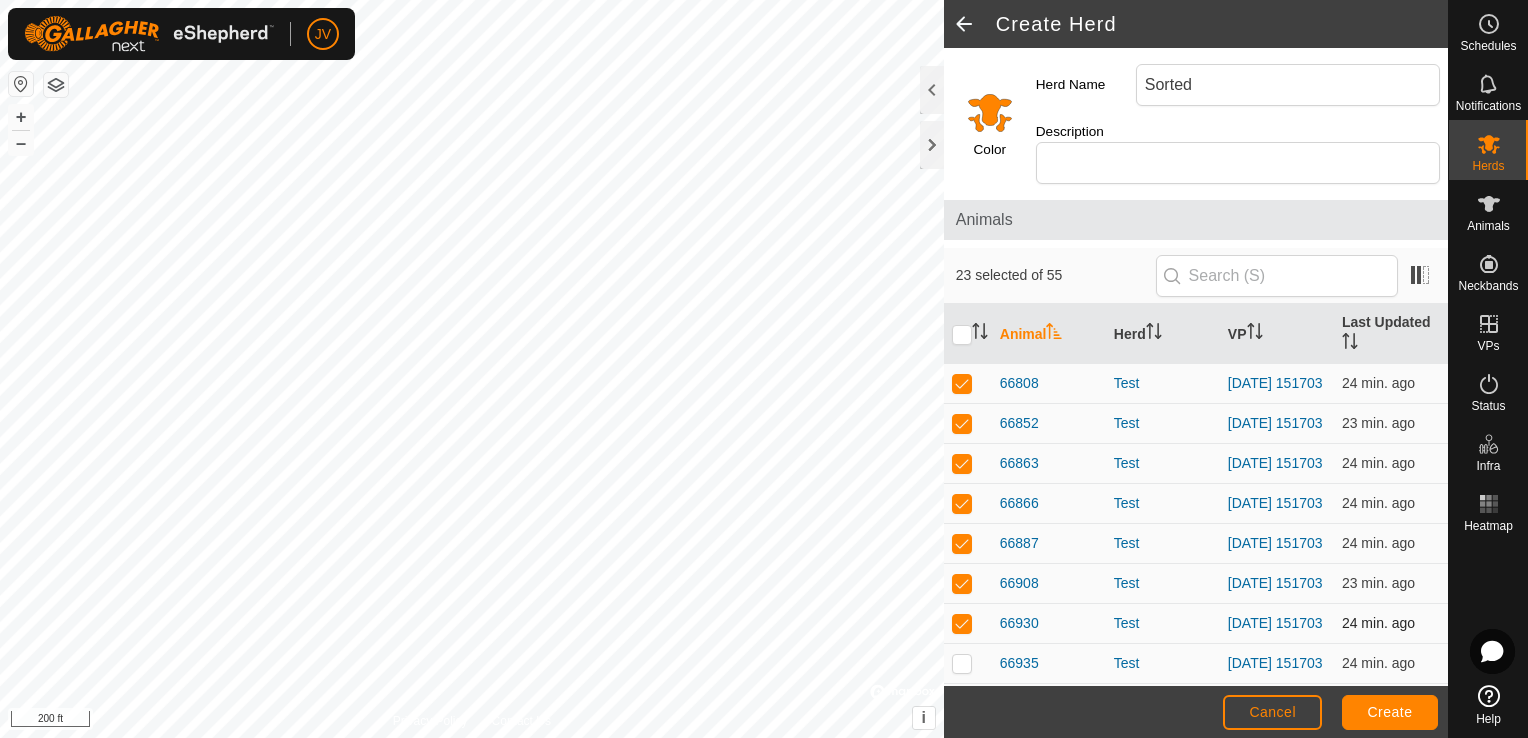 scroll, scrollTop: 751, scrollLeft: 0, axis: vertical 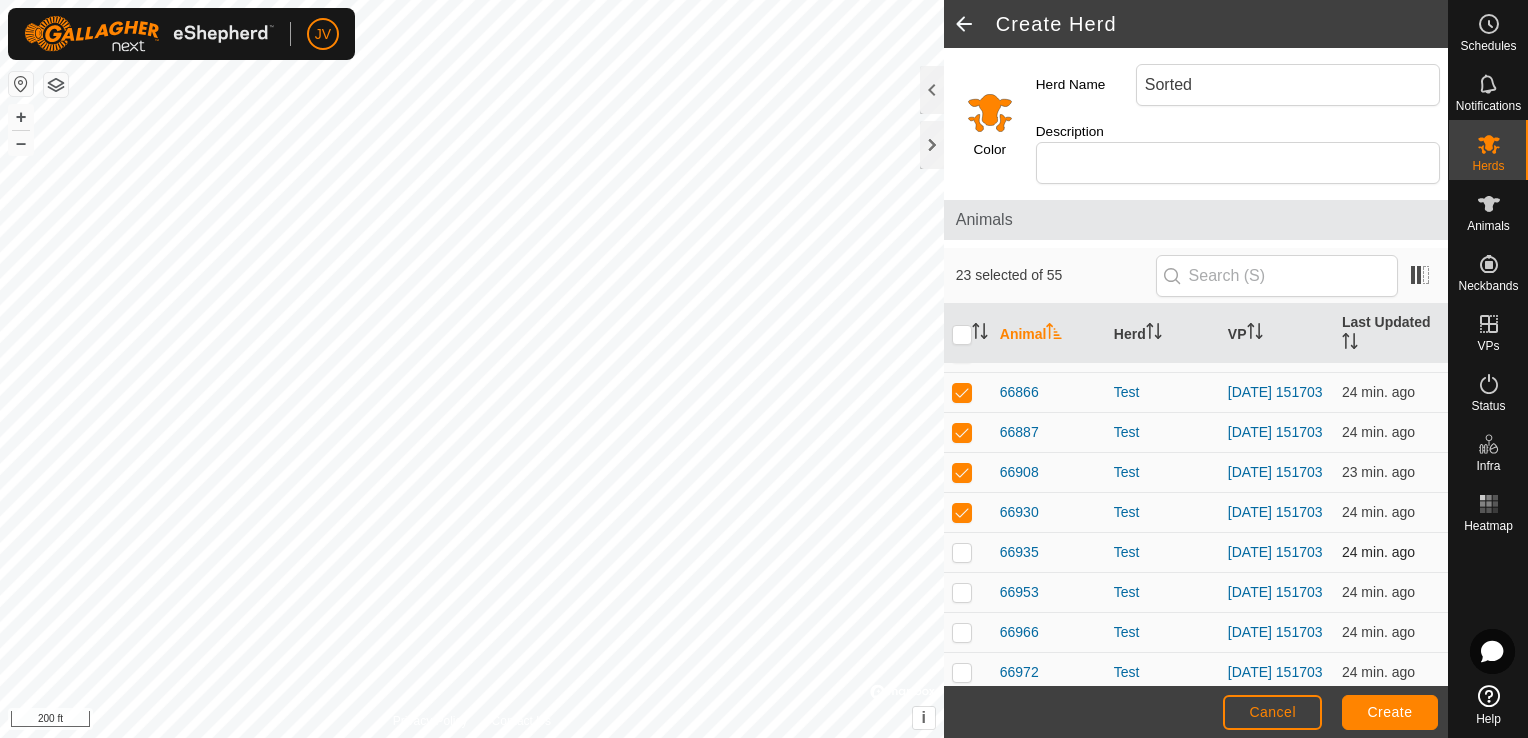 click at bounding box center [962, 552] 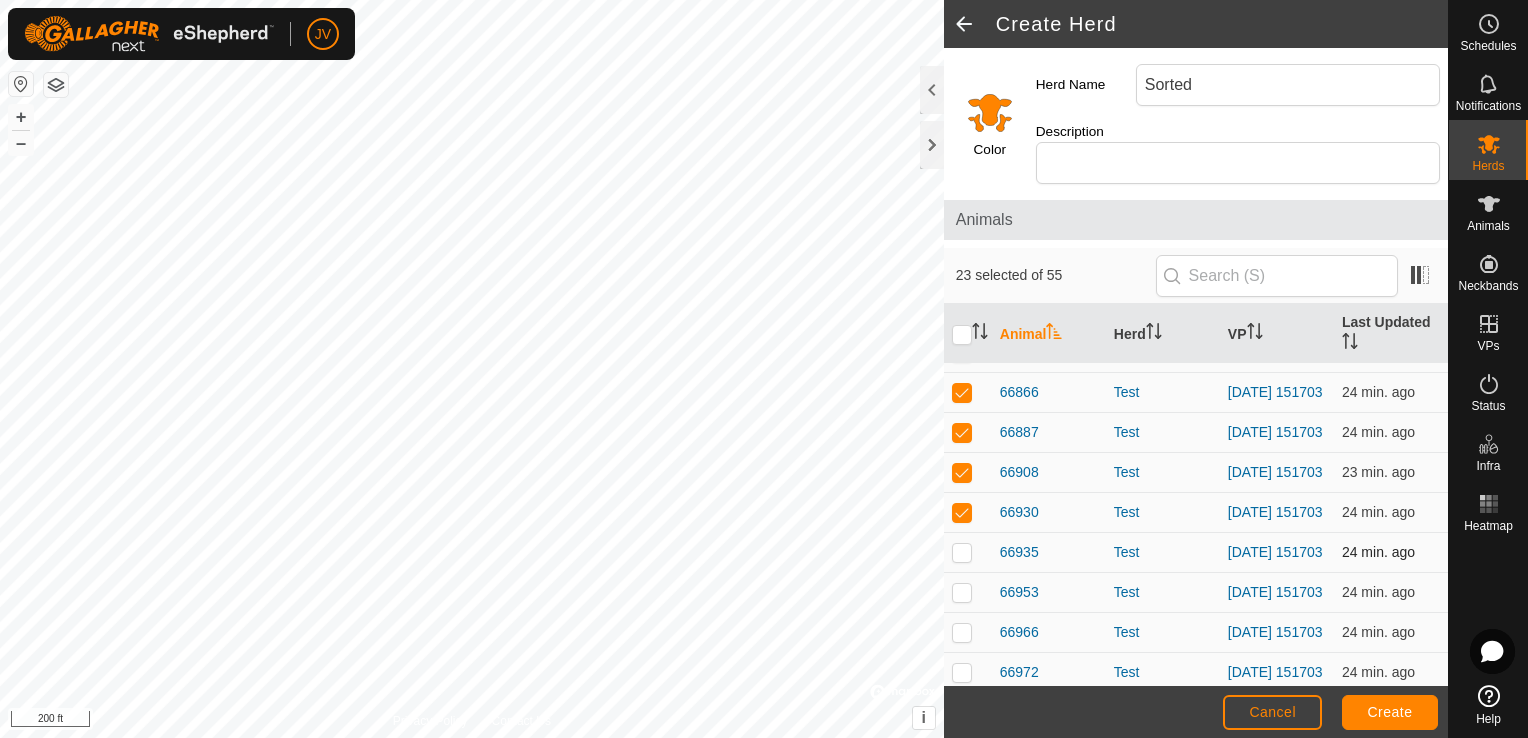 checkbox on "true" 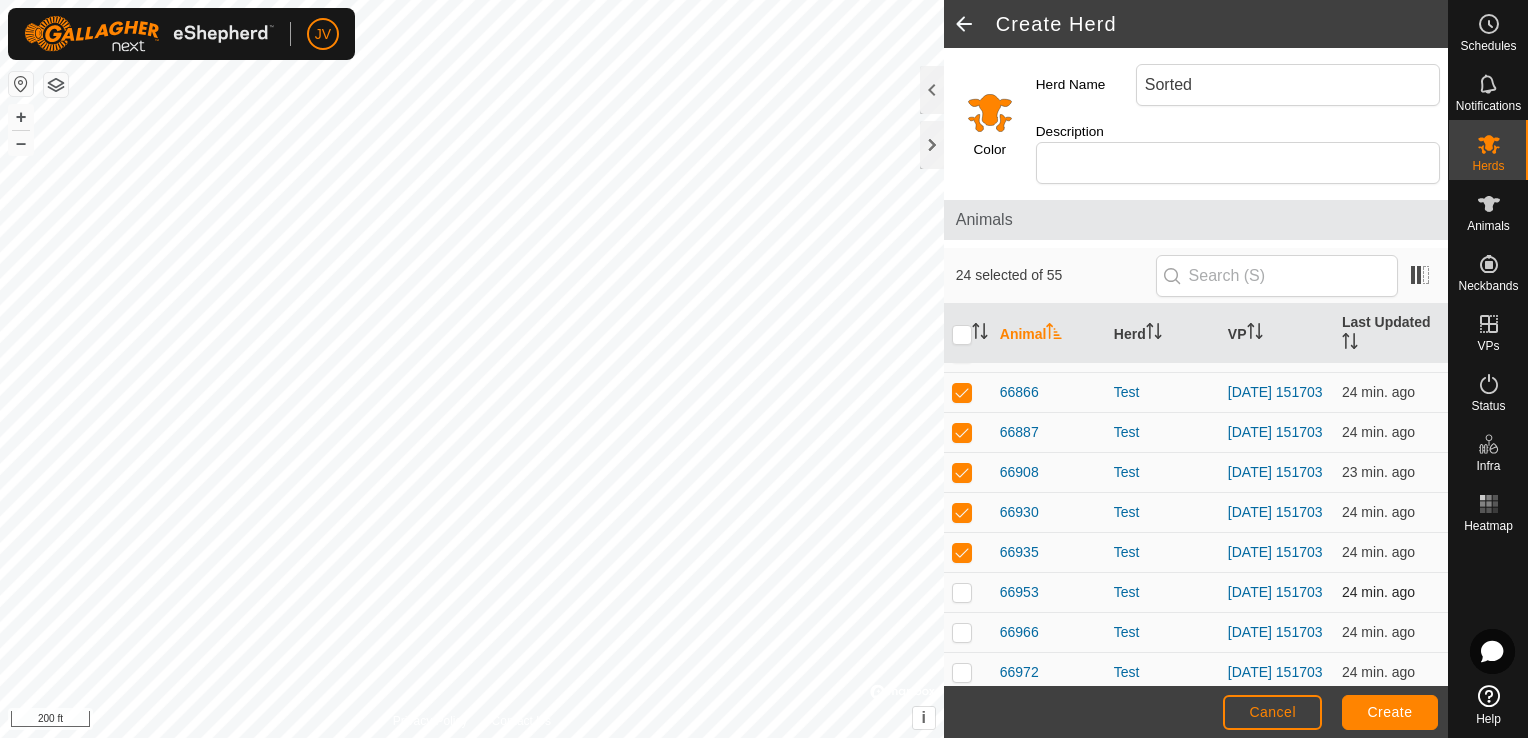 click at bounding box center [962, 592] 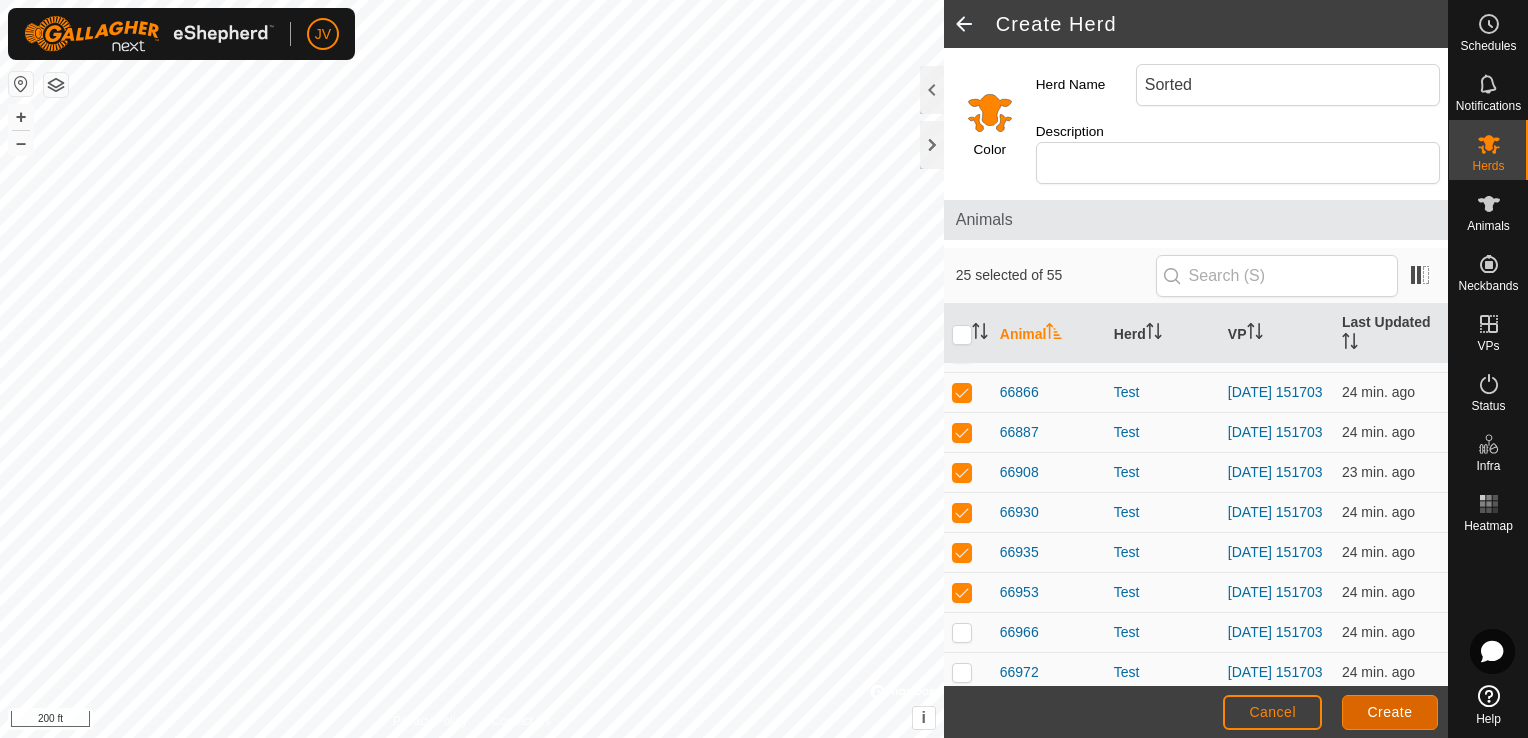 click on "Create" at bounding box center (1390, 712) 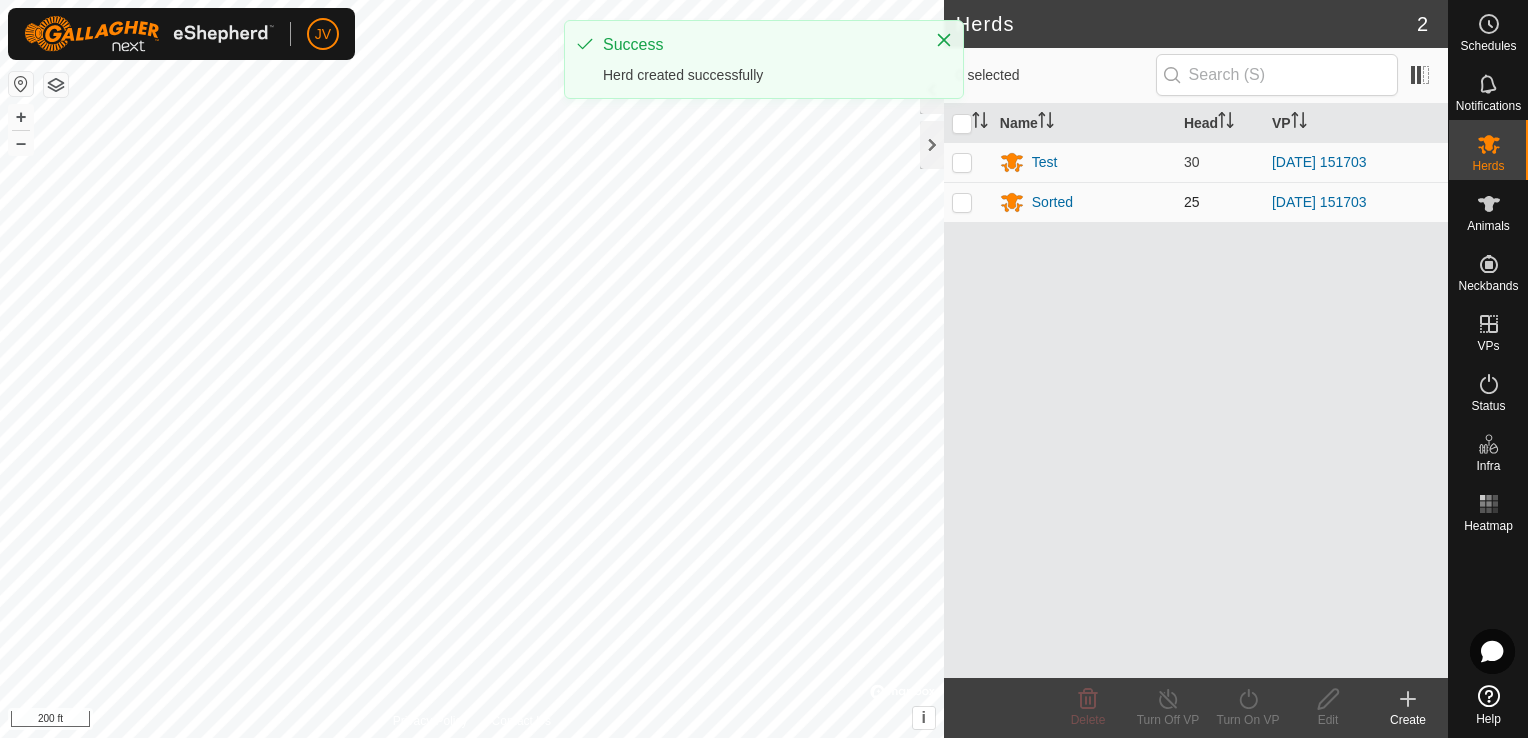 click at bounding box center [962, 202] 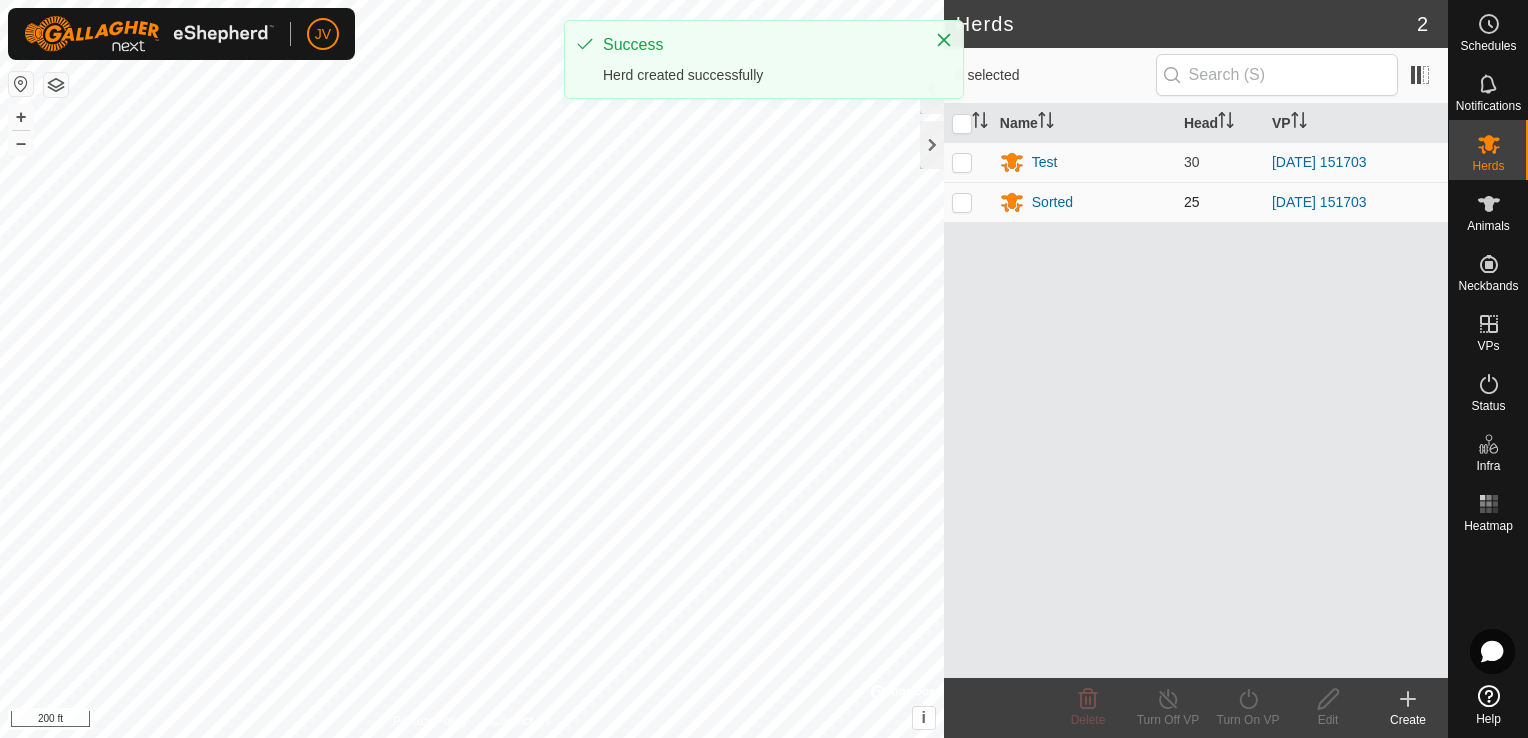 checkbox on "true" 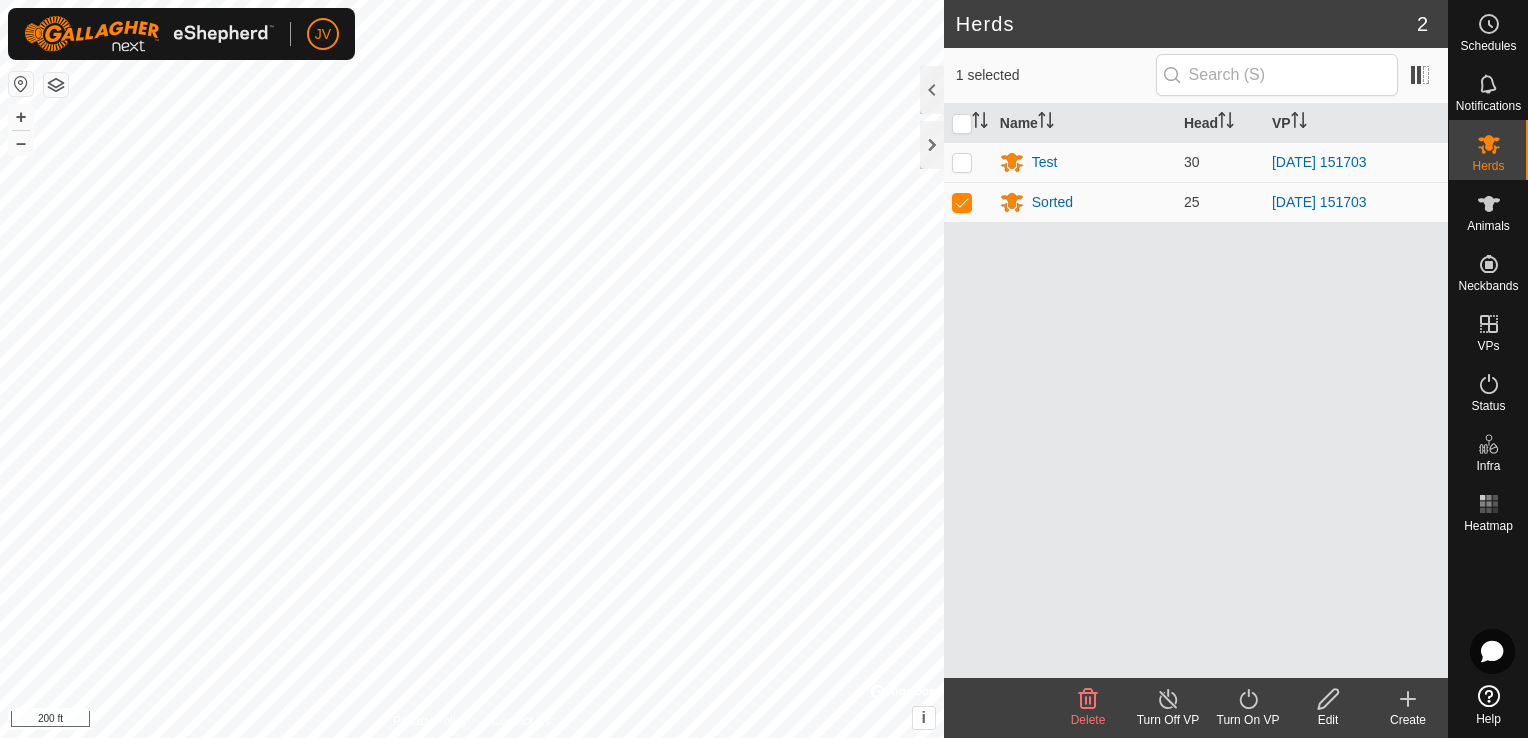 click 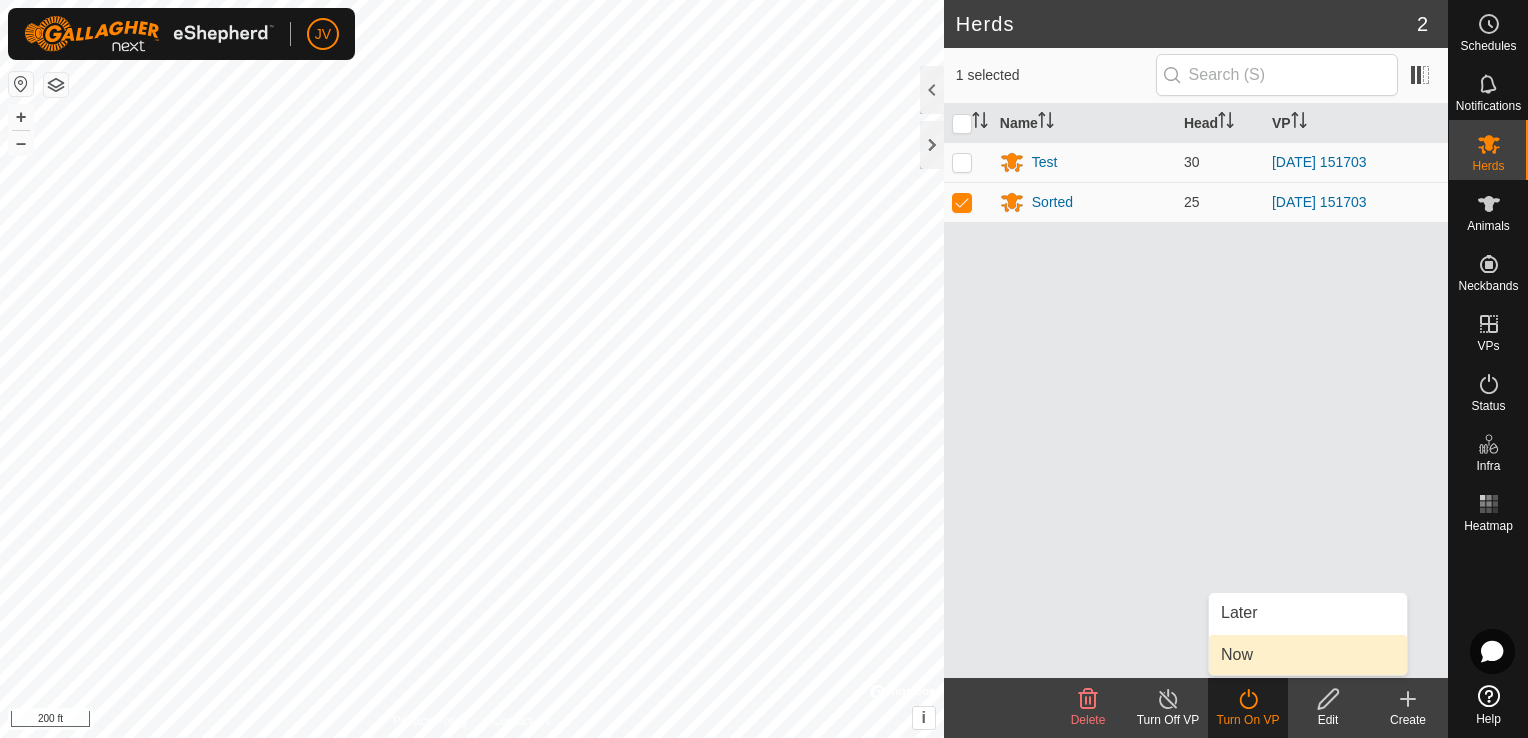 click on "Now" at bounding box center [1308, 655] 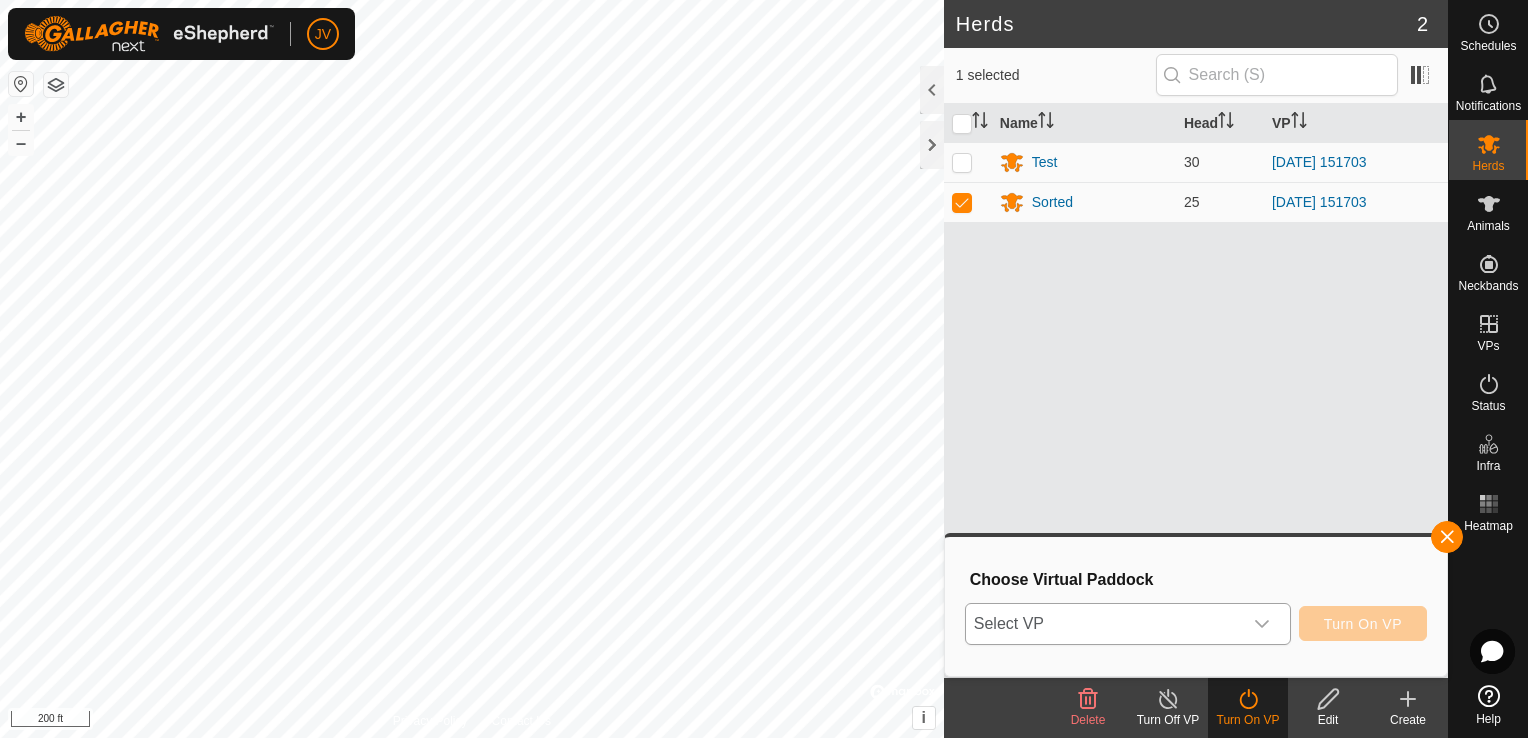 click on "Select VP" at bounding box center [1104, 624] 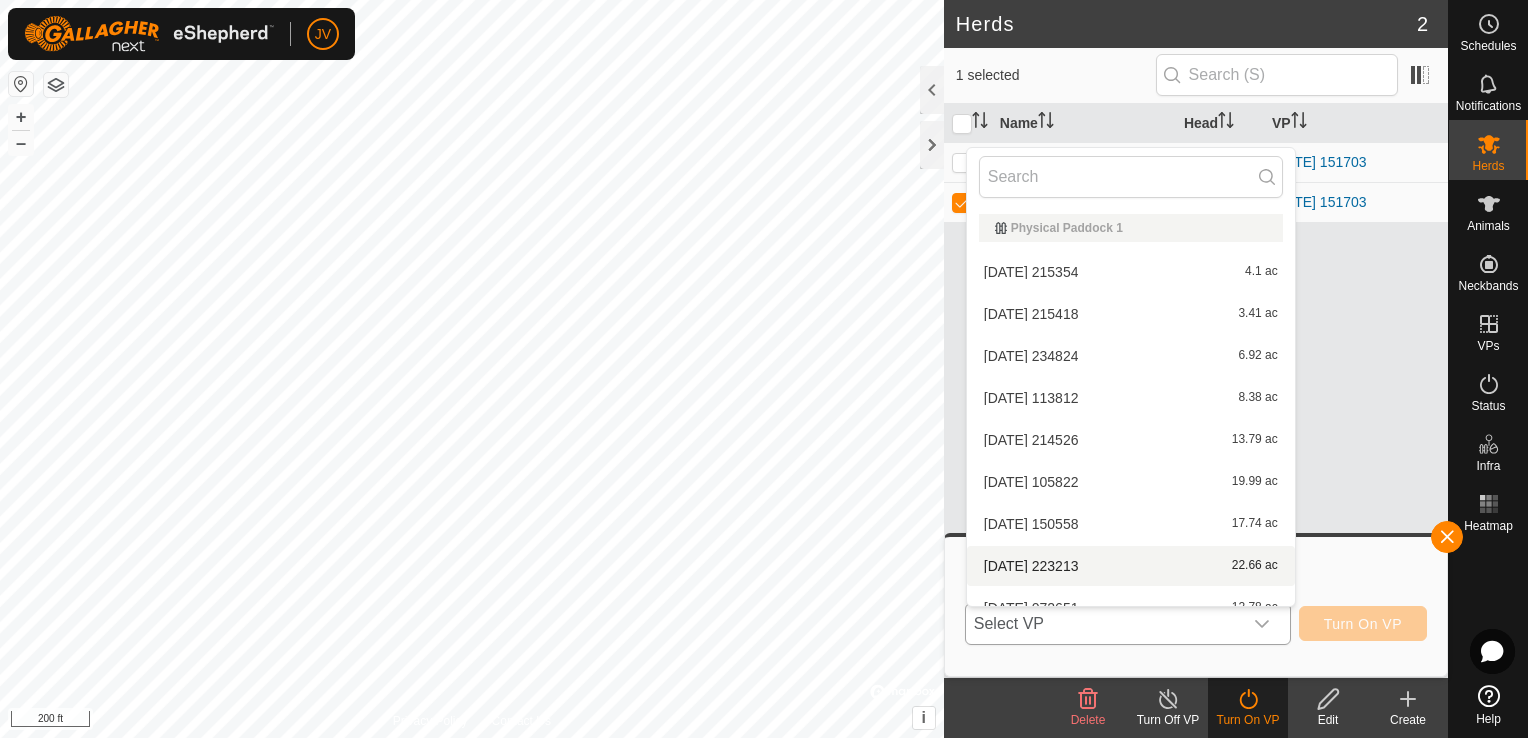 scroll, scrollTop: 110, scrollLeft: 0, axis: vertical 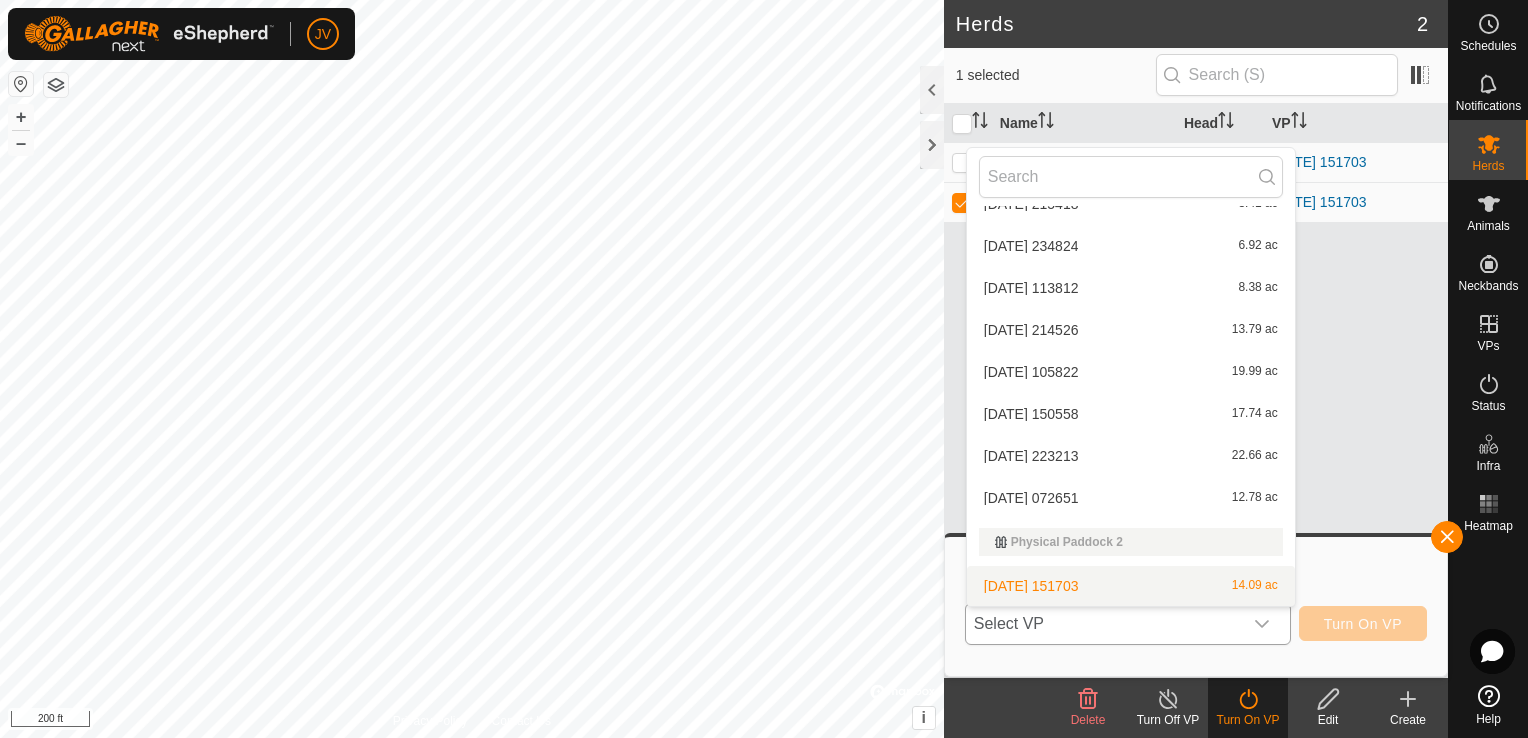 click on "[DATE] 151703  14.09 ac" at bounding box center (1131, 586) 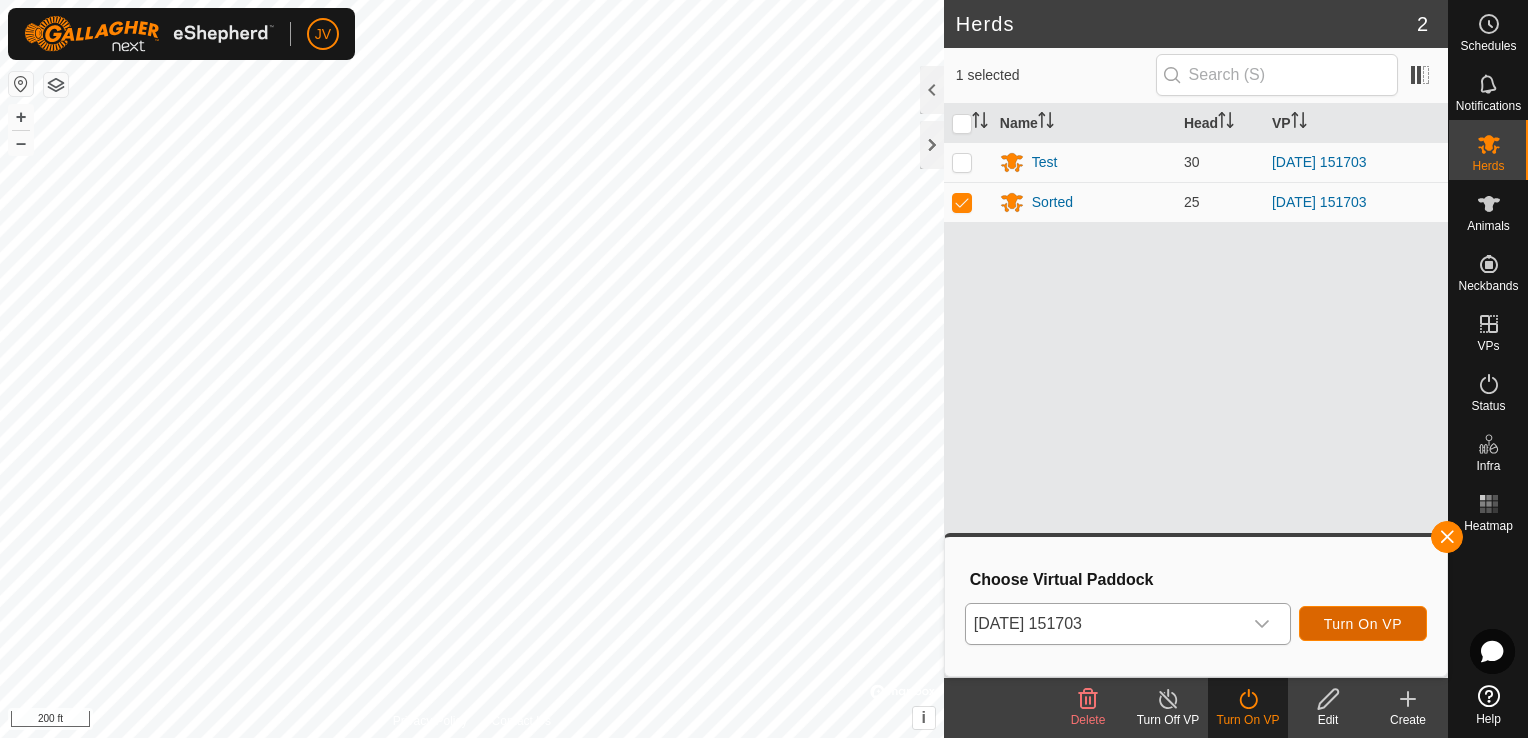 click on "Turn On VP" at bounding box center (1363, 623) 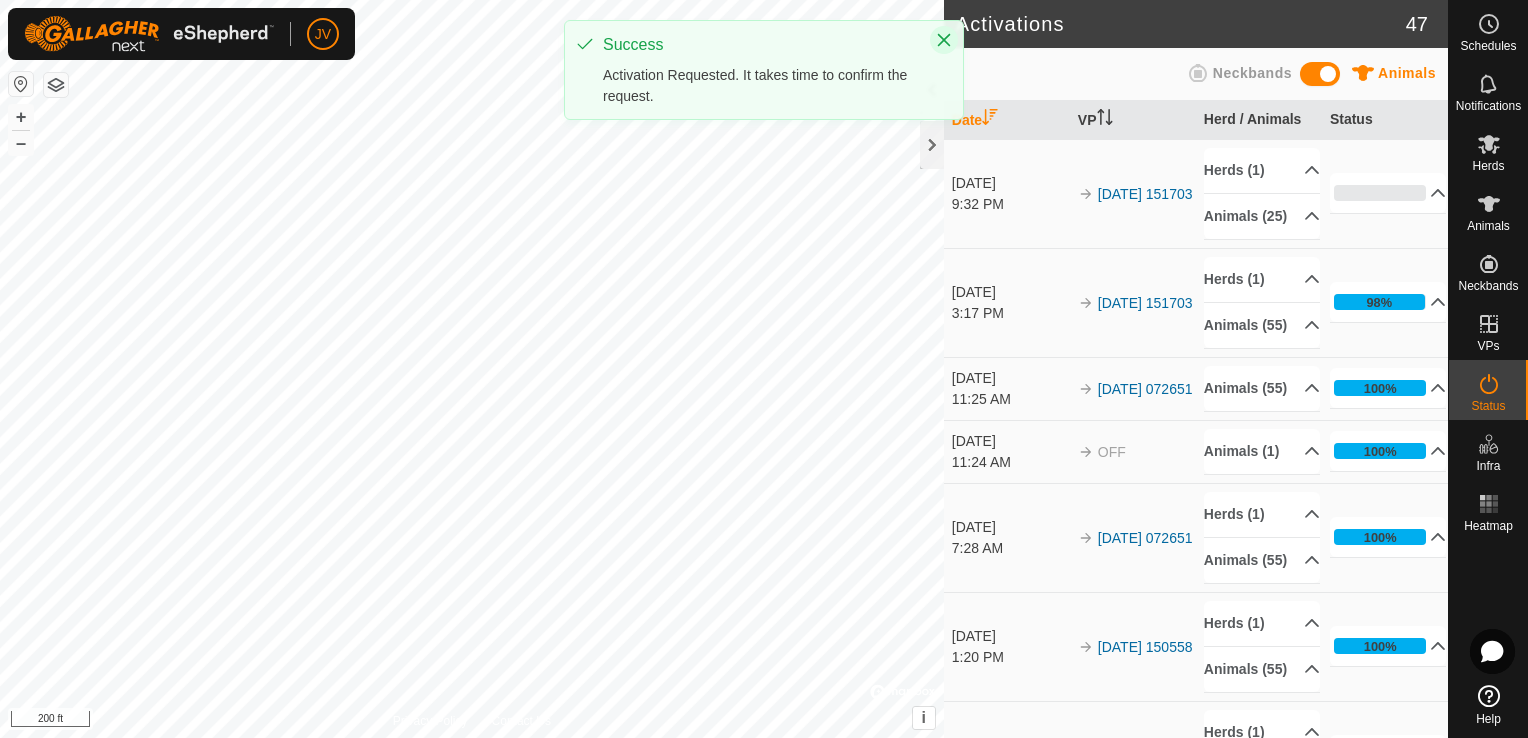 click 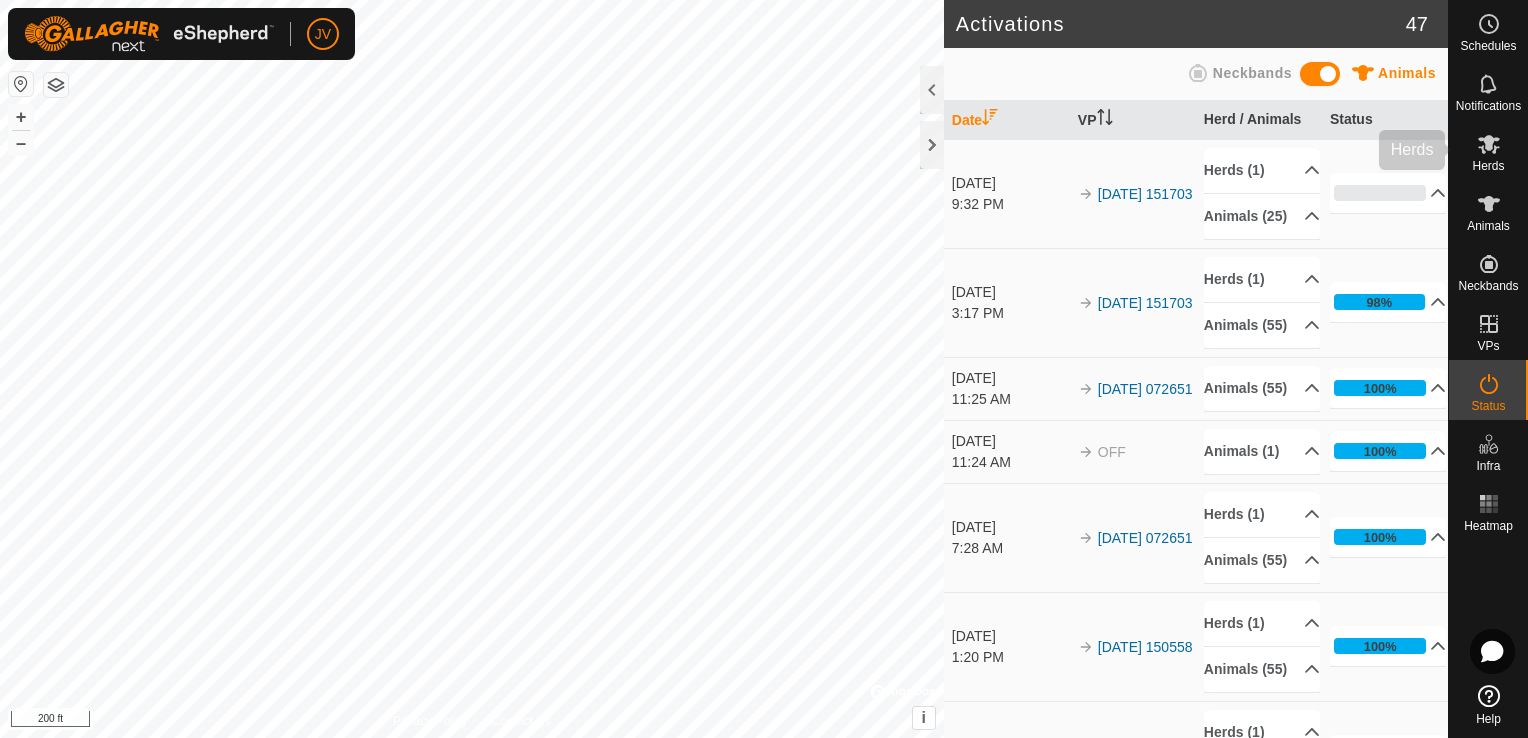 click on "Herds" at bounding box center (1488, 166) 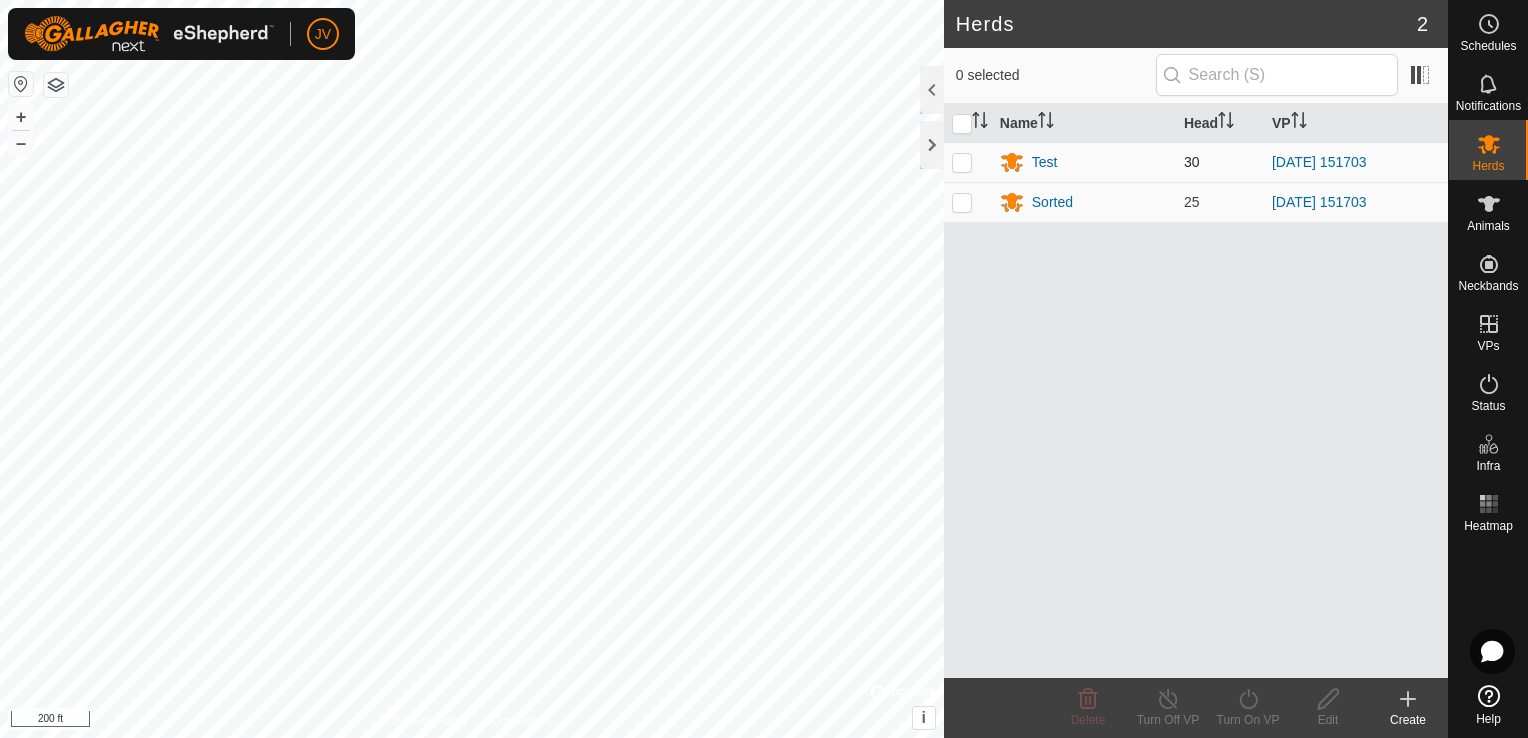 click at bounding box center [962, 162] 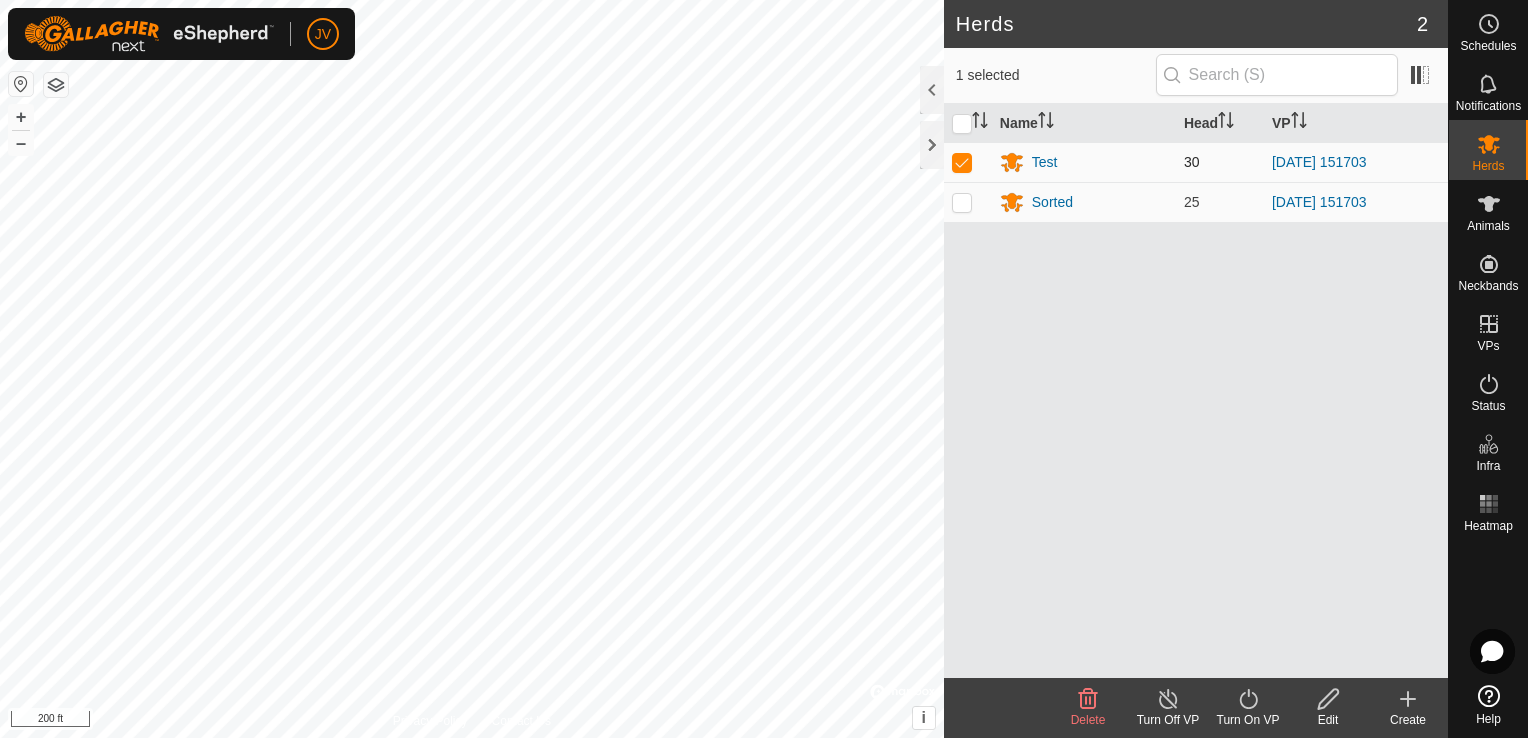 click at bounding box center (962, 162) 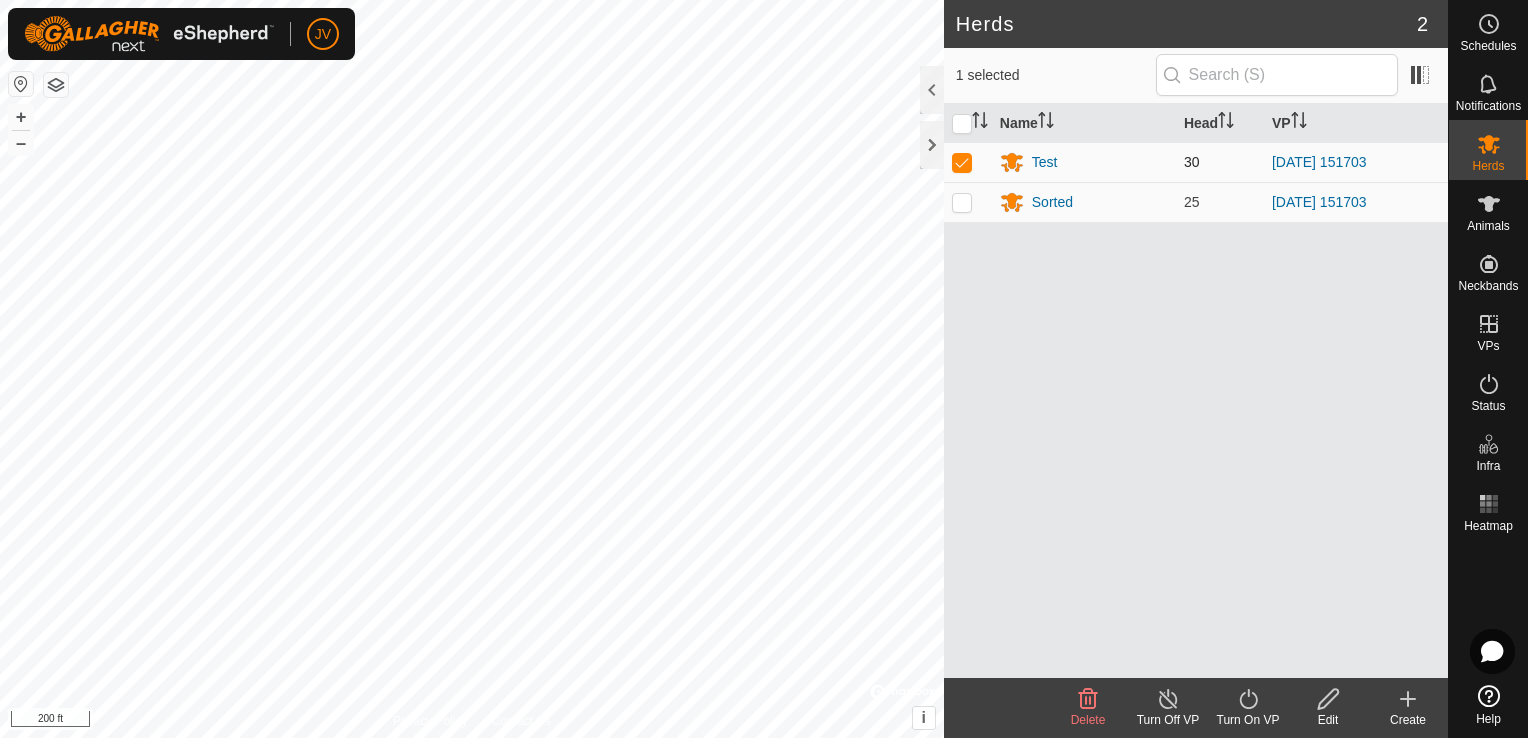 checkbox on "false" 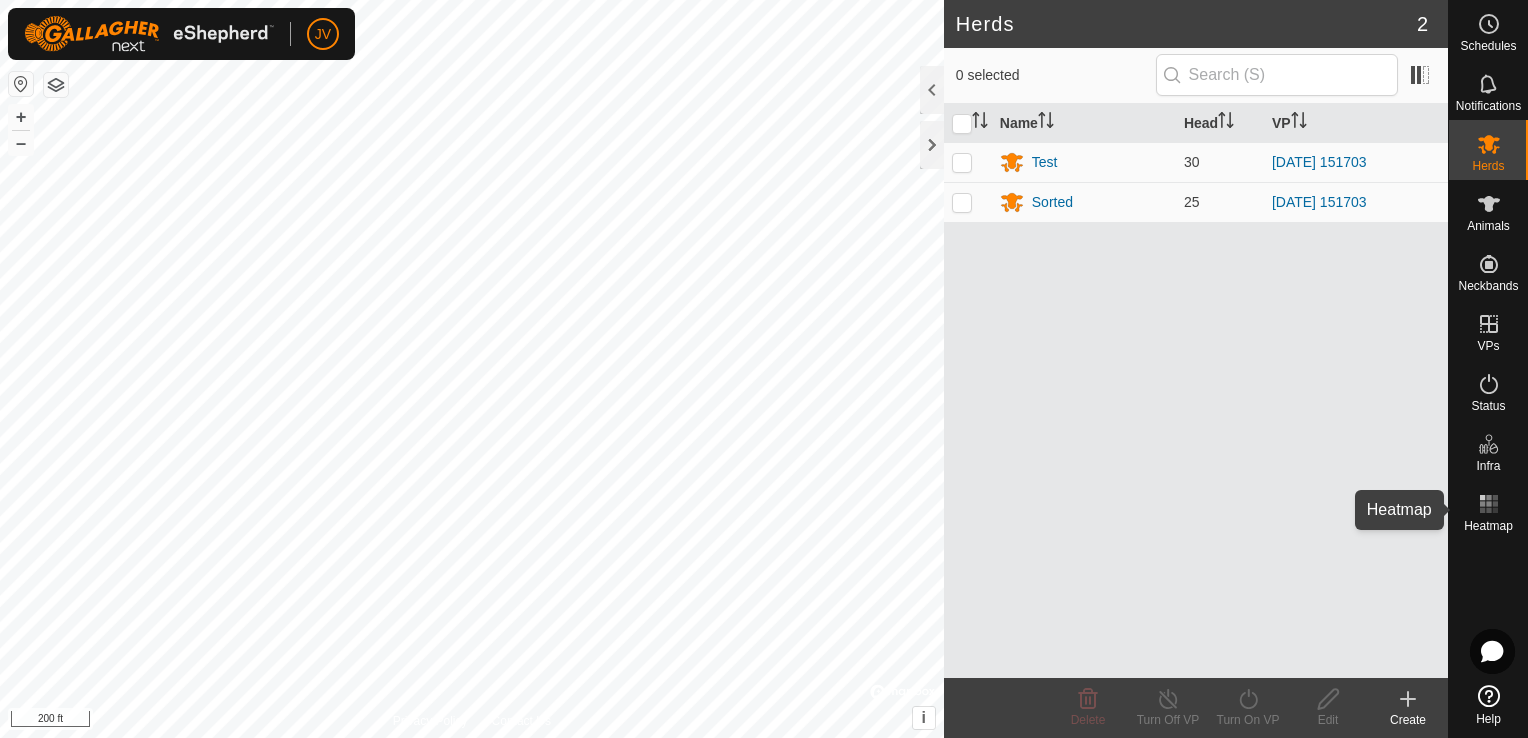 click 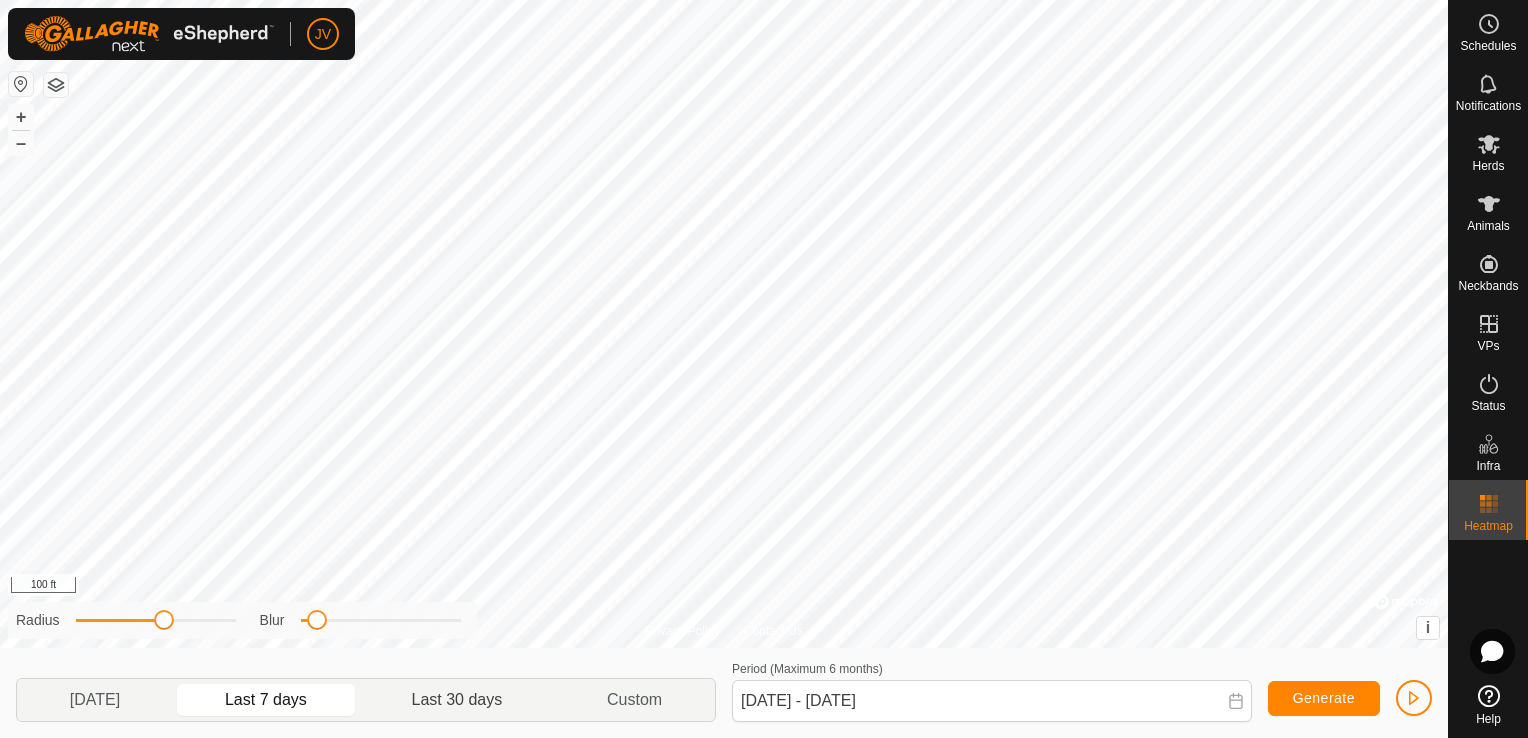 click on "Last 30 days" 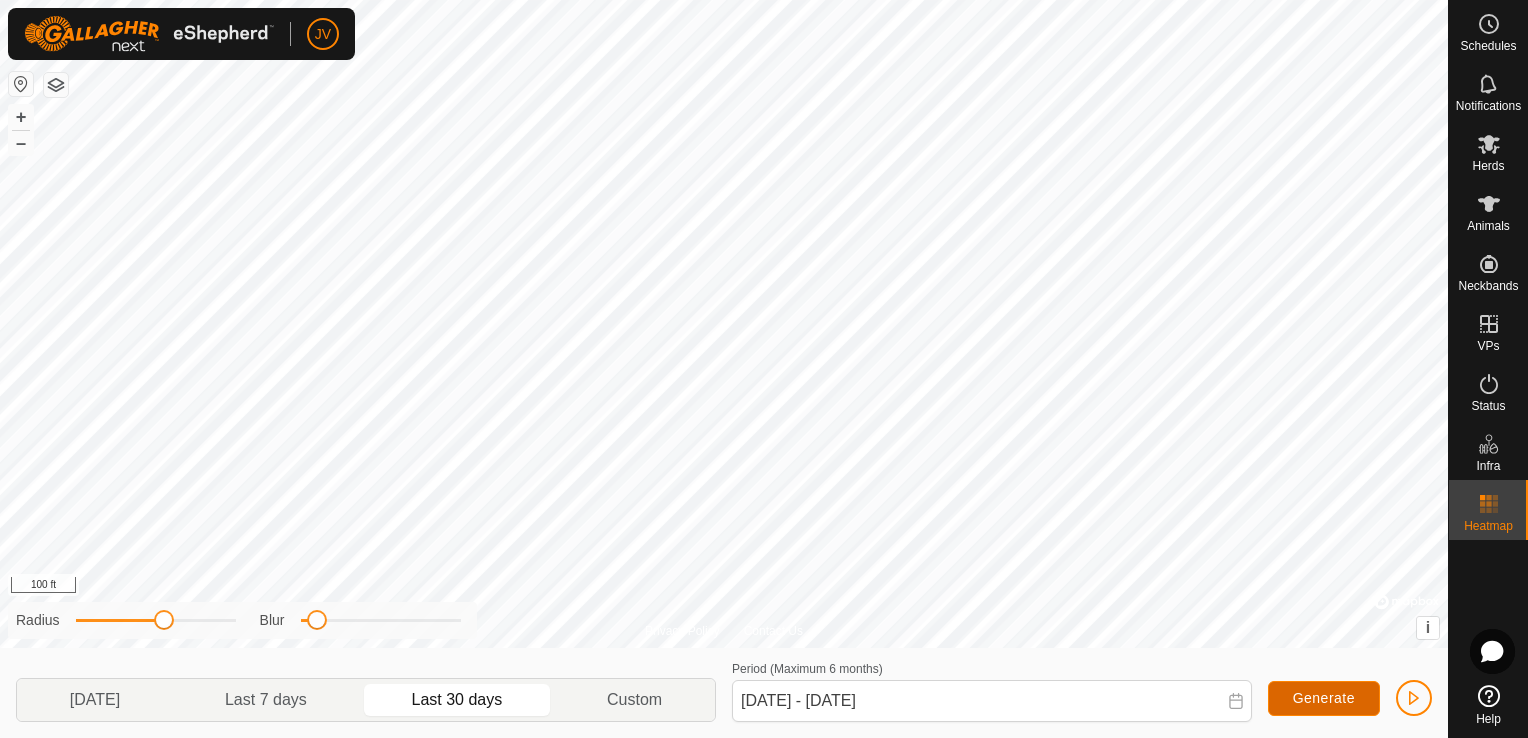 click on "Generate" 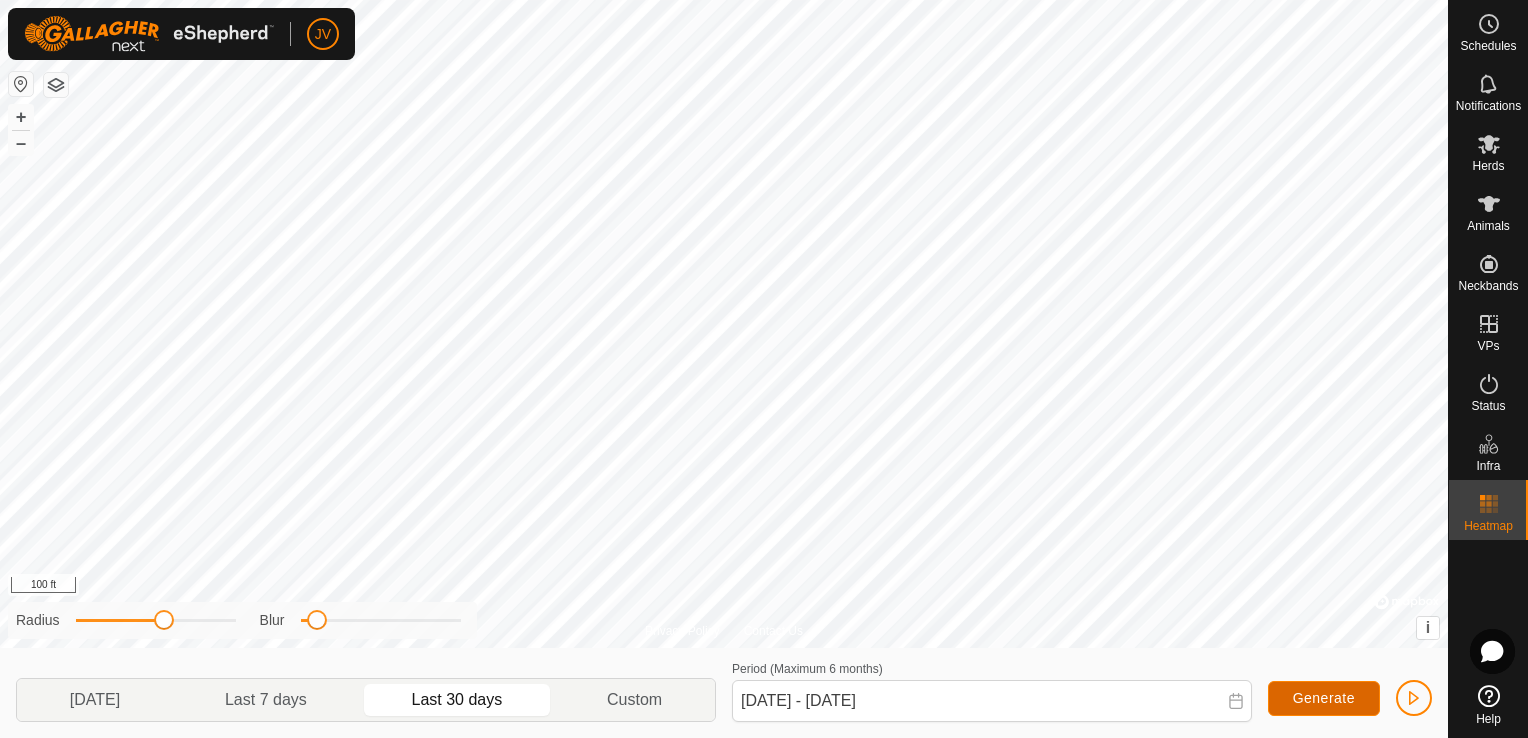 click on "Generate" 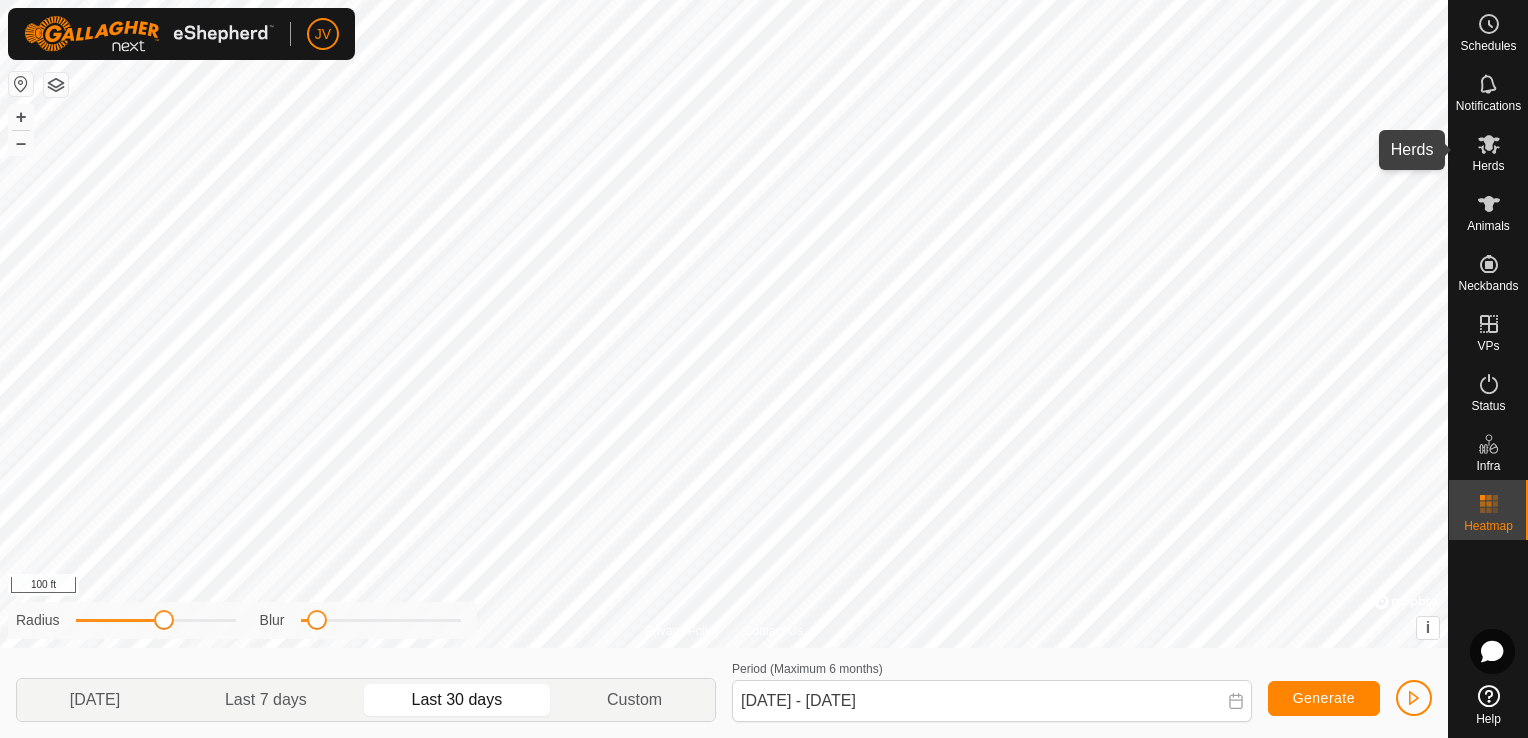 click 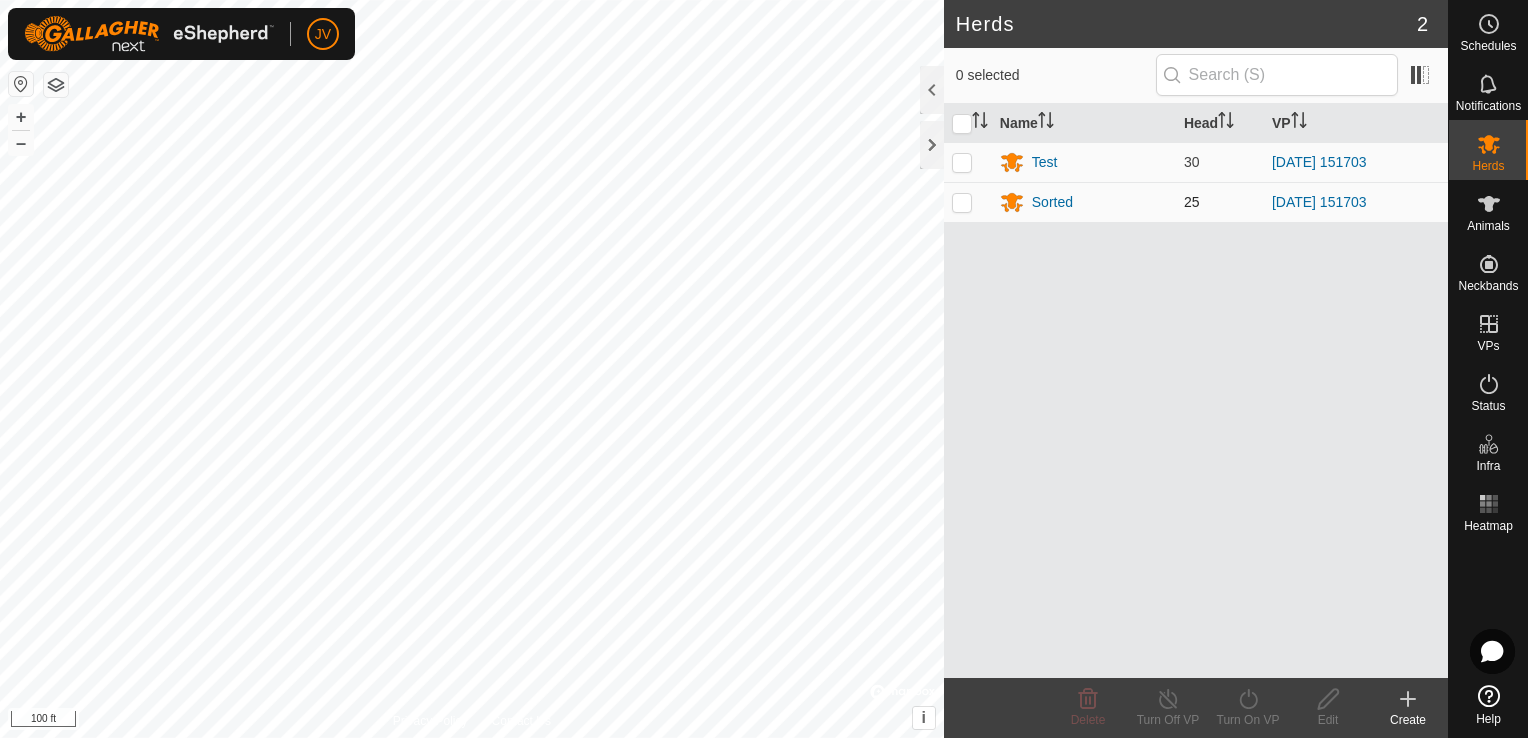 click at bounding box center (962, 202) 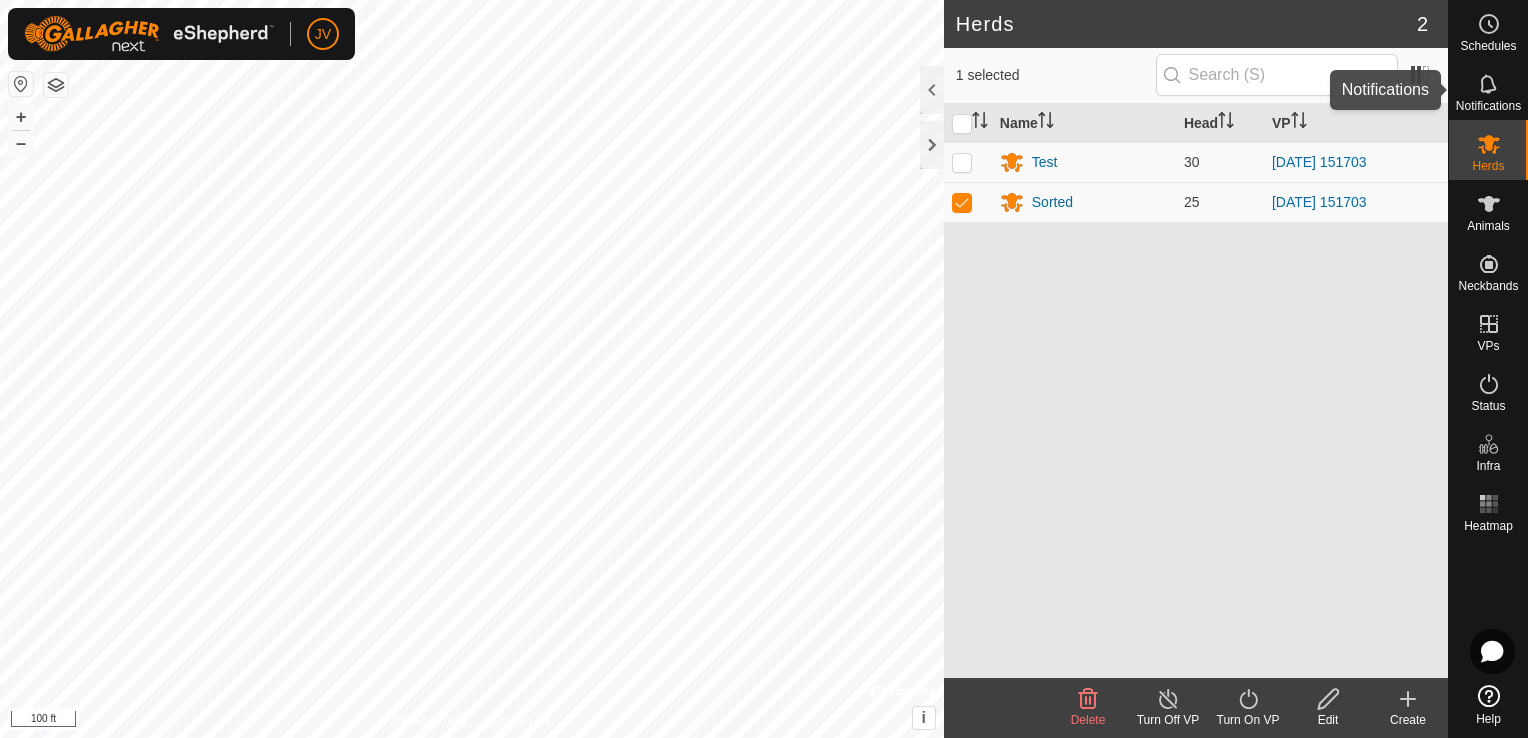 click 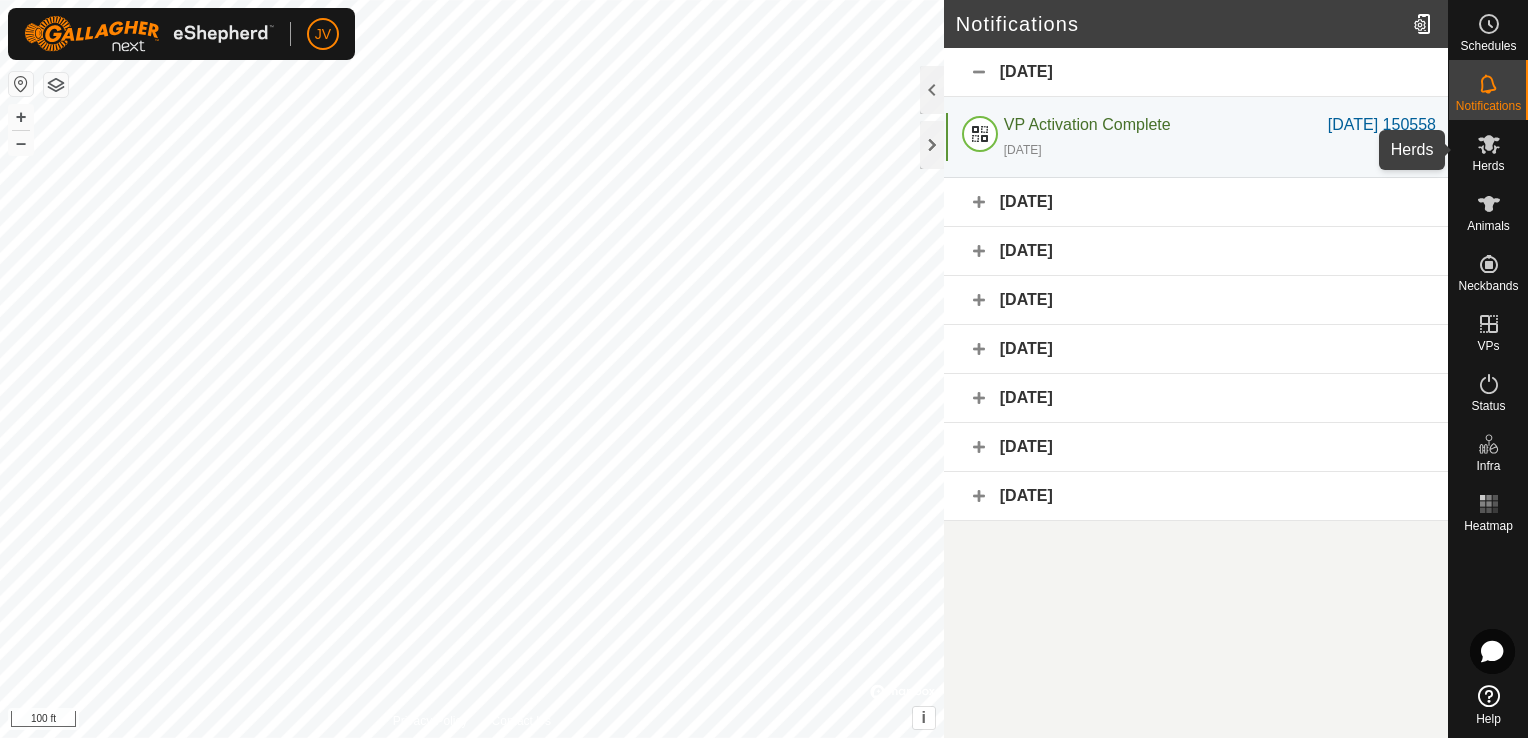 click at bounding box center (1489, 144) 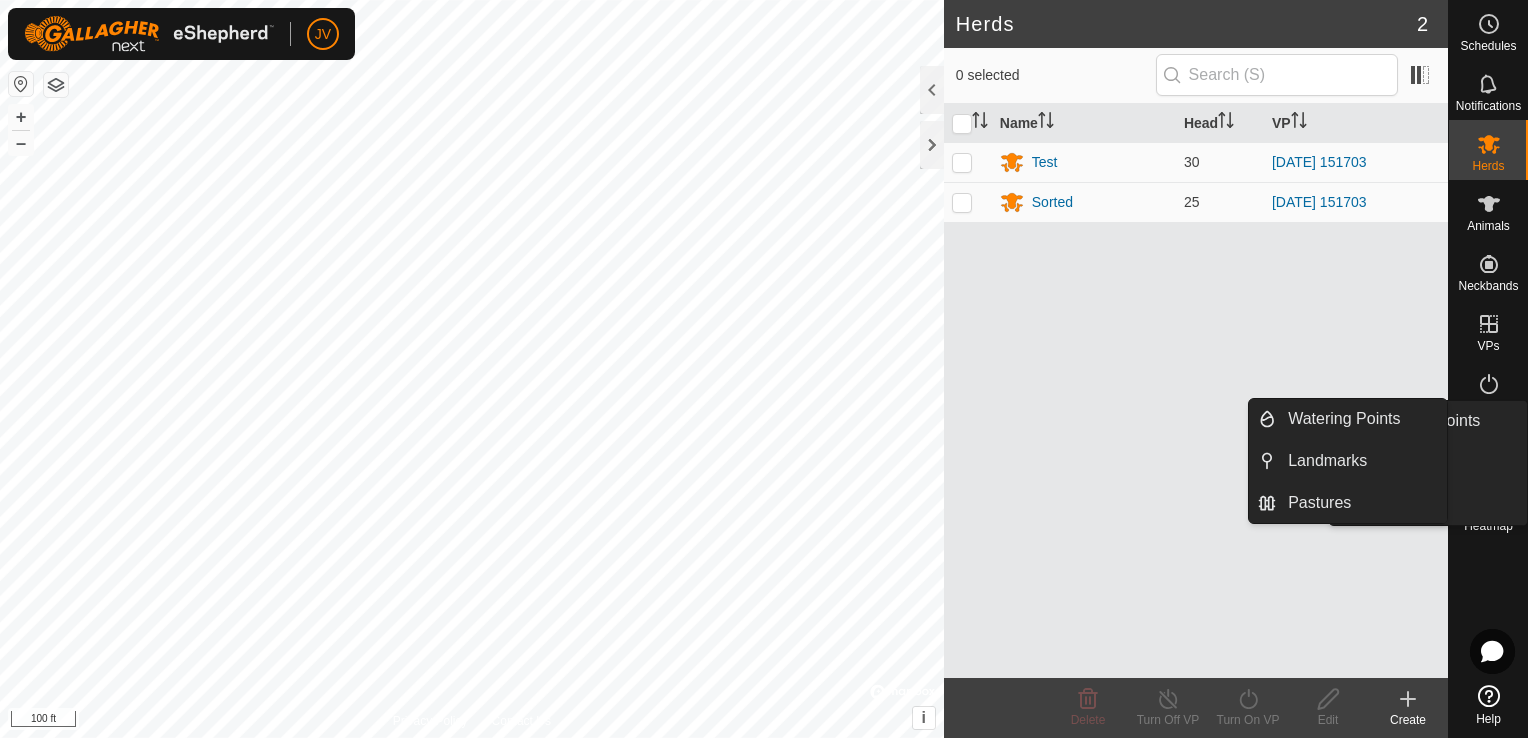 click 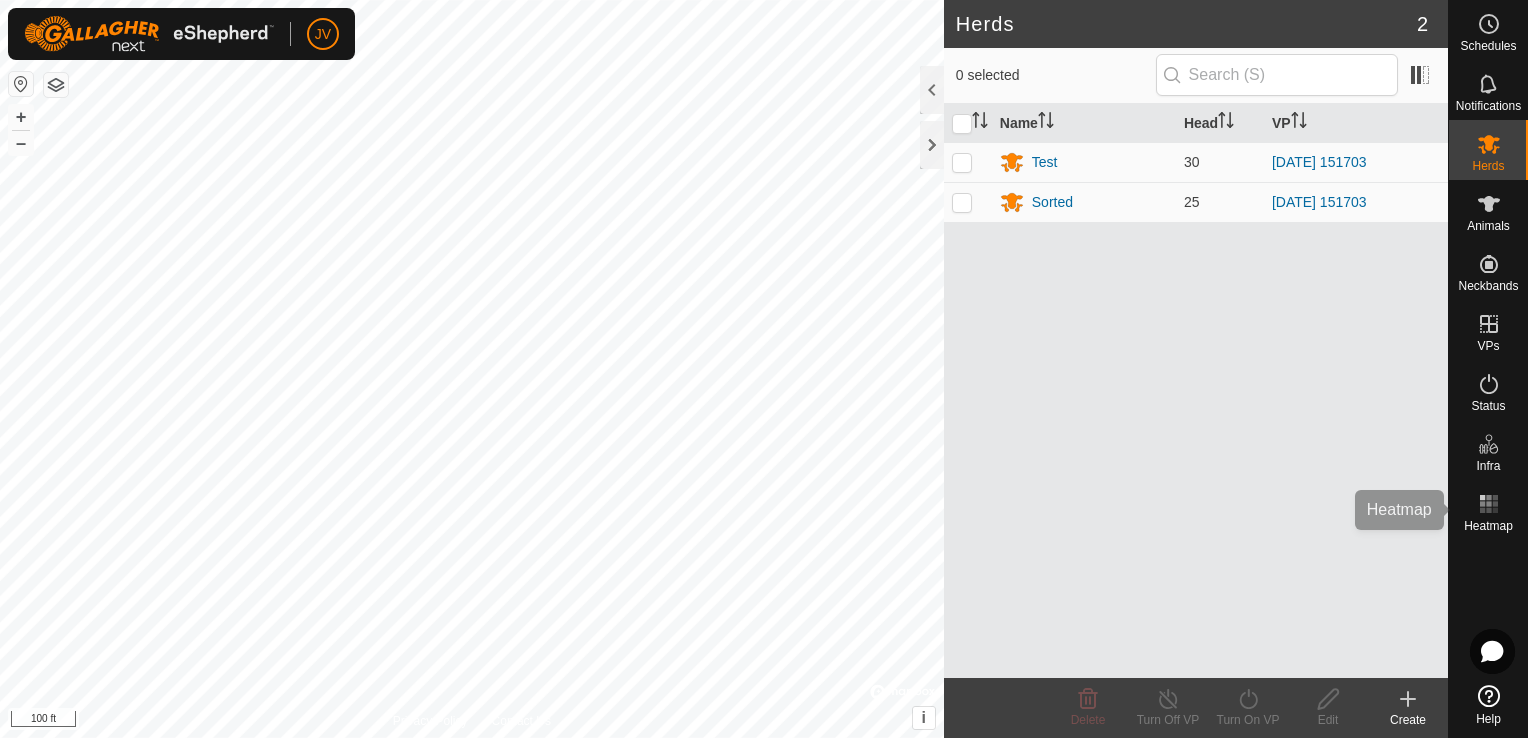 click 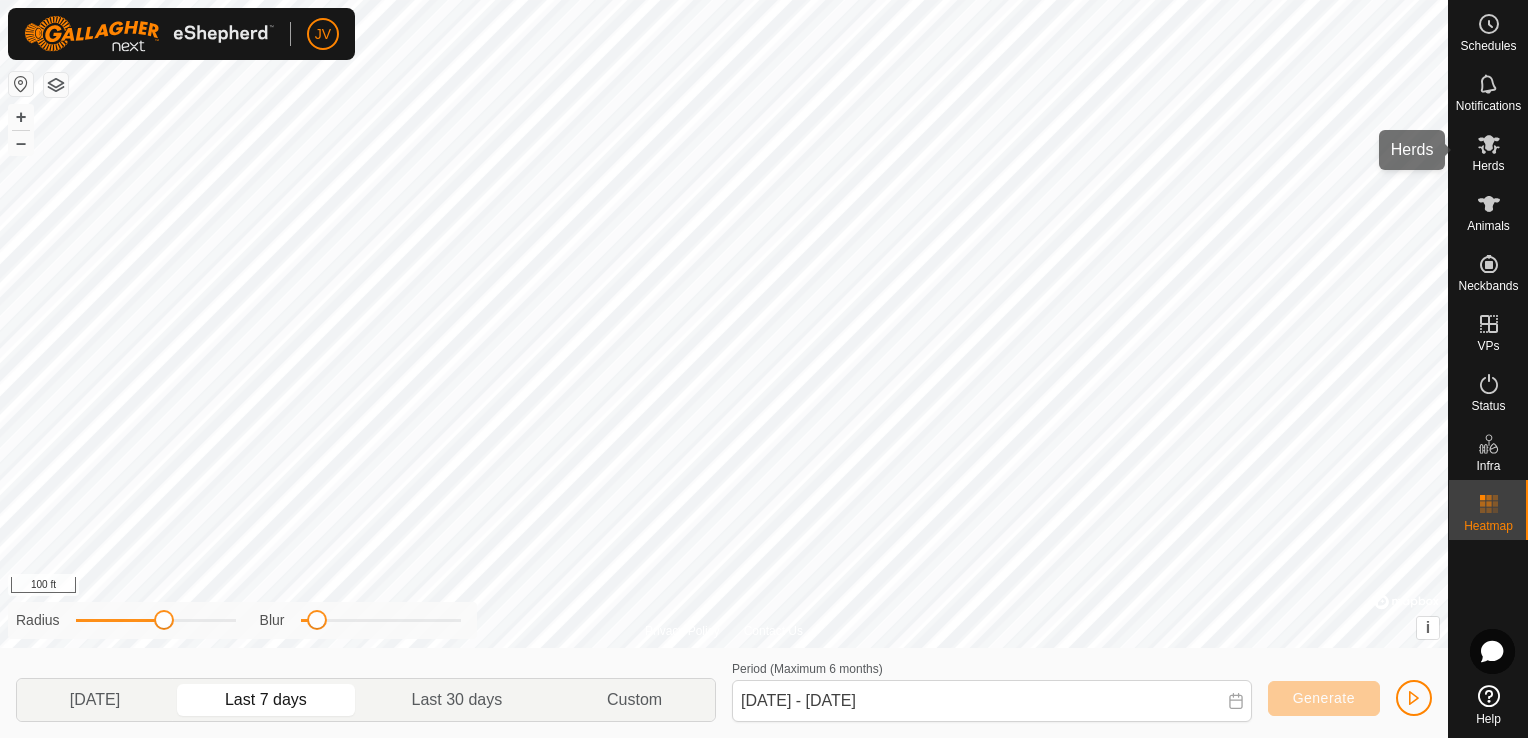 click 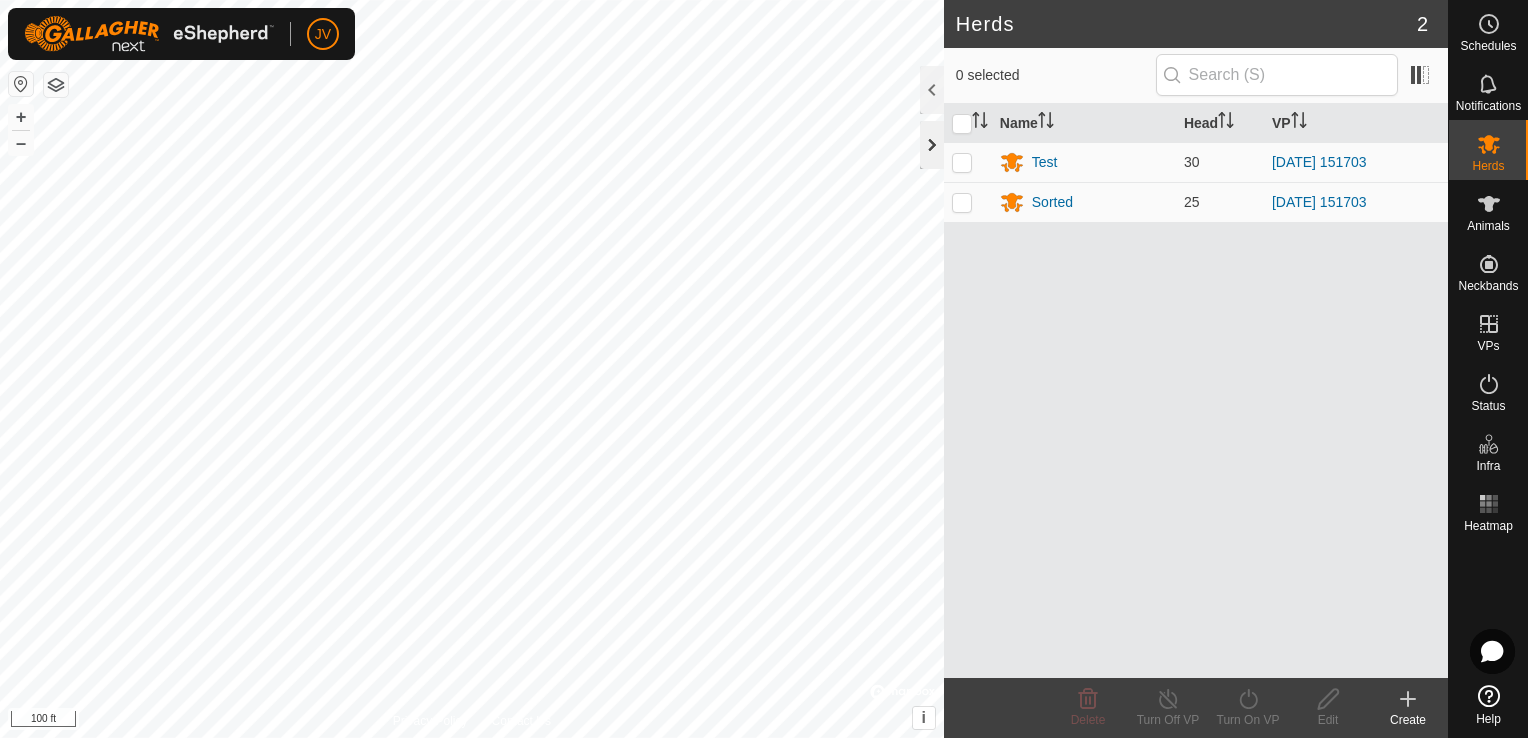 click 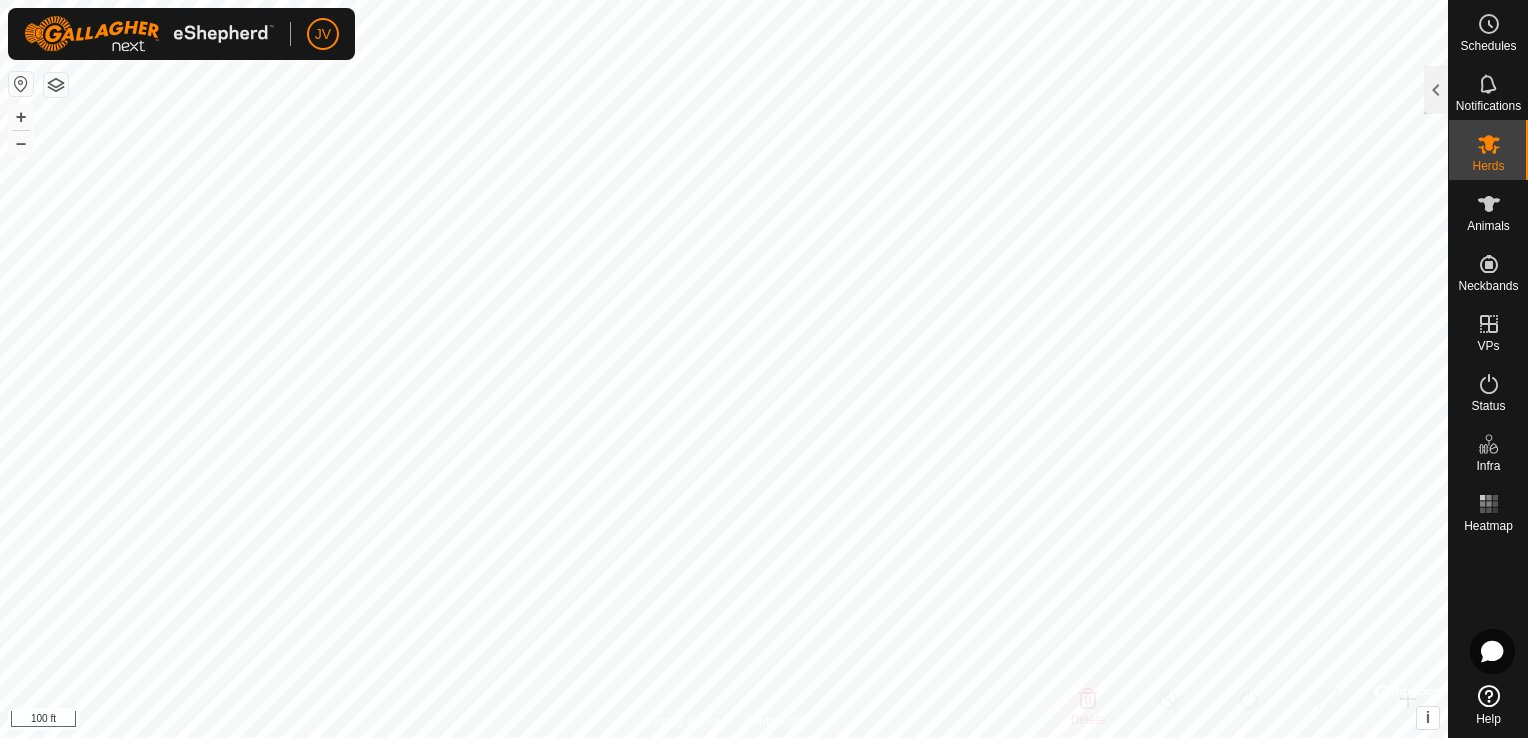 click 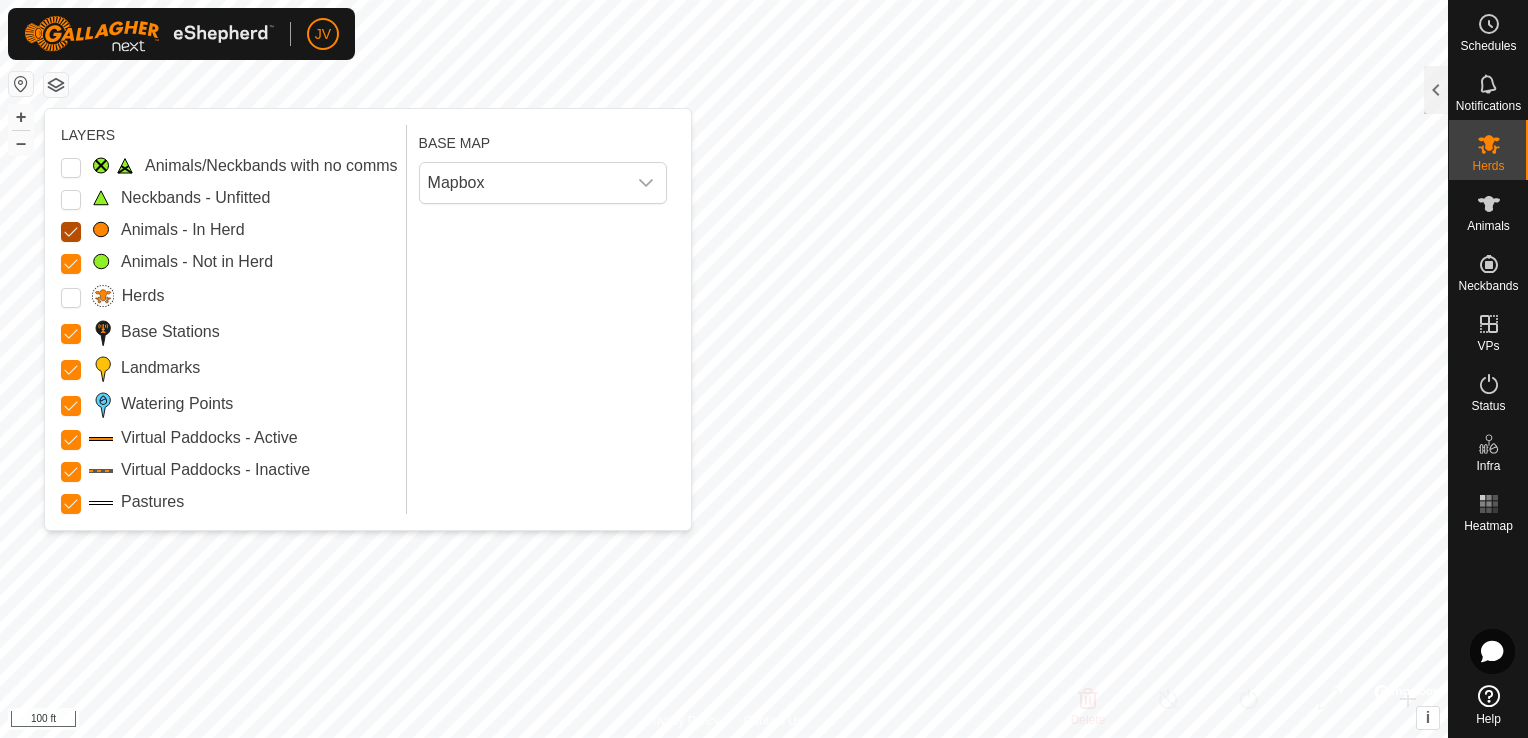 click on "Animals - In Herd" at bounding box center [71, 232] 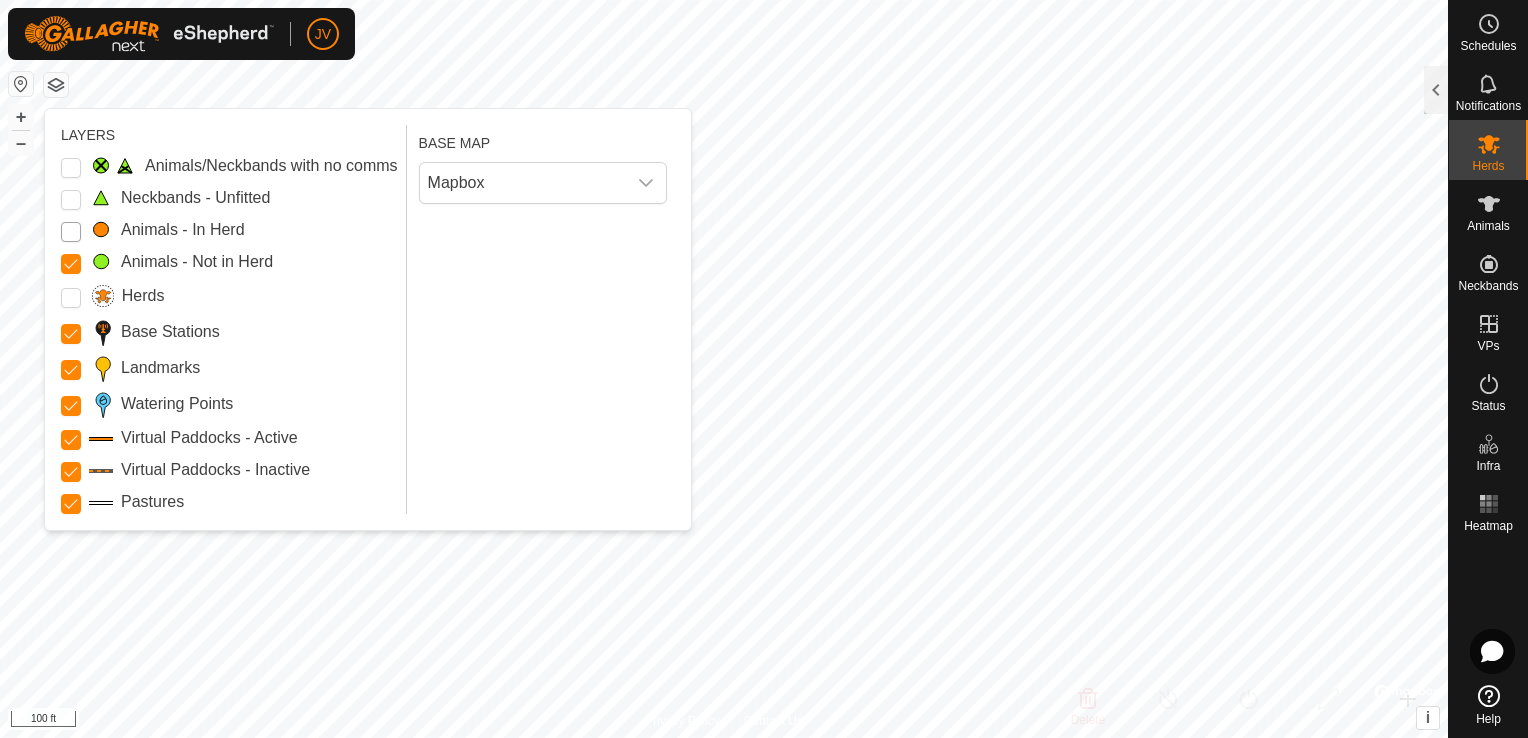 click on "Animals - In Herd" at bounding box center [71, 232] 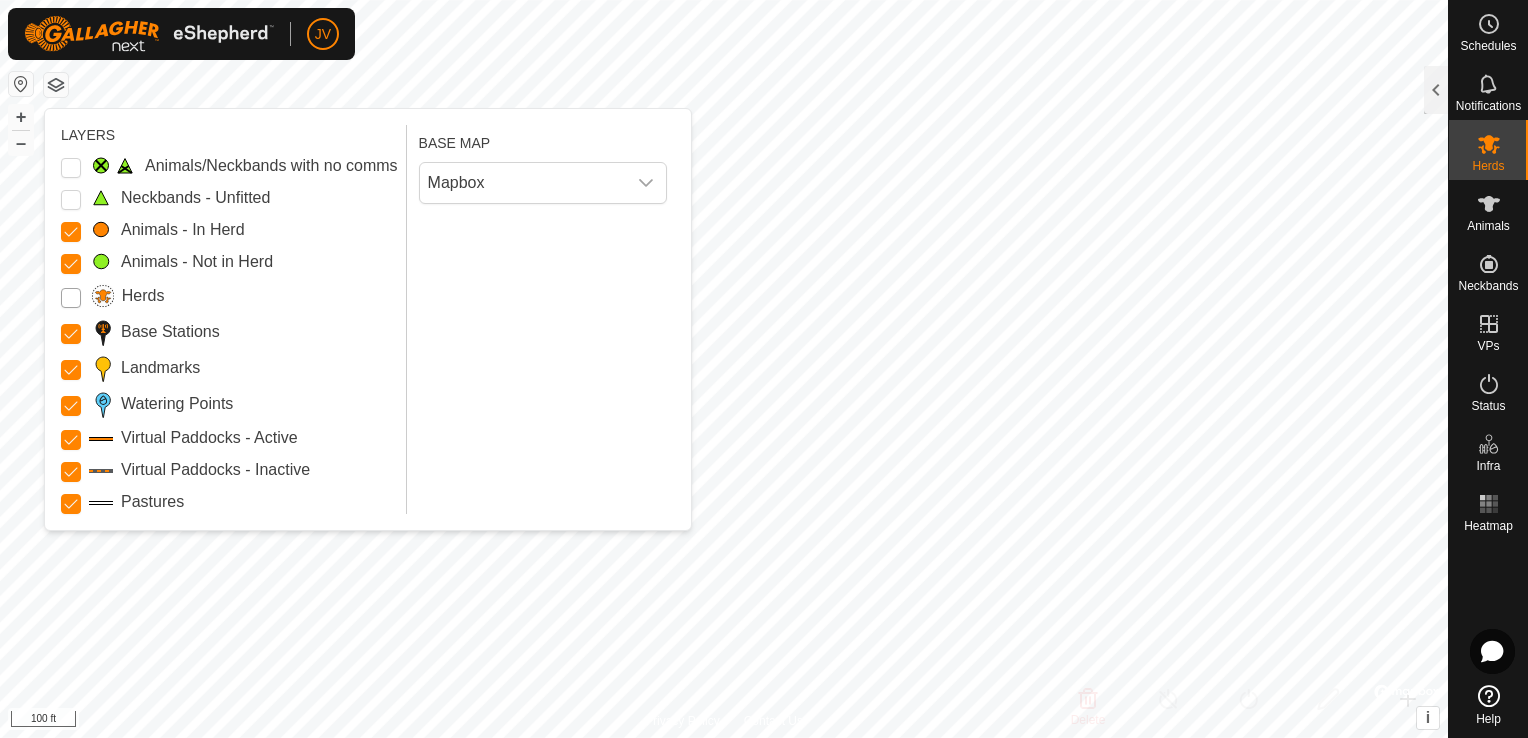 click on "Herds" at bounding box center [71, 298] 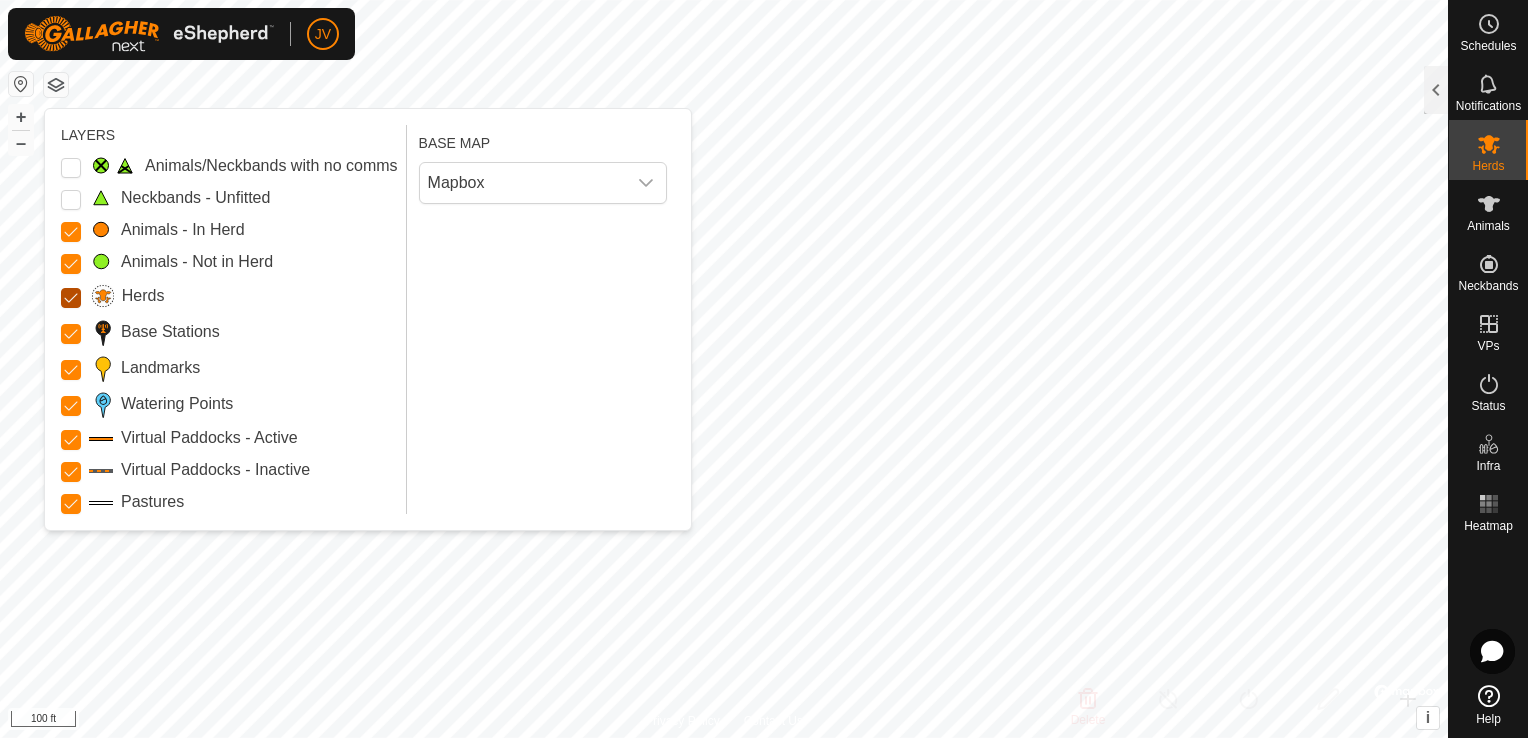 click on "Herds" at bounding box center [71, 298] 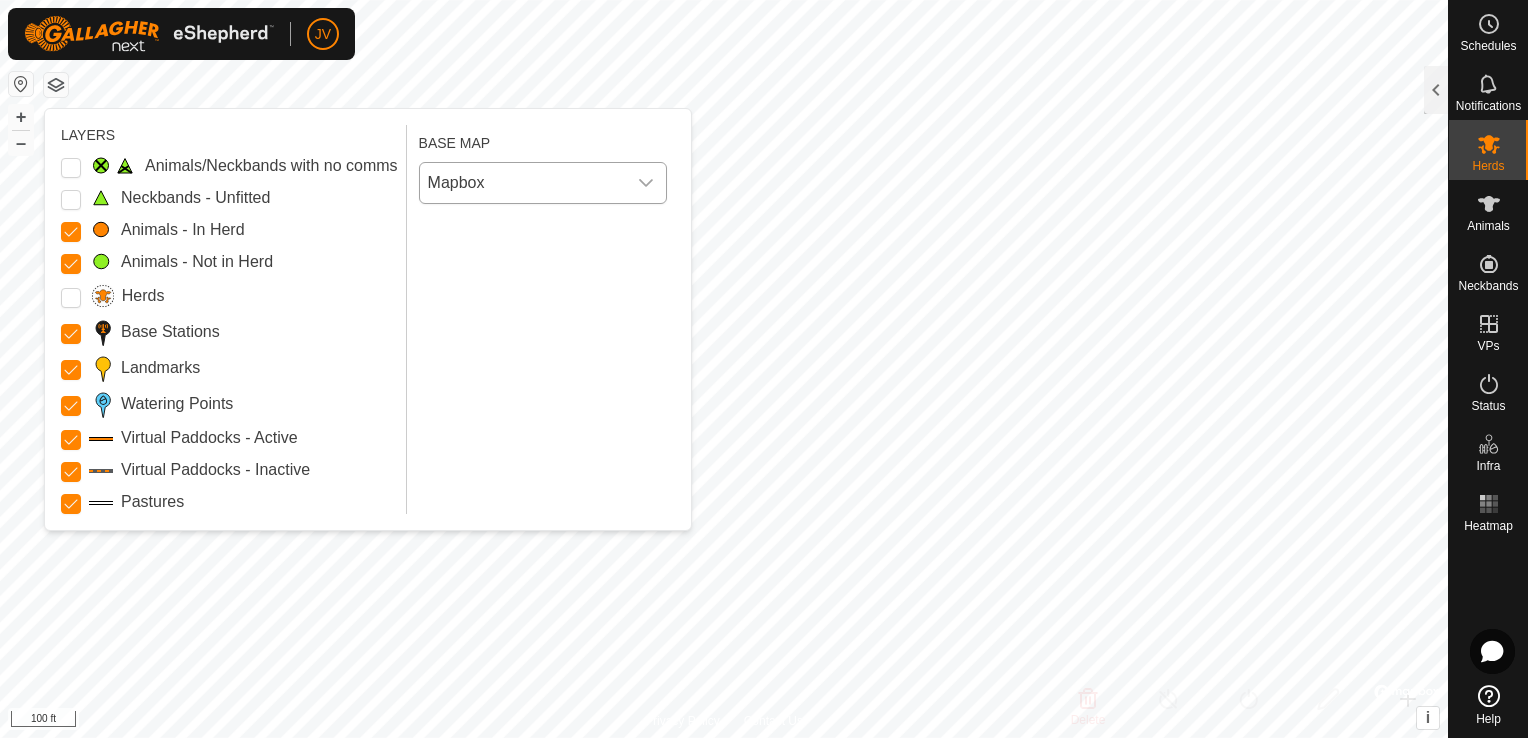 click on "Mapbox" at bounding box center (523, 183) 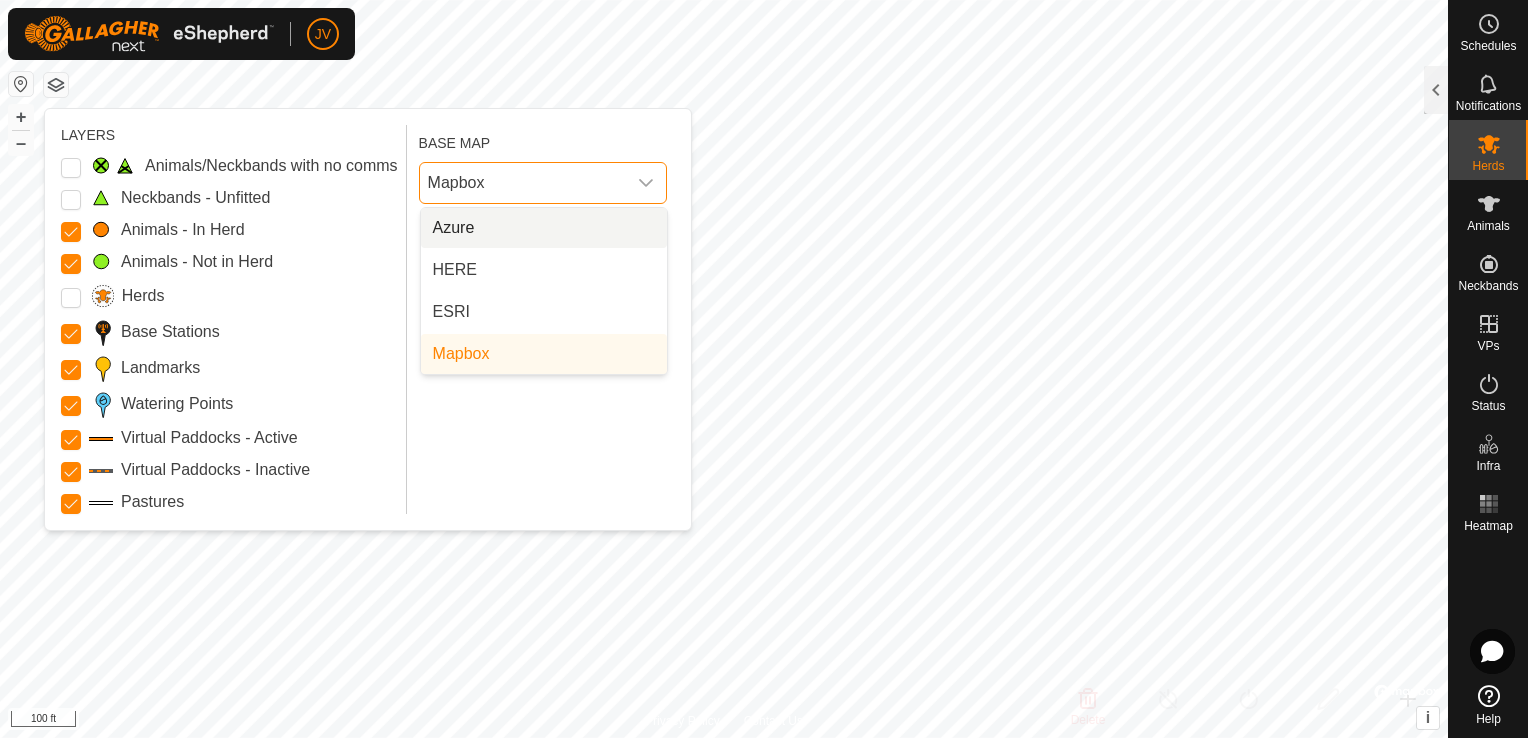 click on "Mapbox" at bounding box center [523, 183] 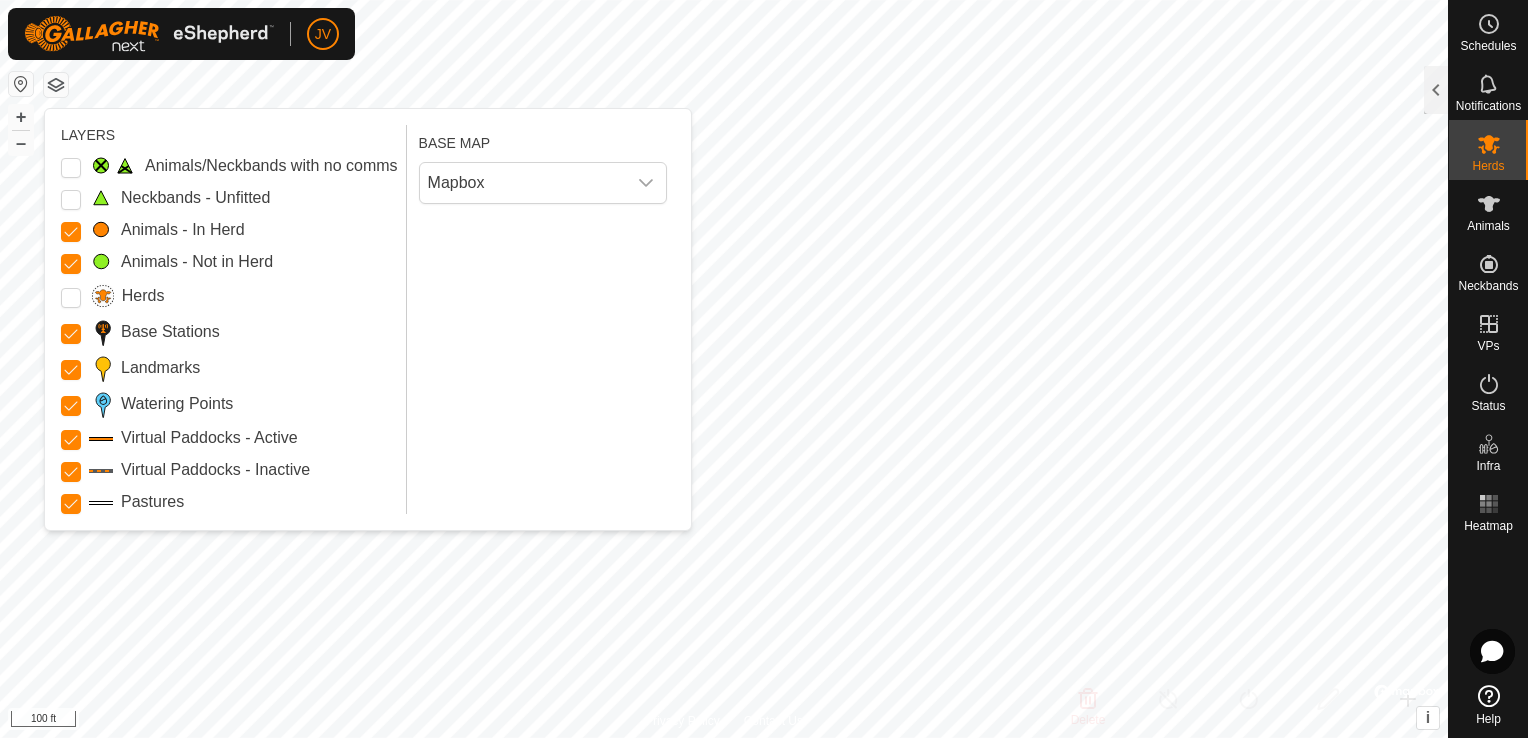 click at bounding box center [21, 84] 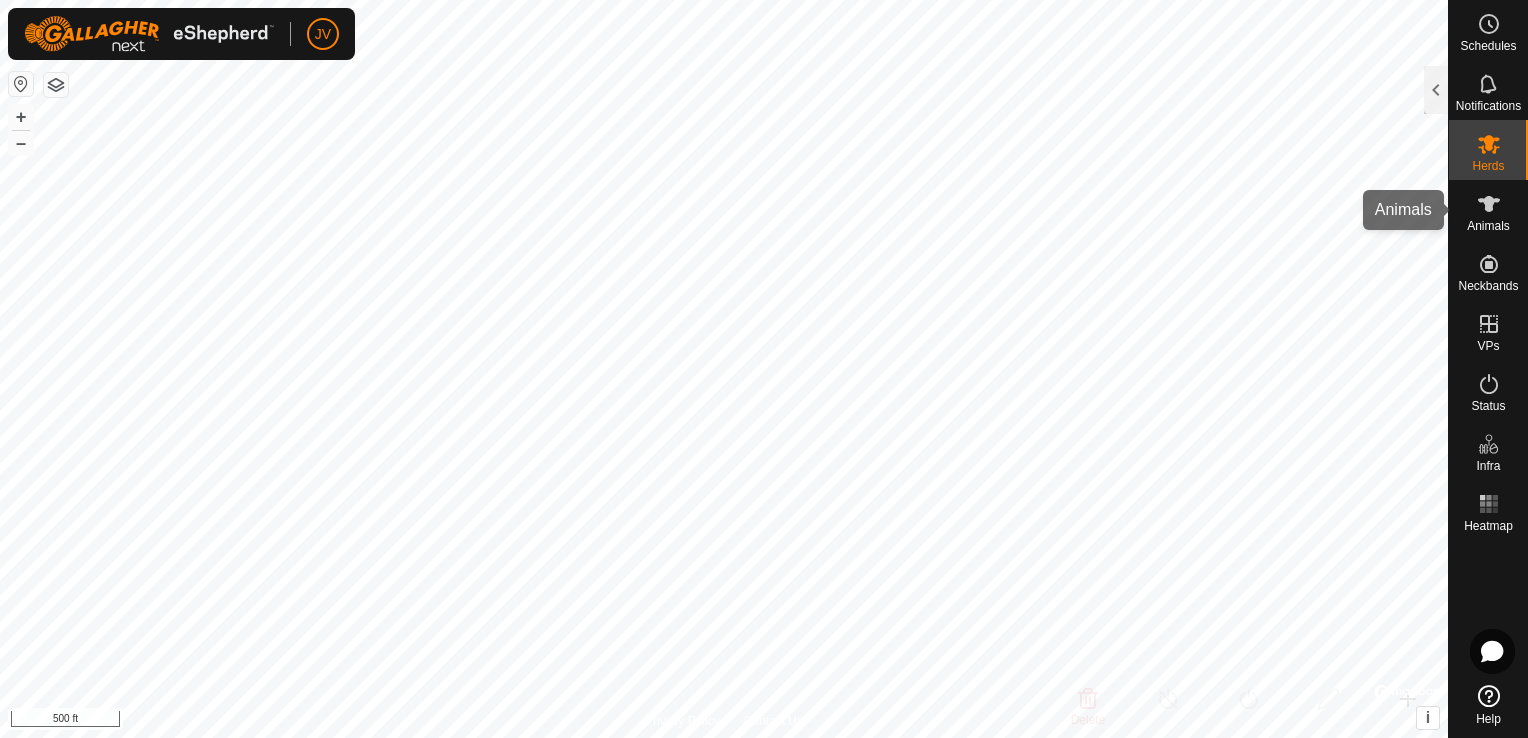 click on "Animals" at bounding box center [1488, 226] 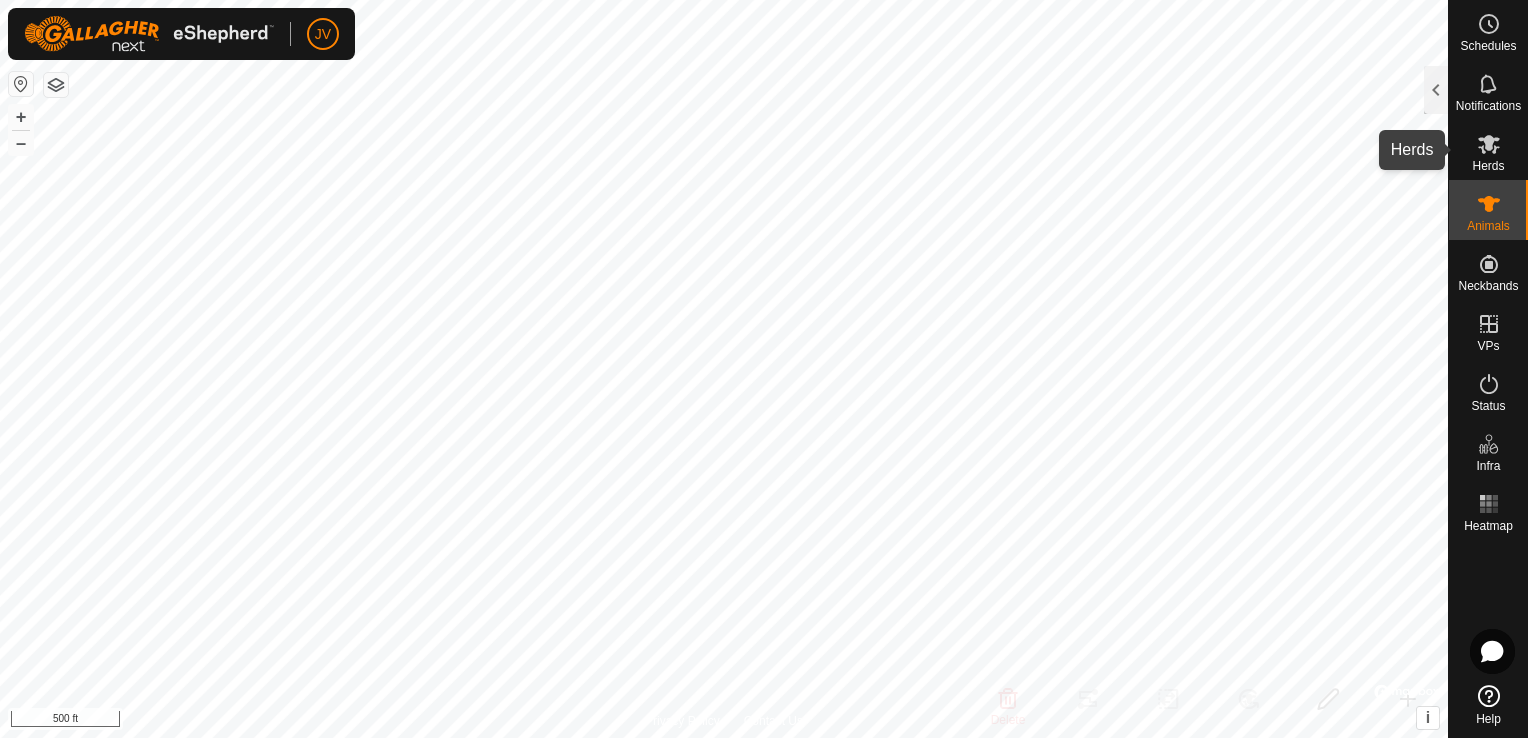 click on "Herds" at bounding box center (1488, 150) 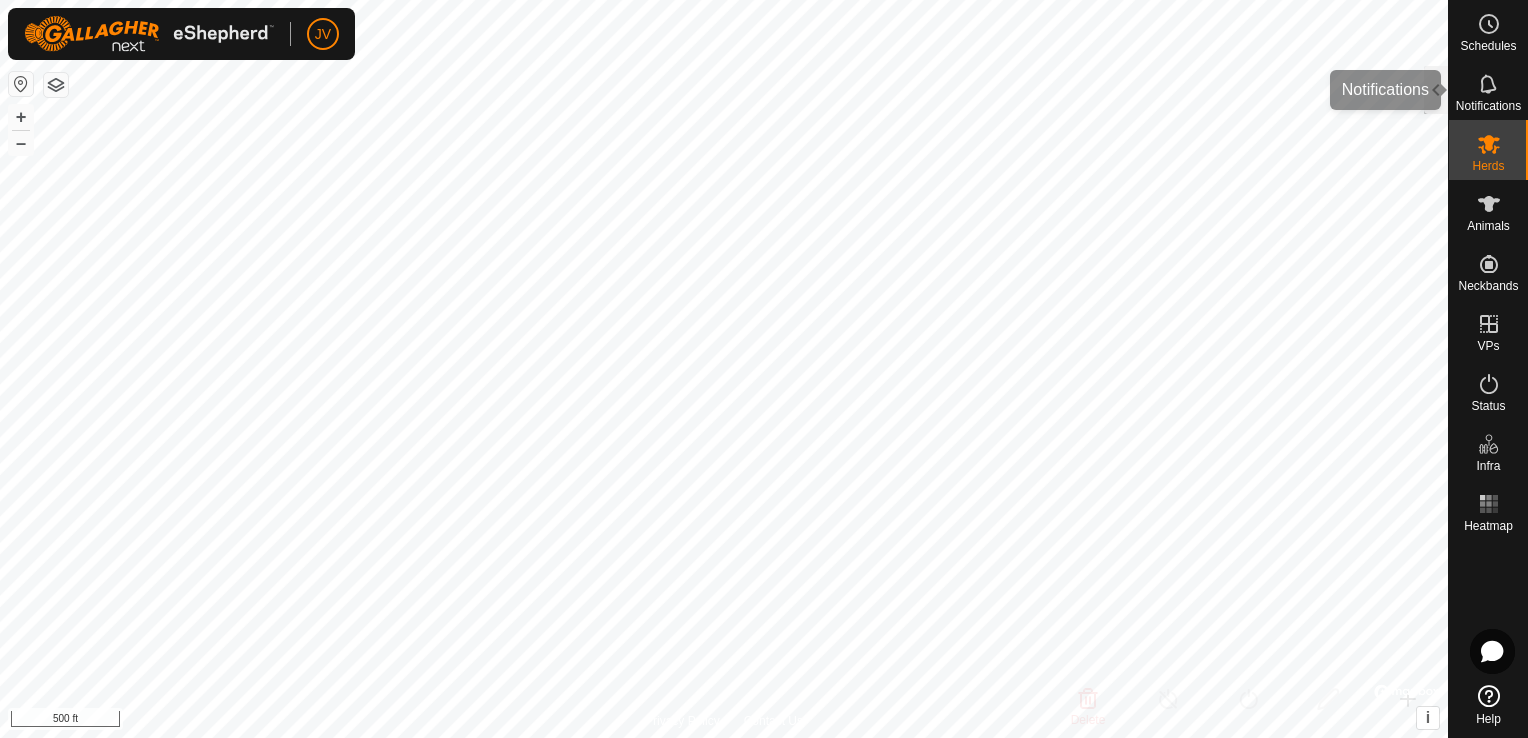 click 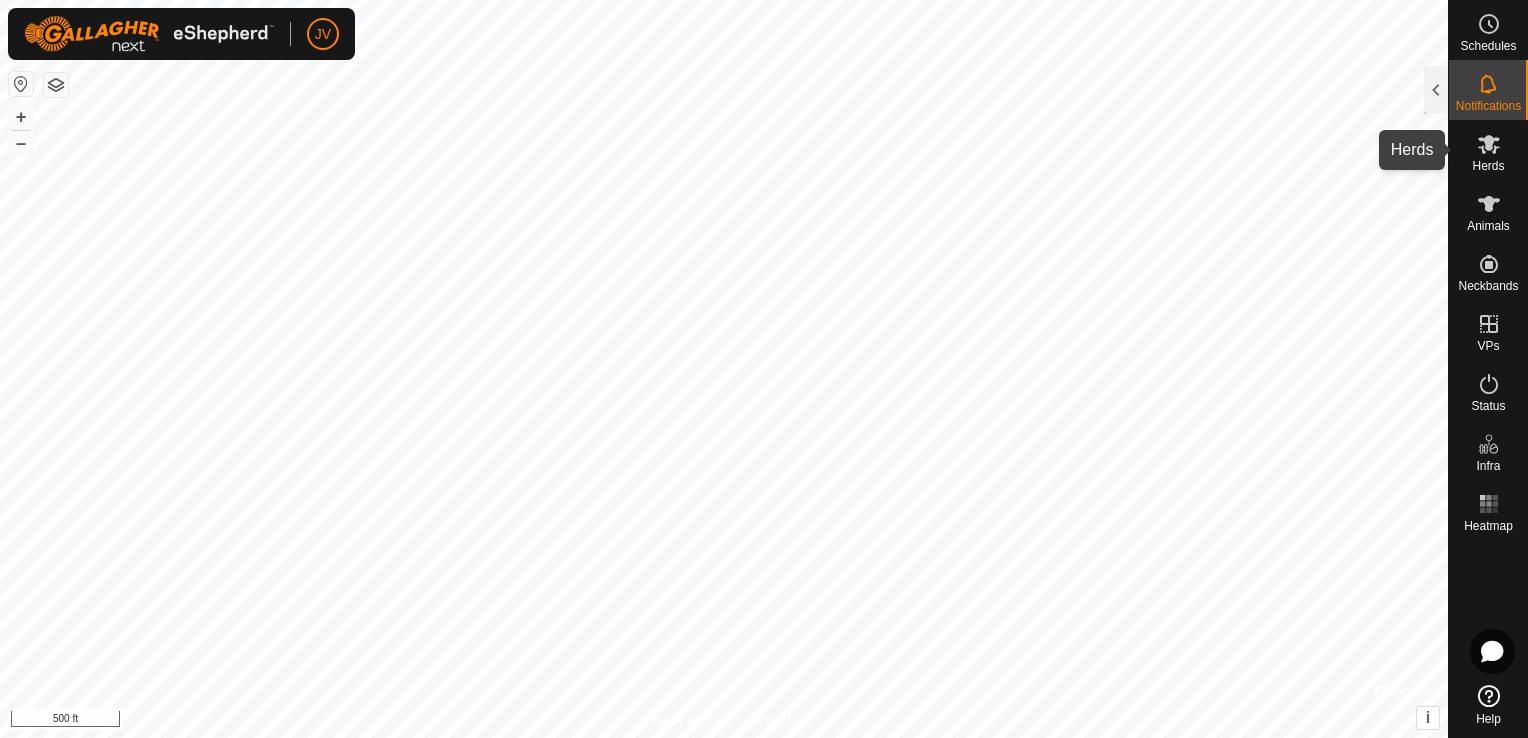 click 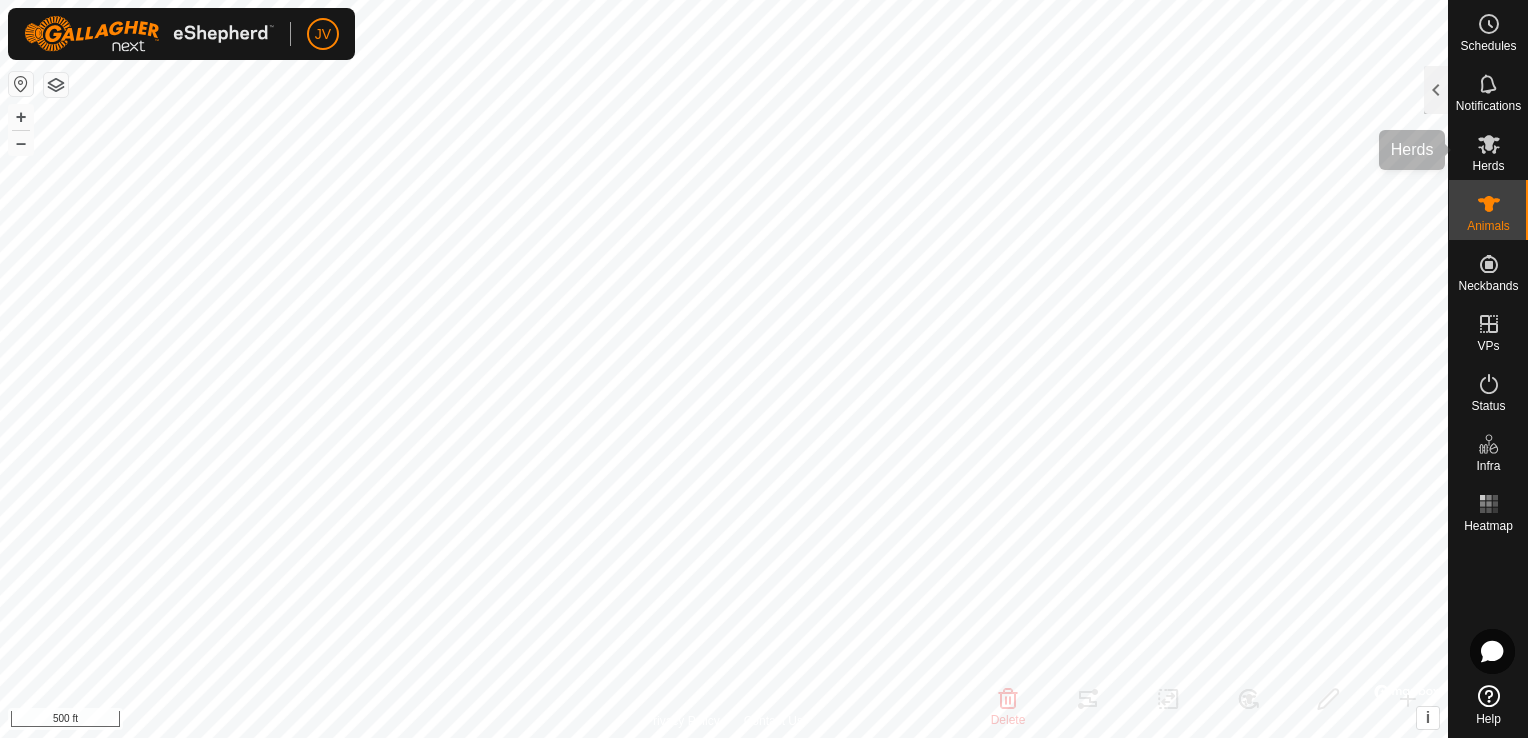 click 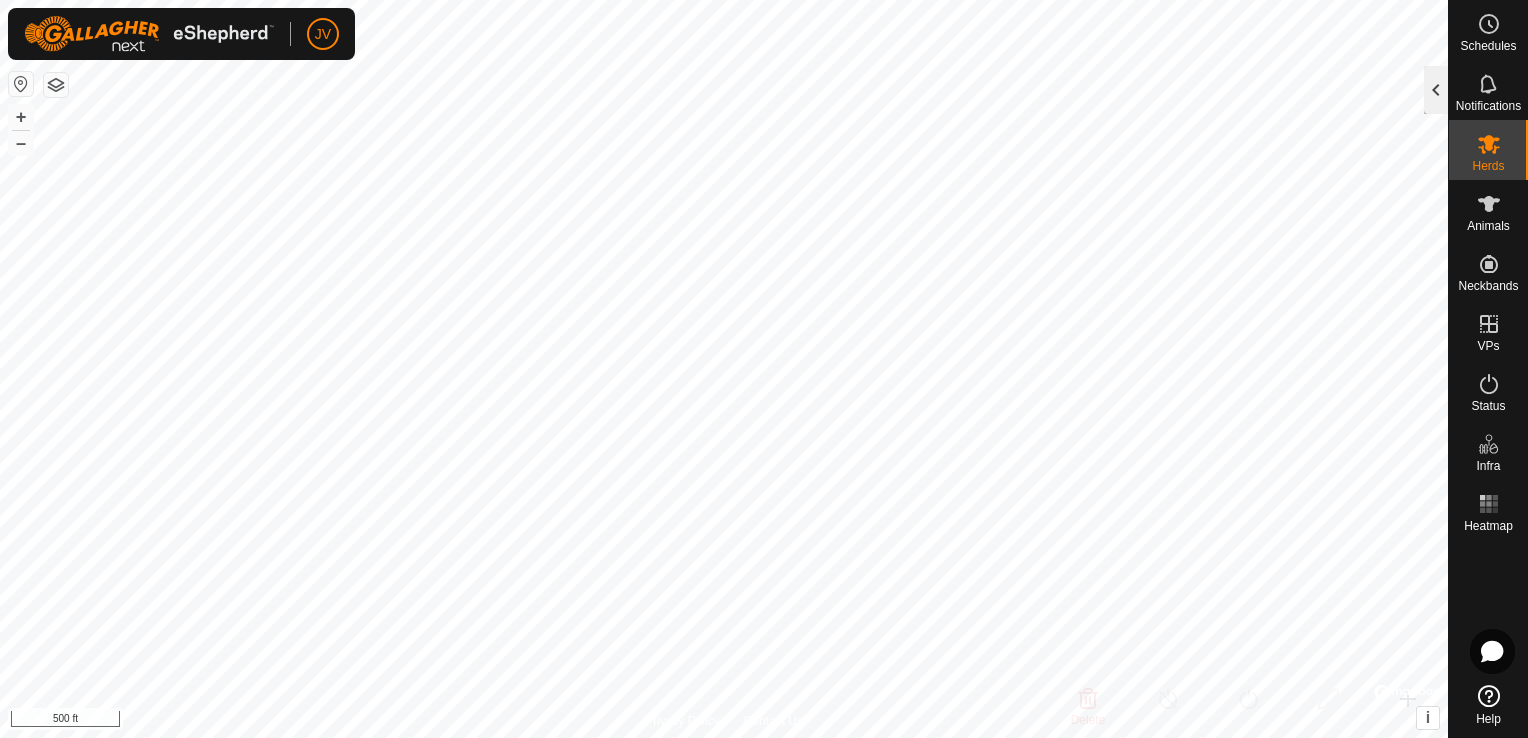 click 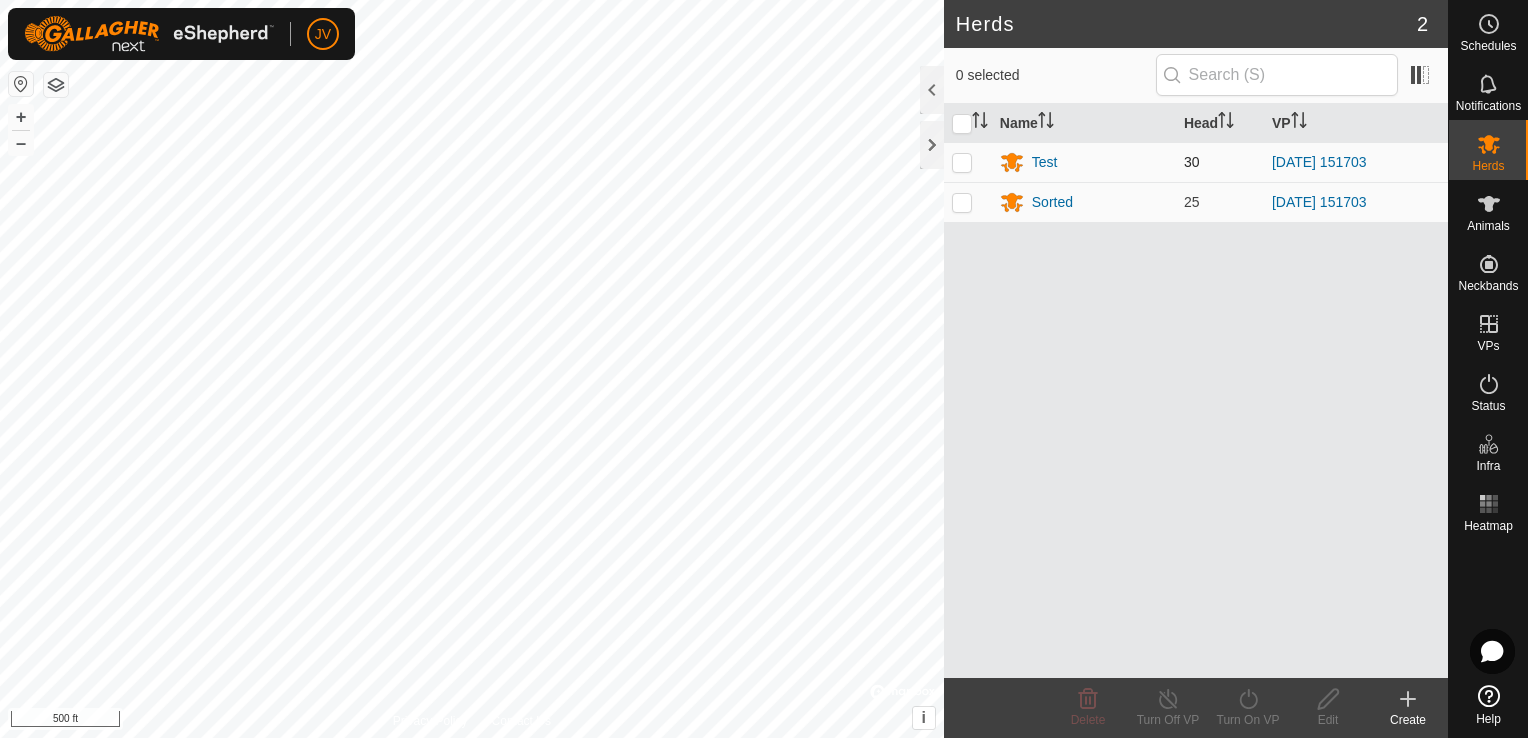 click at bounding box center (962, 162) 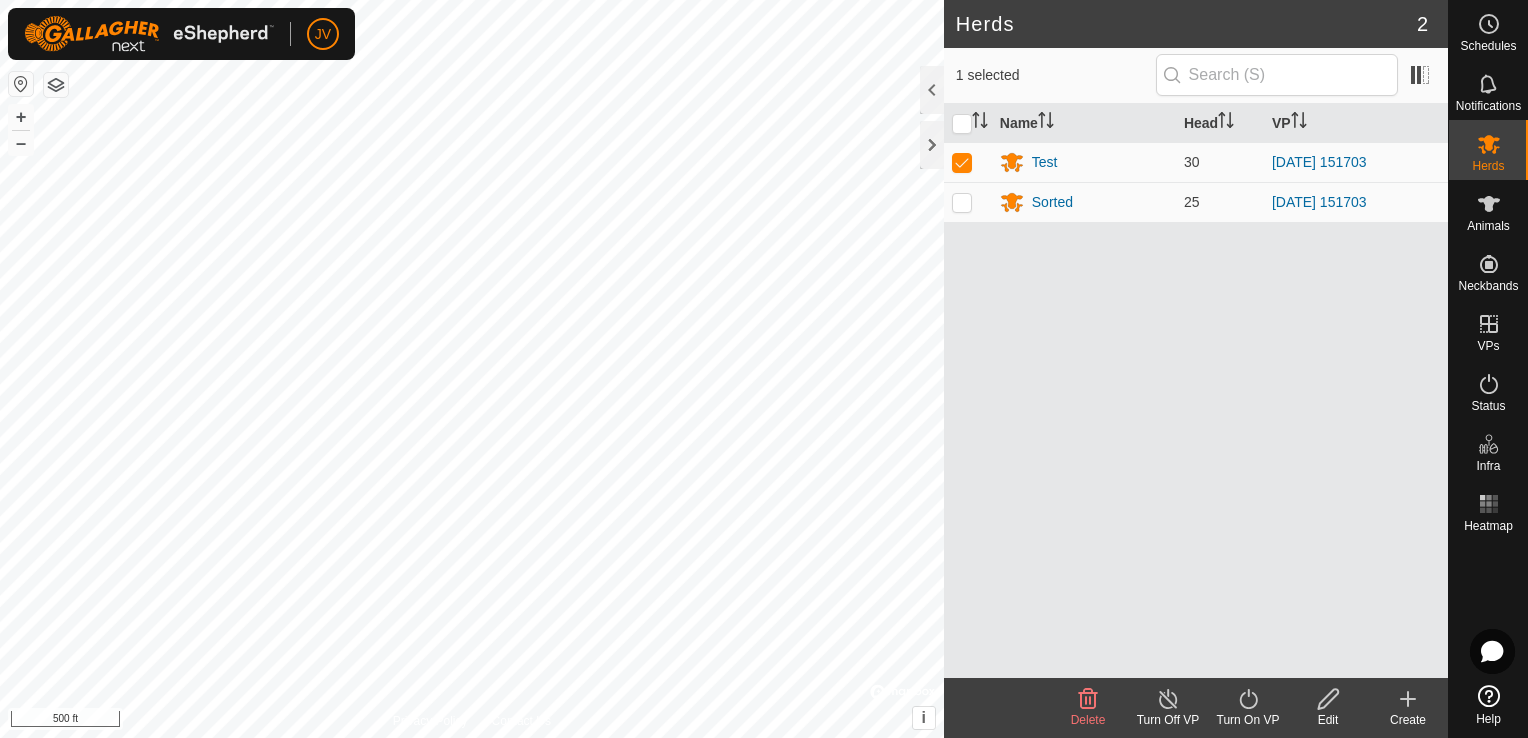 click 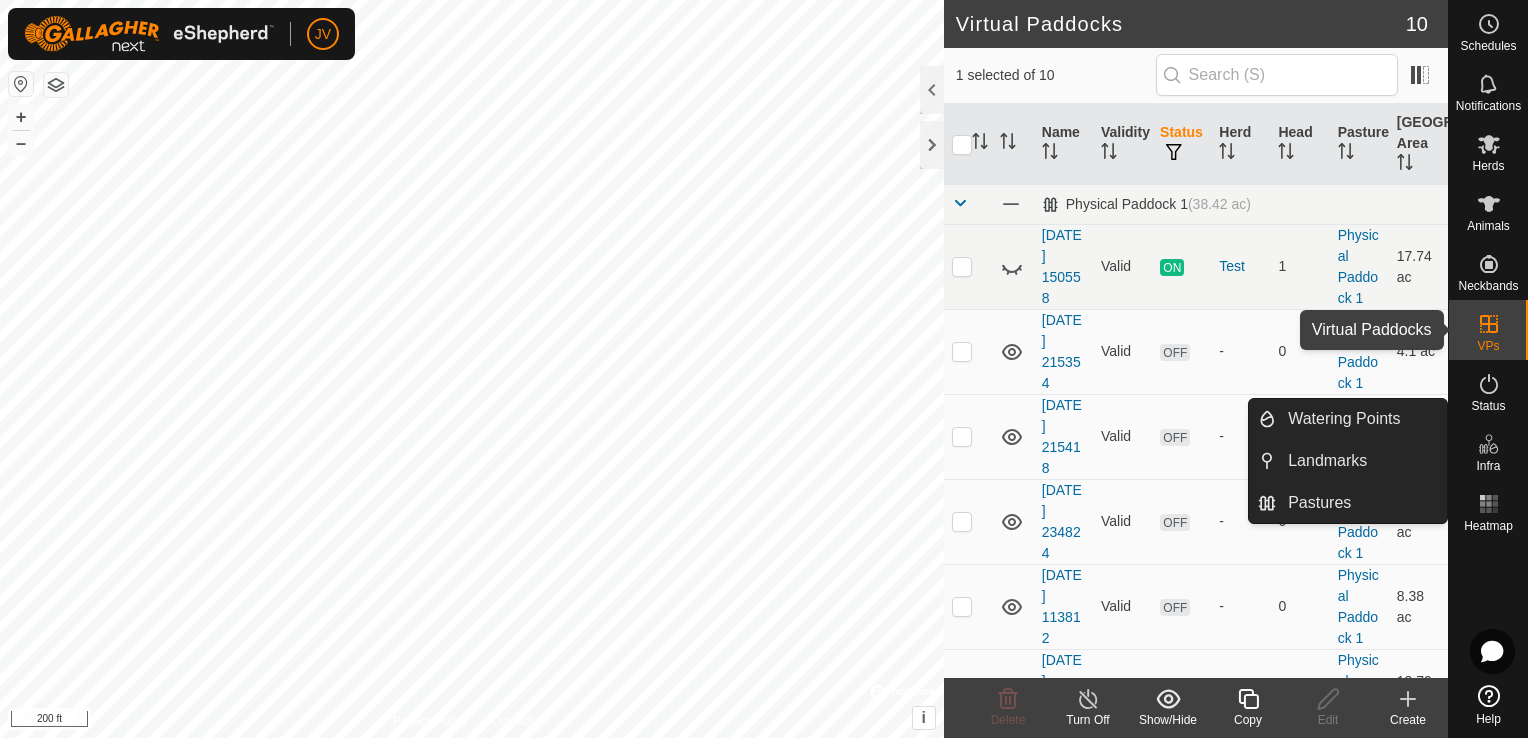 click 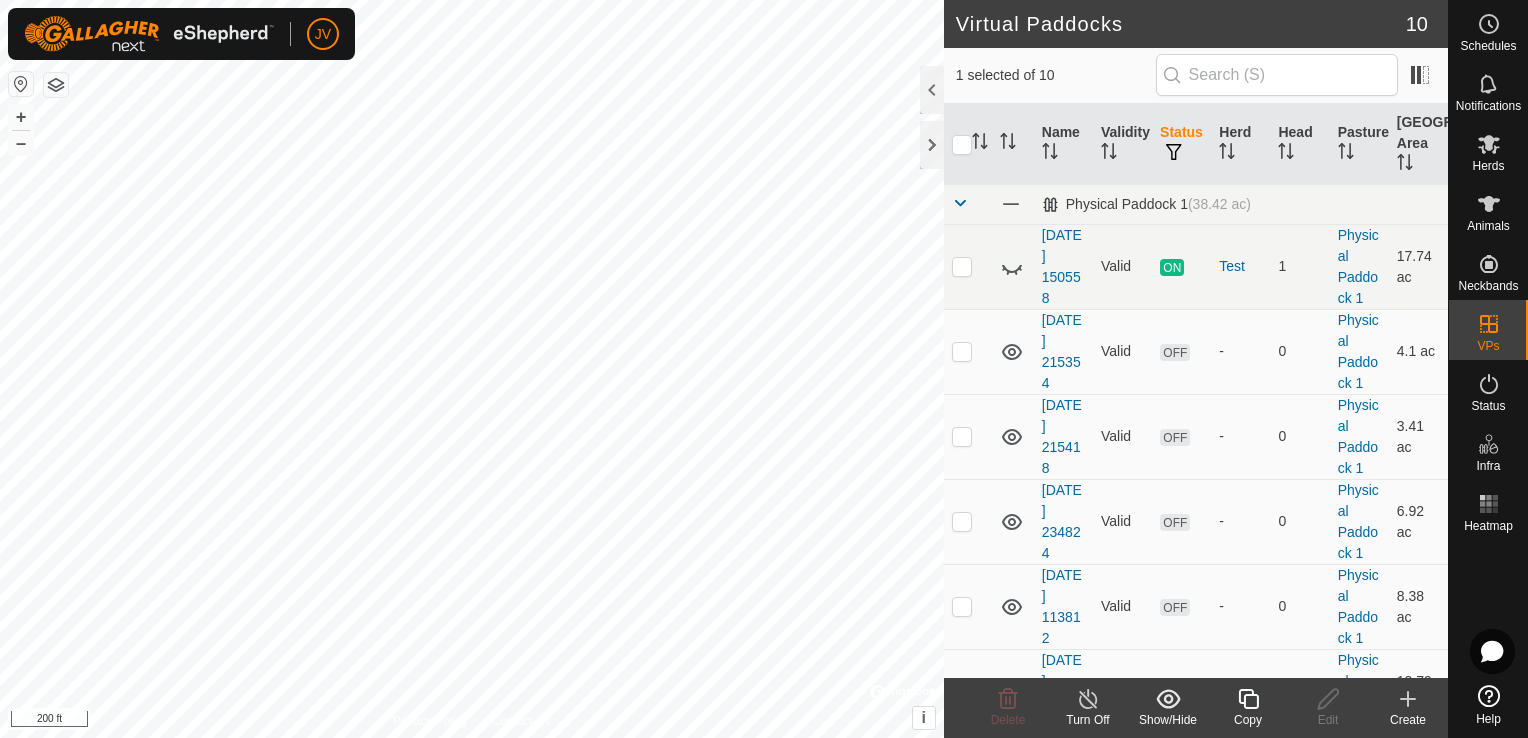 click 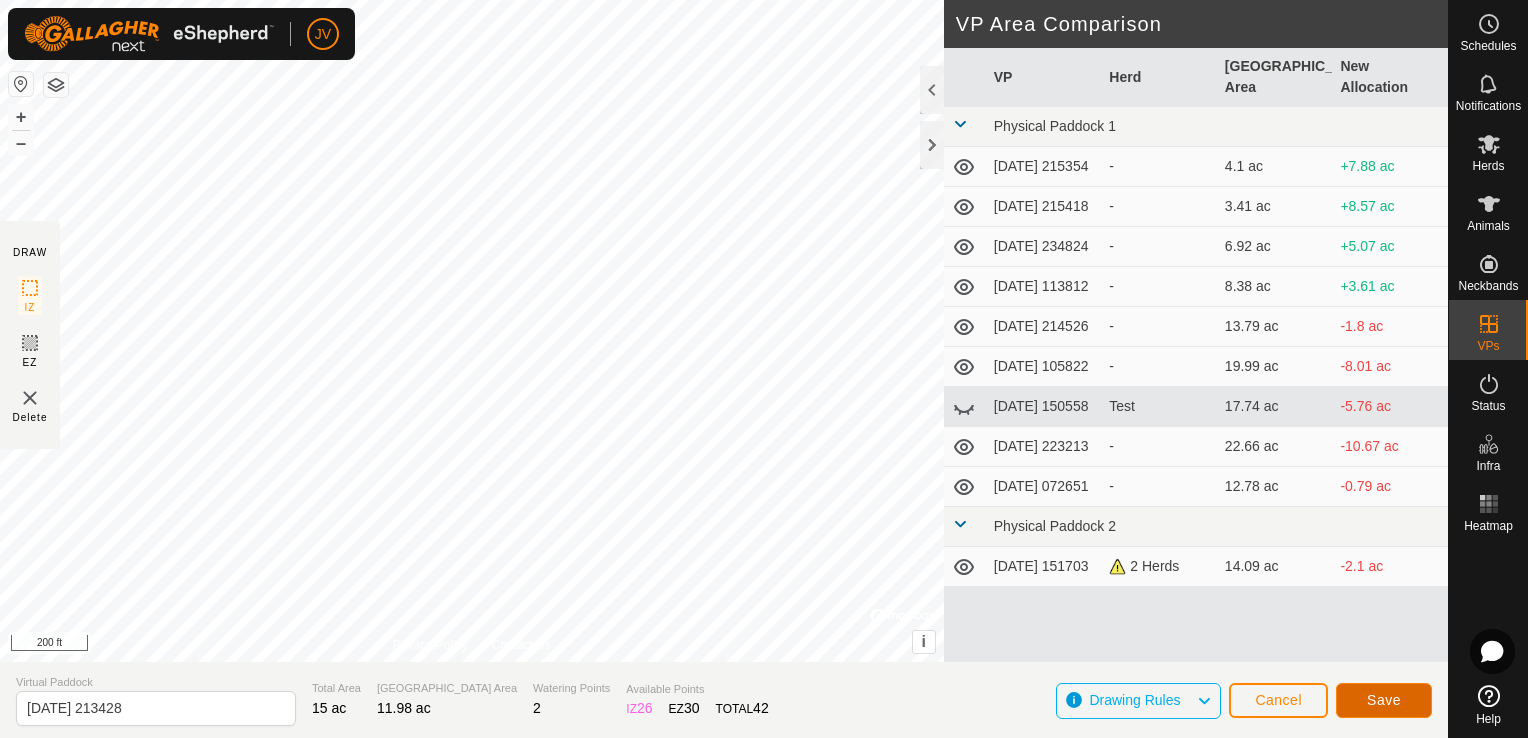 click on "Save" 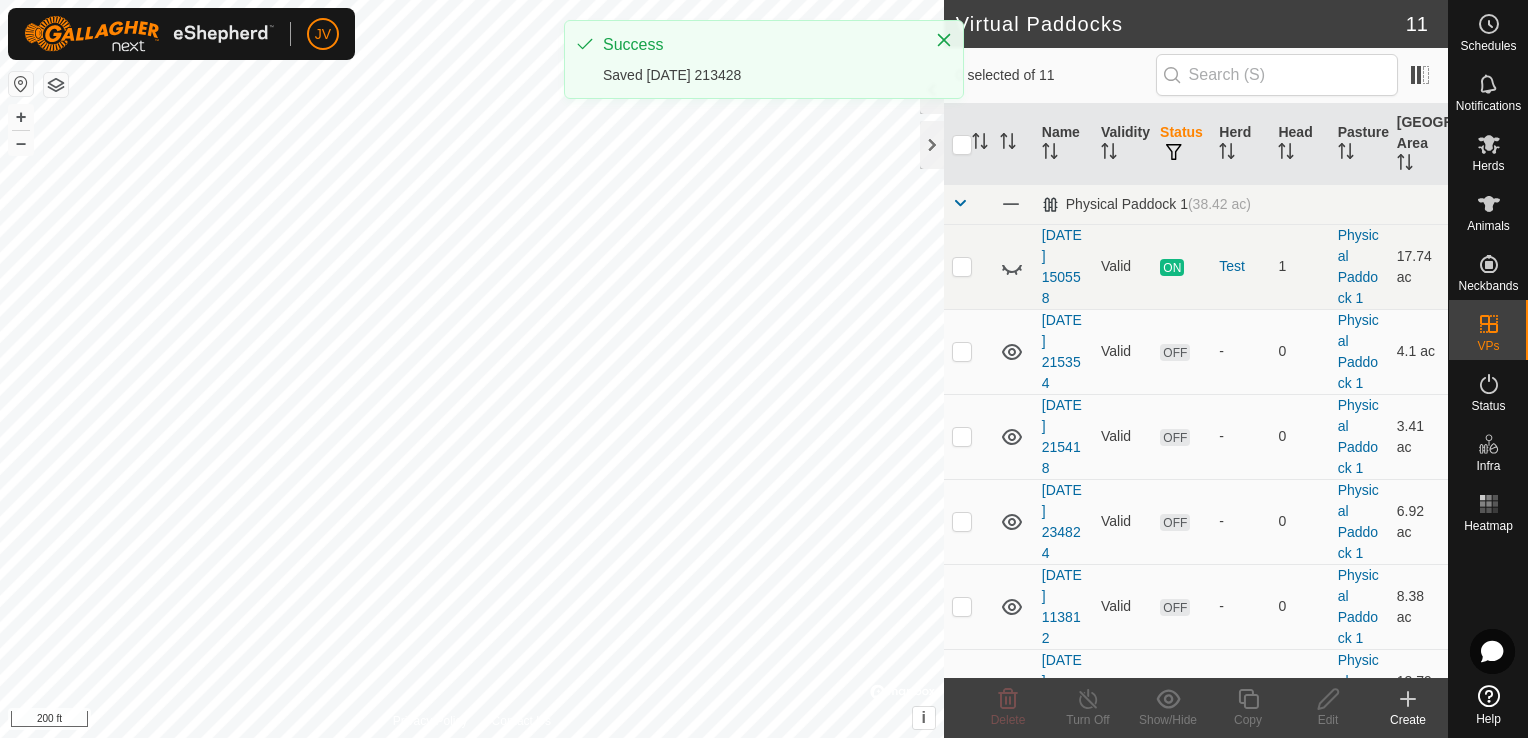 click on "Create" 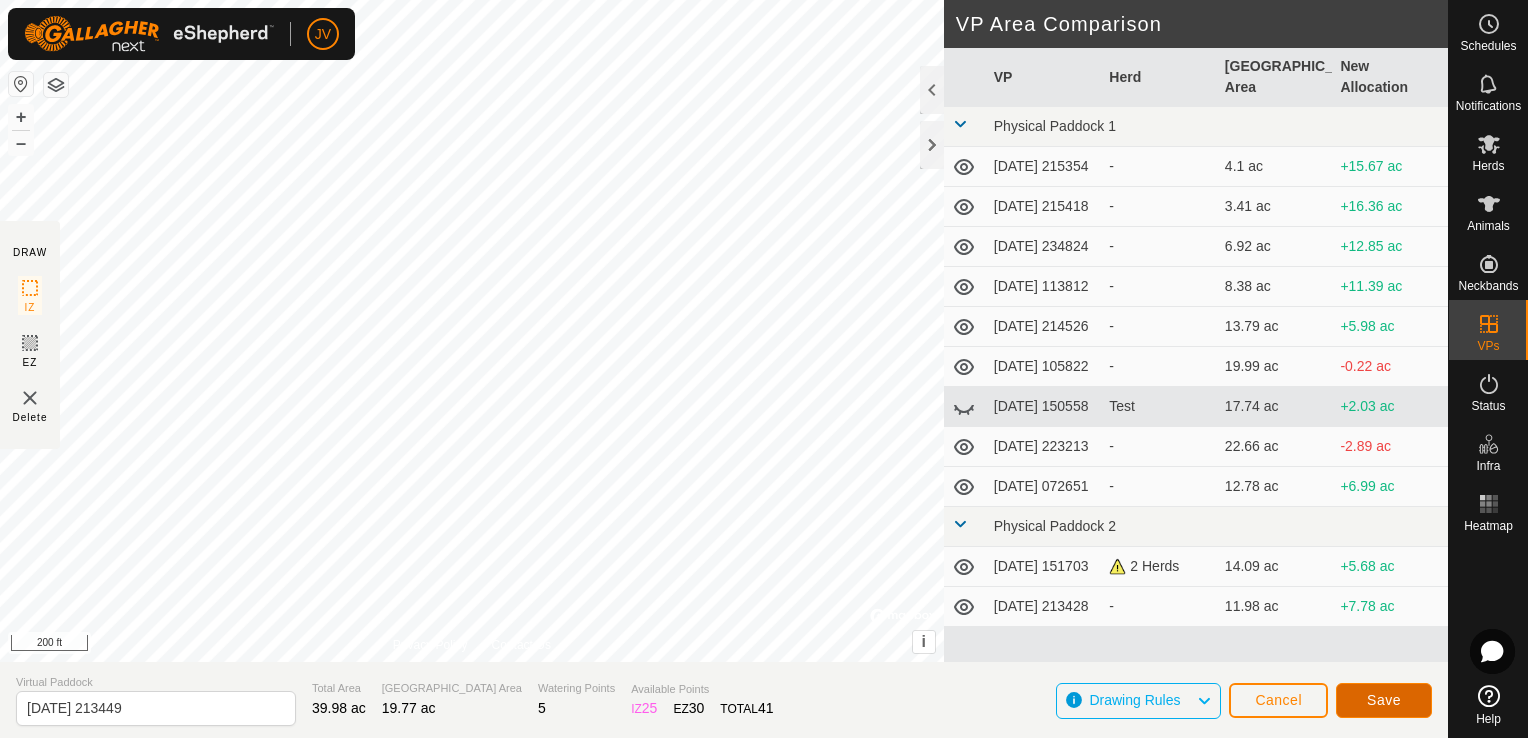 click on "Save" 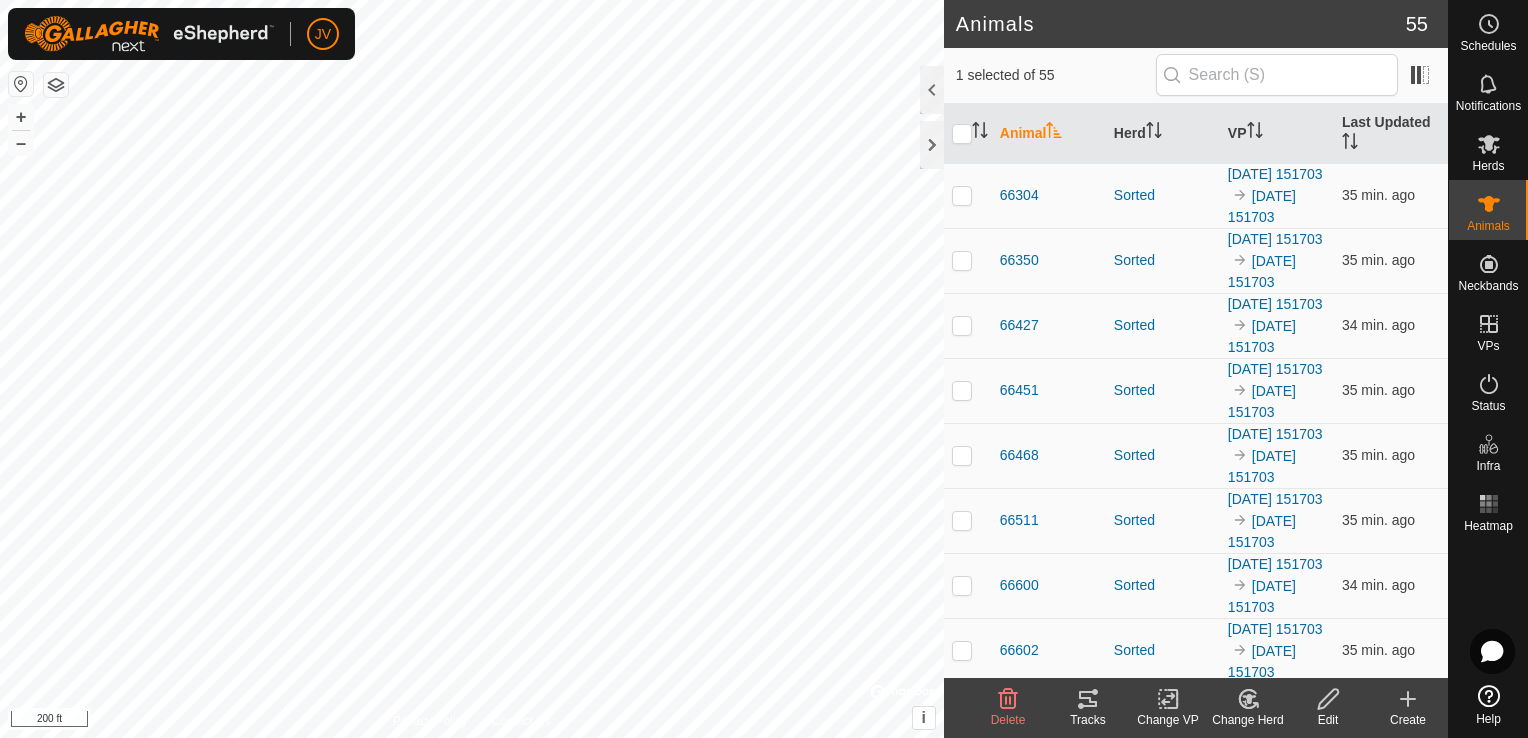 click 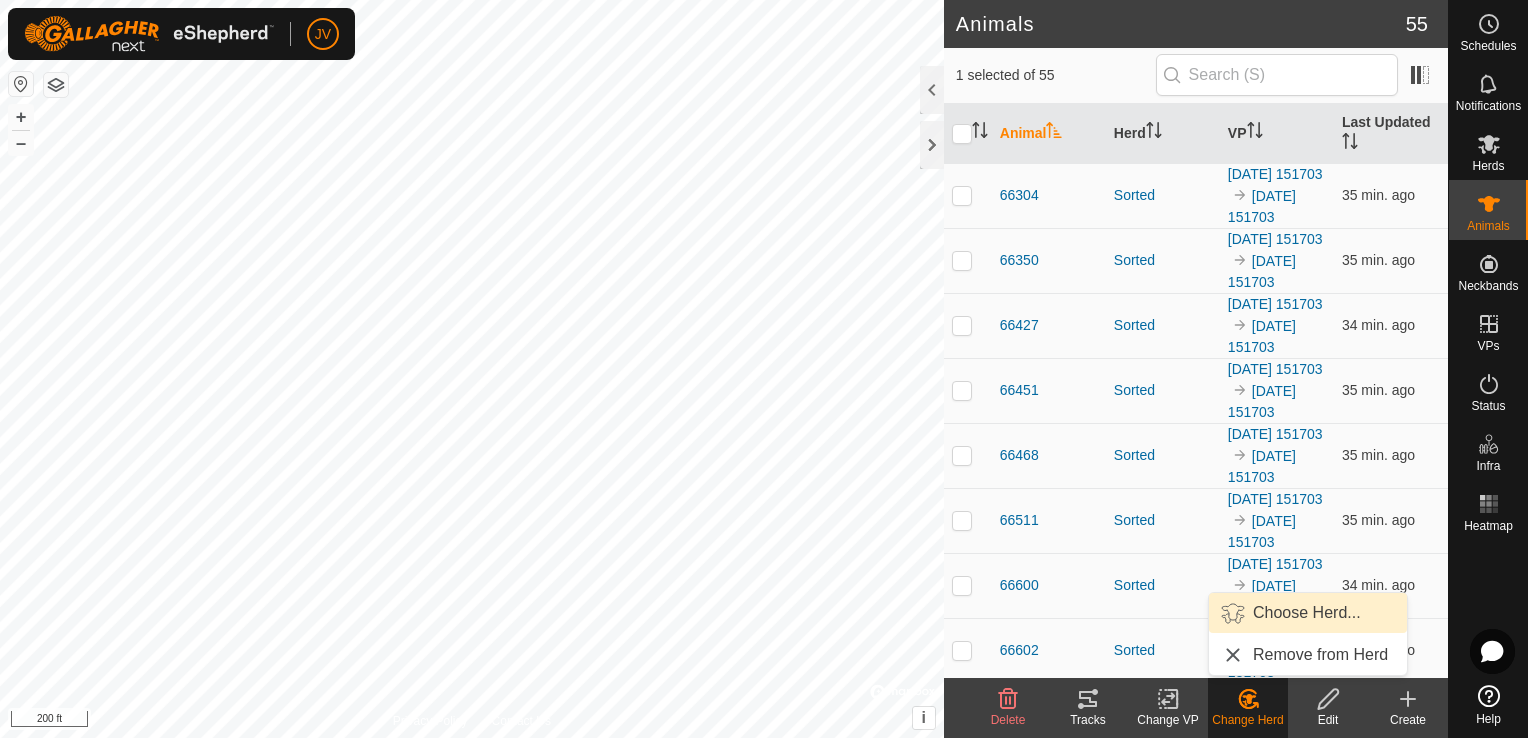 click on "Choose Herd..." at bounding box center (1308, 613) 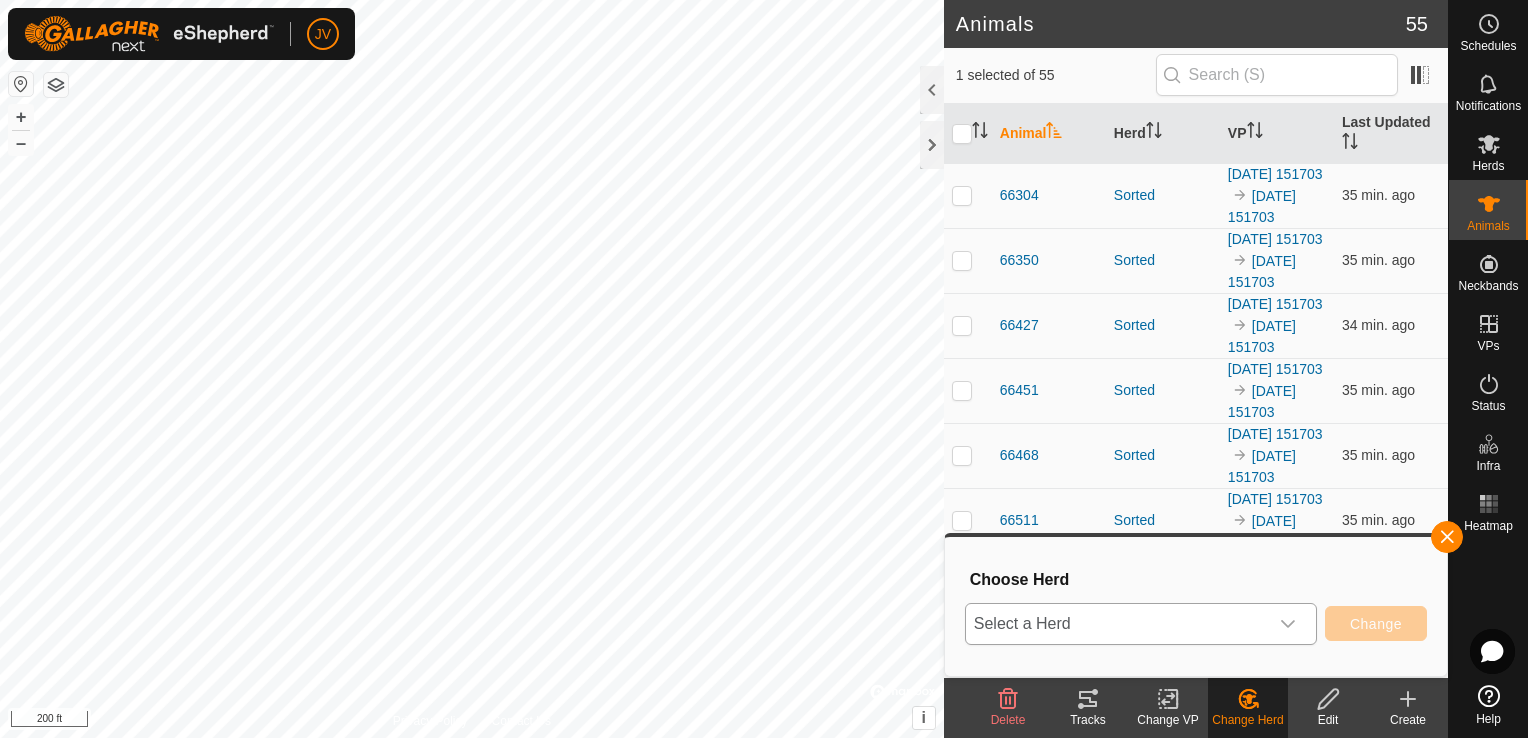 click on "Select a Herd" at bounding box center [1117, 624] 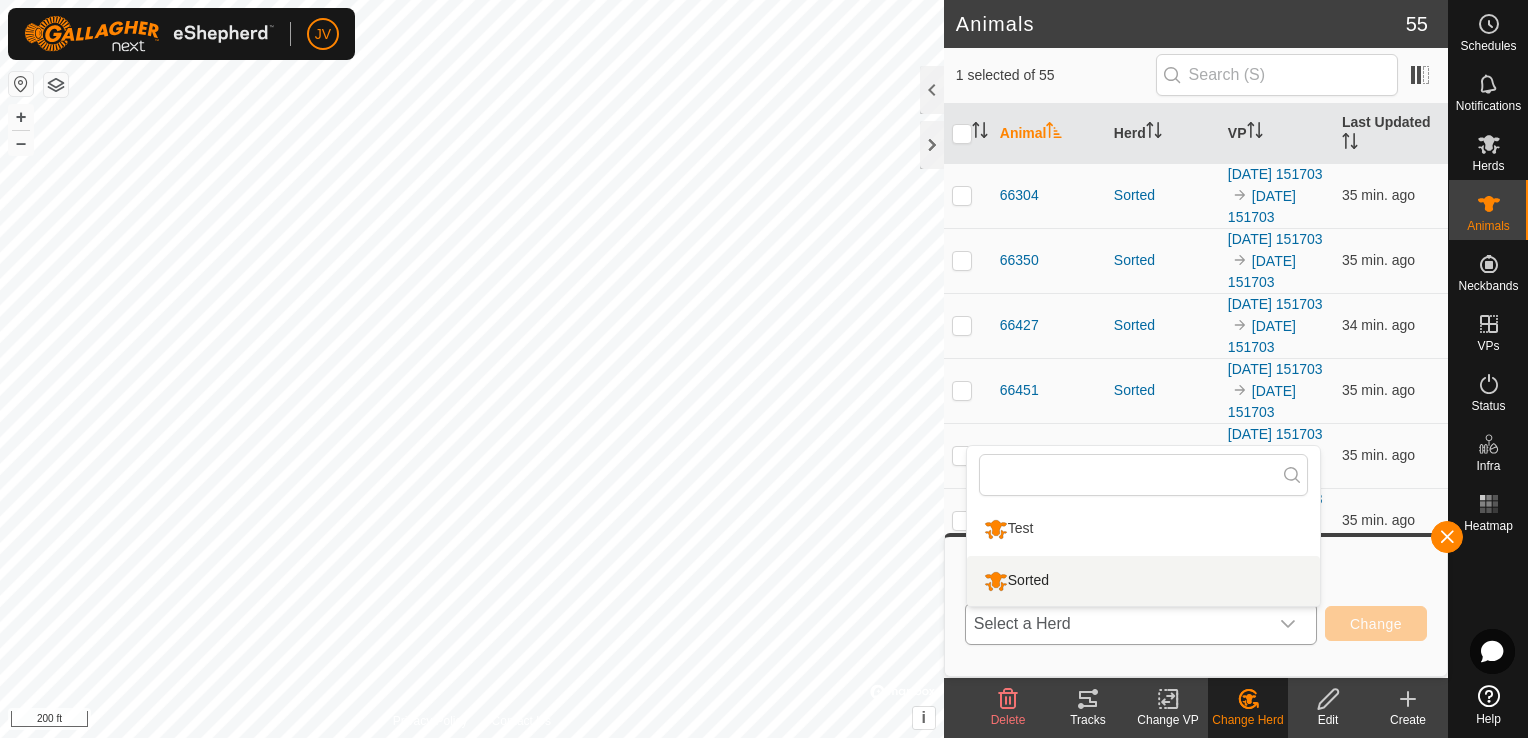 click on "Sorted" at bounding box center [1143, 581] 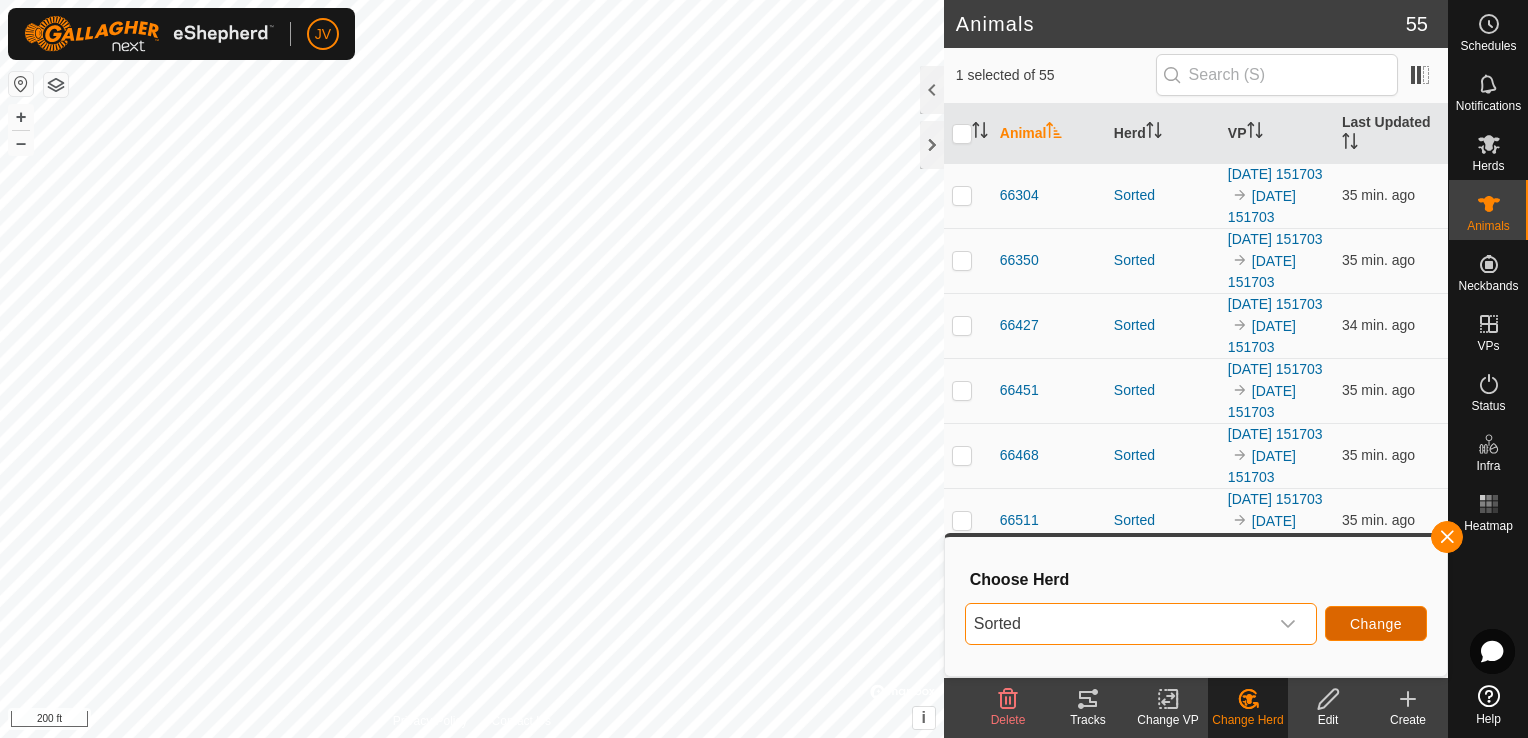 click on "Change" at bounding box center (1376, 624) 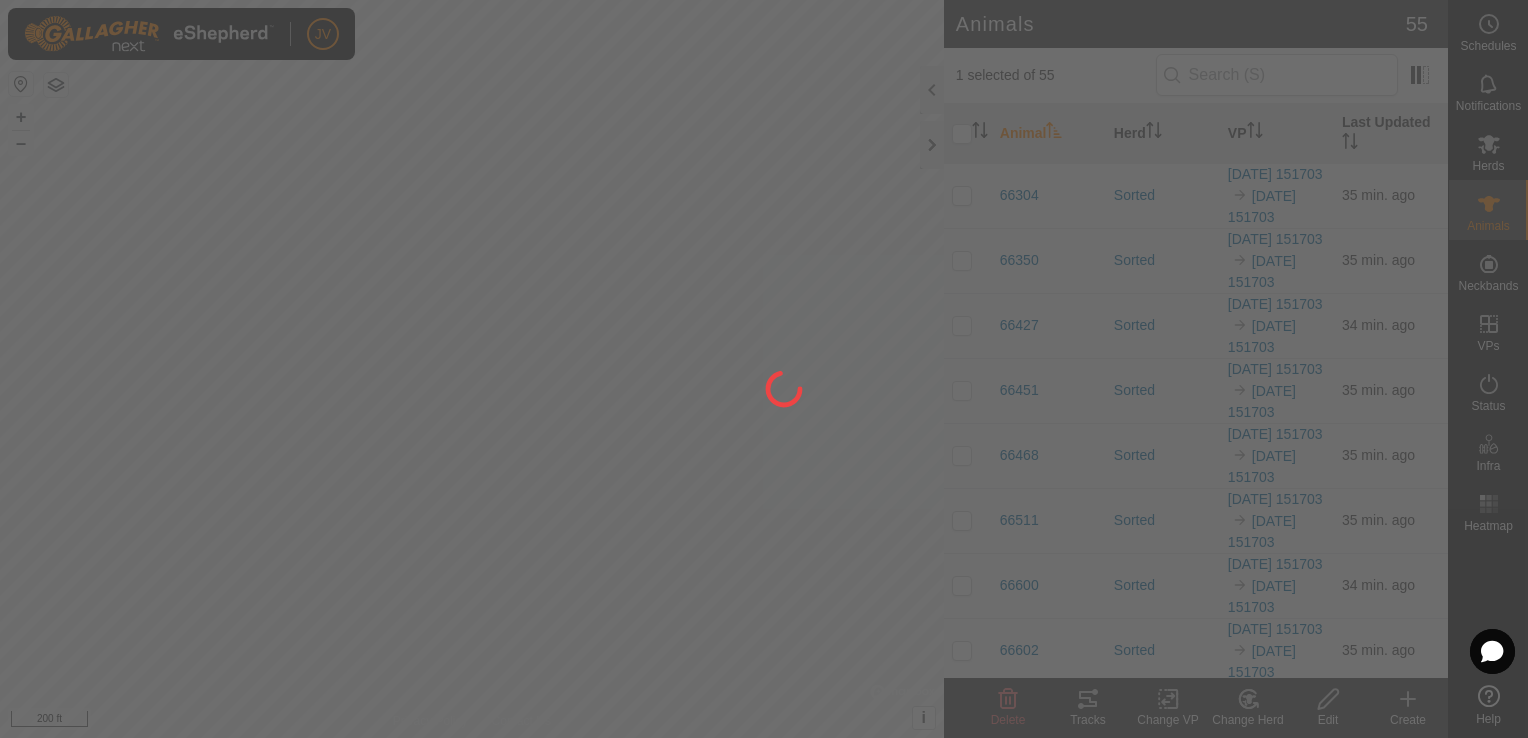 checkbox on "false" 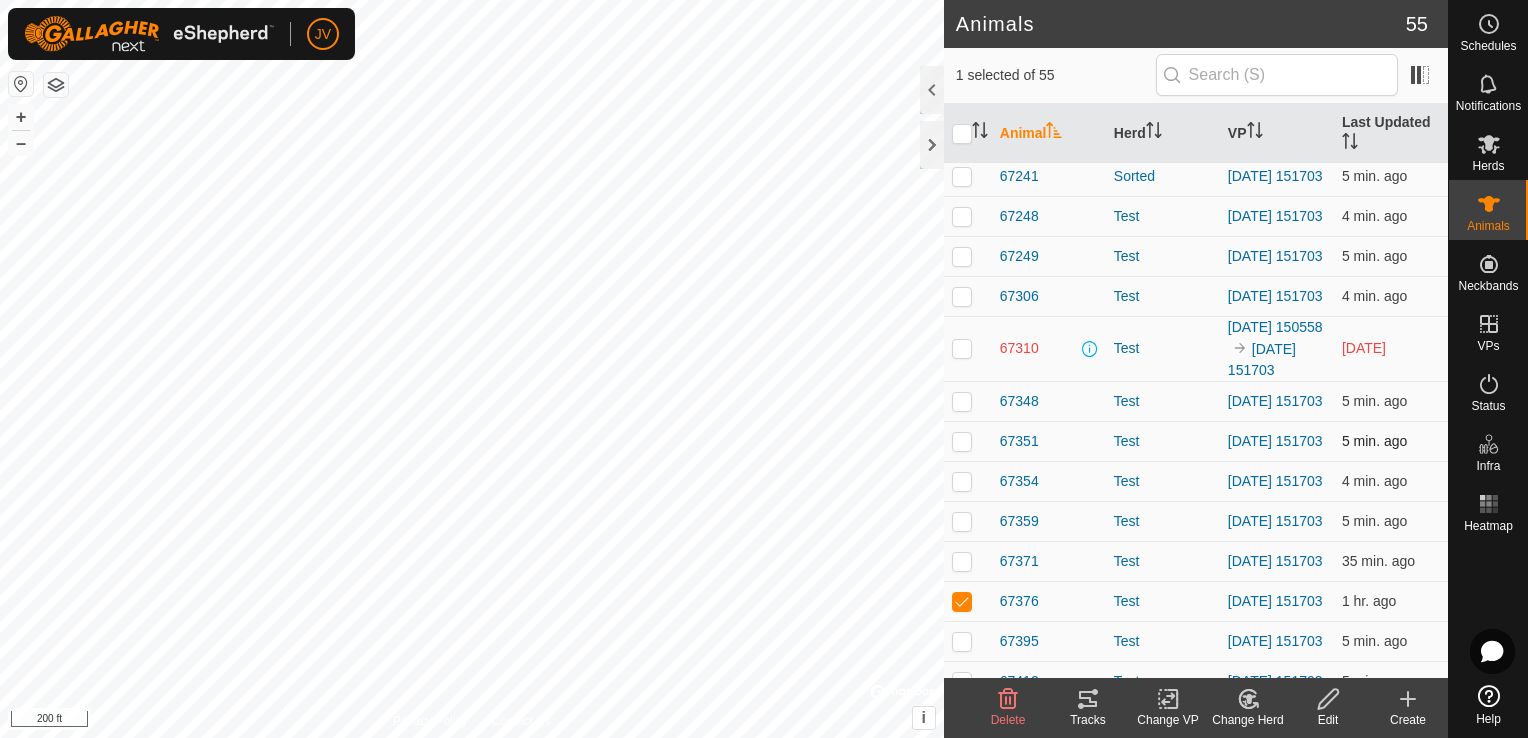 scroll, scrollTop: 1924, scrollLeft: 0, axis: vertical 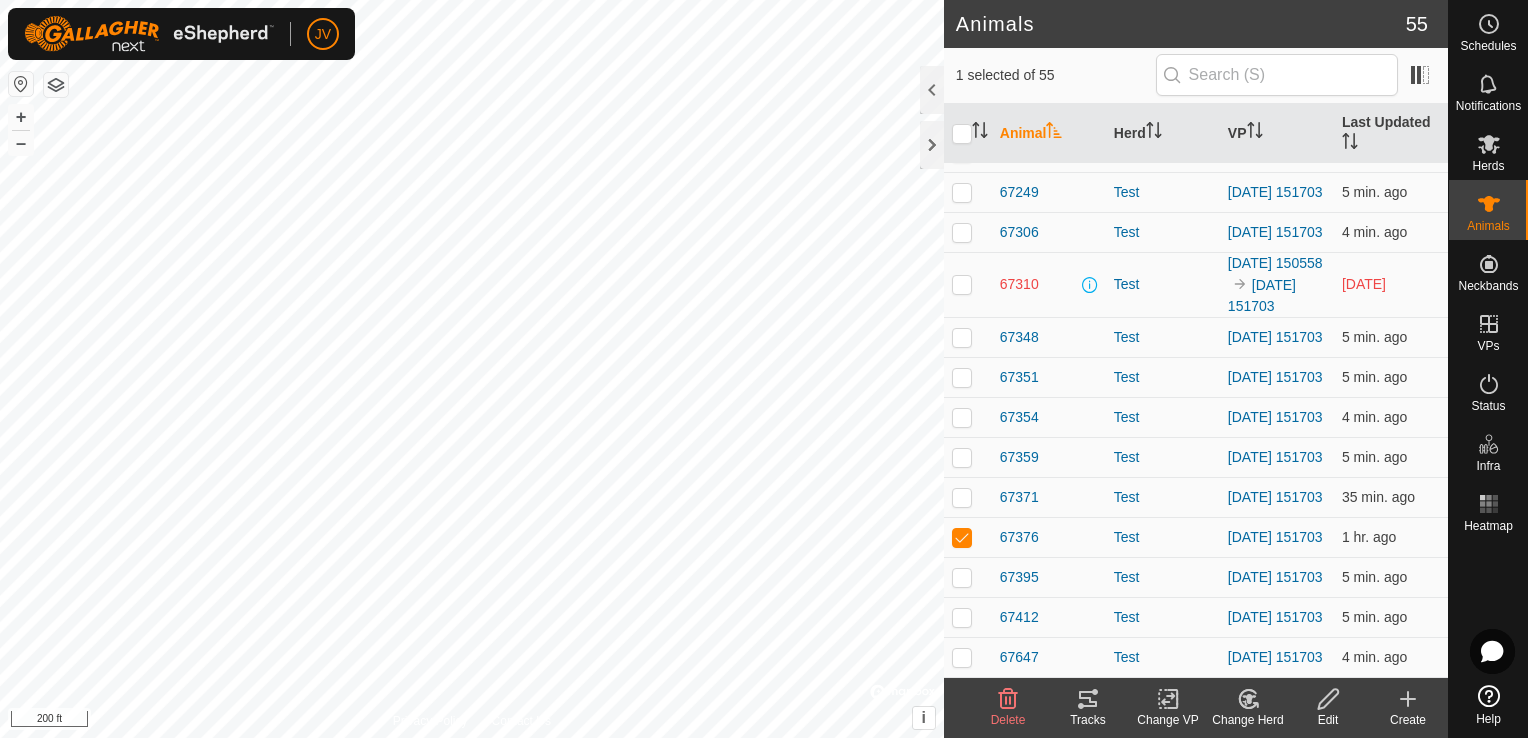 click 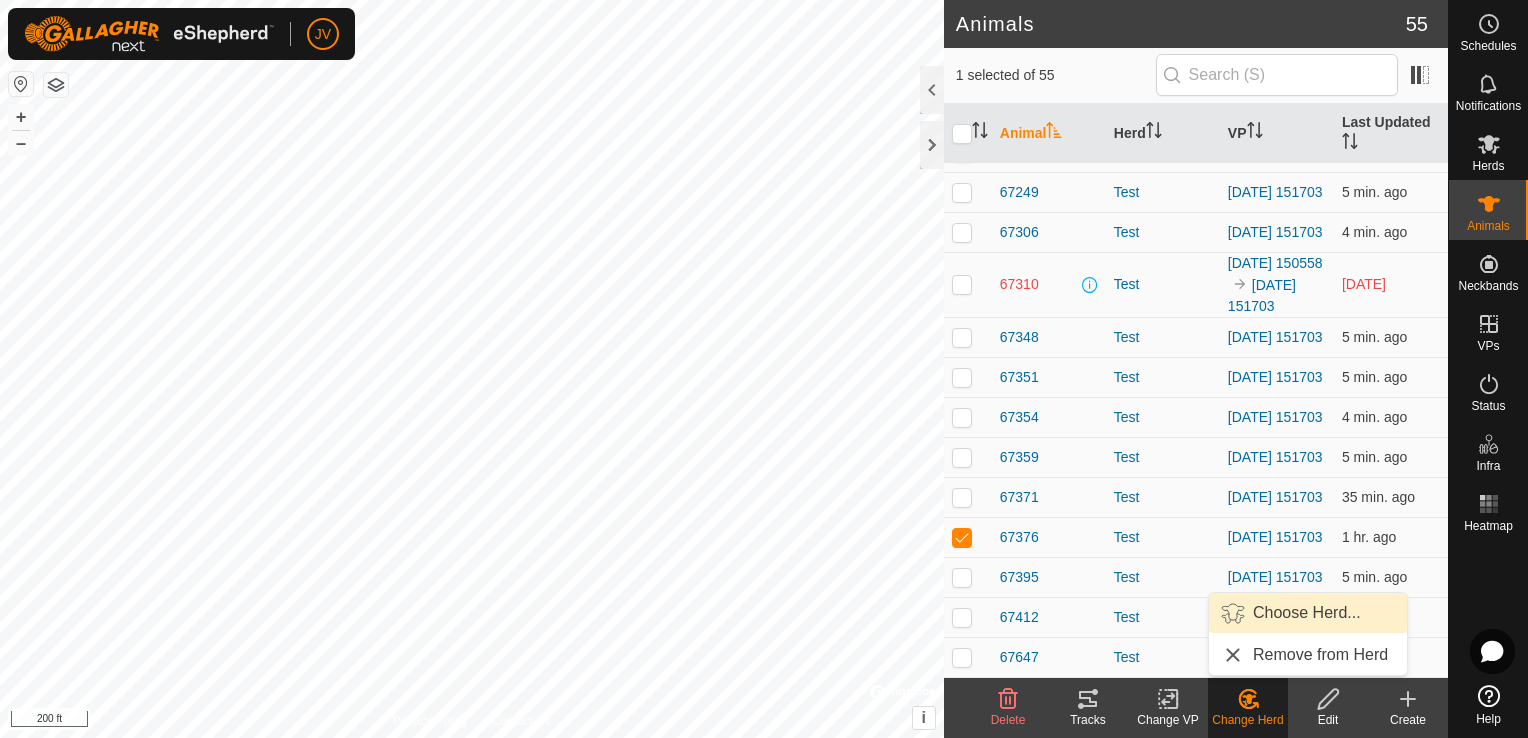 click on "Choose Herd..." at bounding box center [1308, 613] 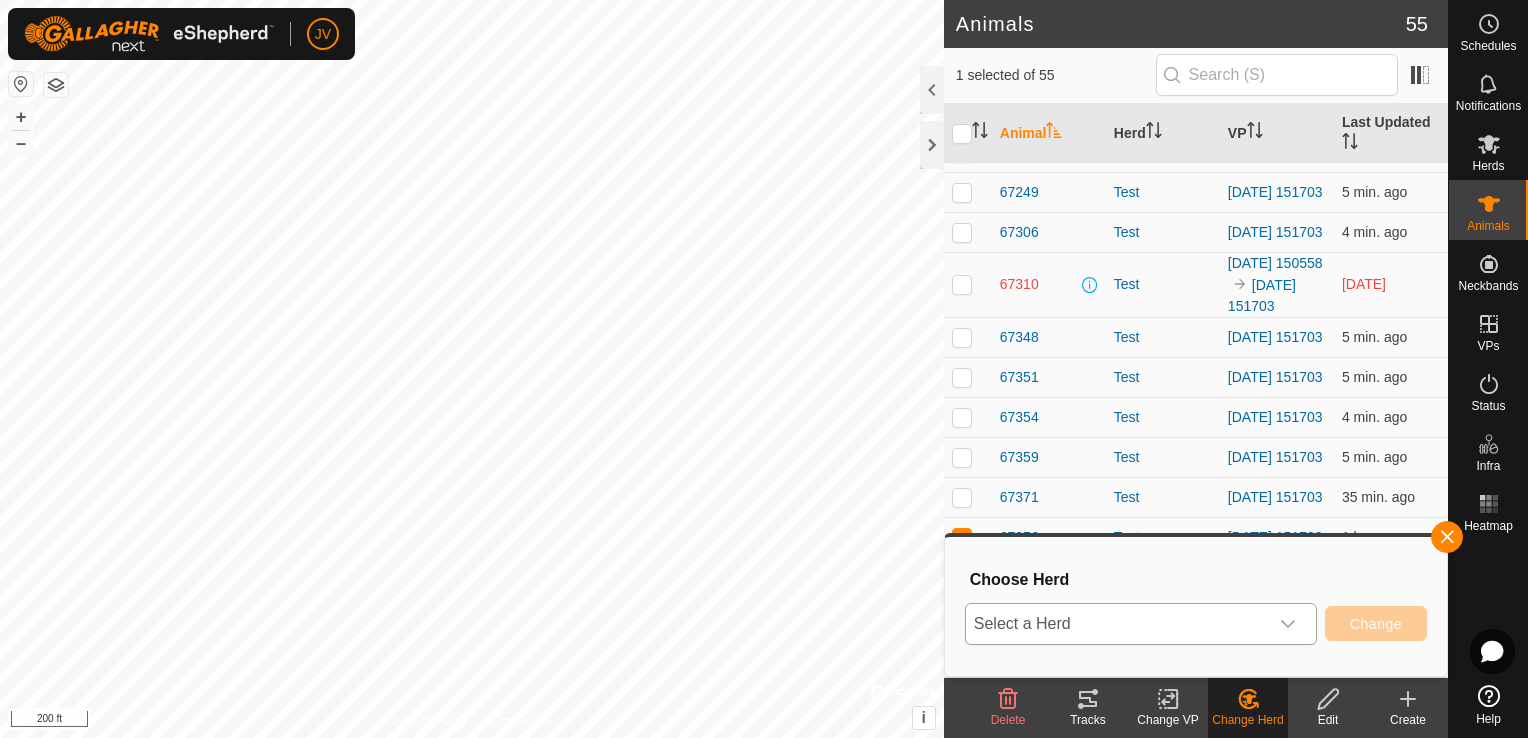 click on "Select a Herd" at bounding box center (1117, 624) 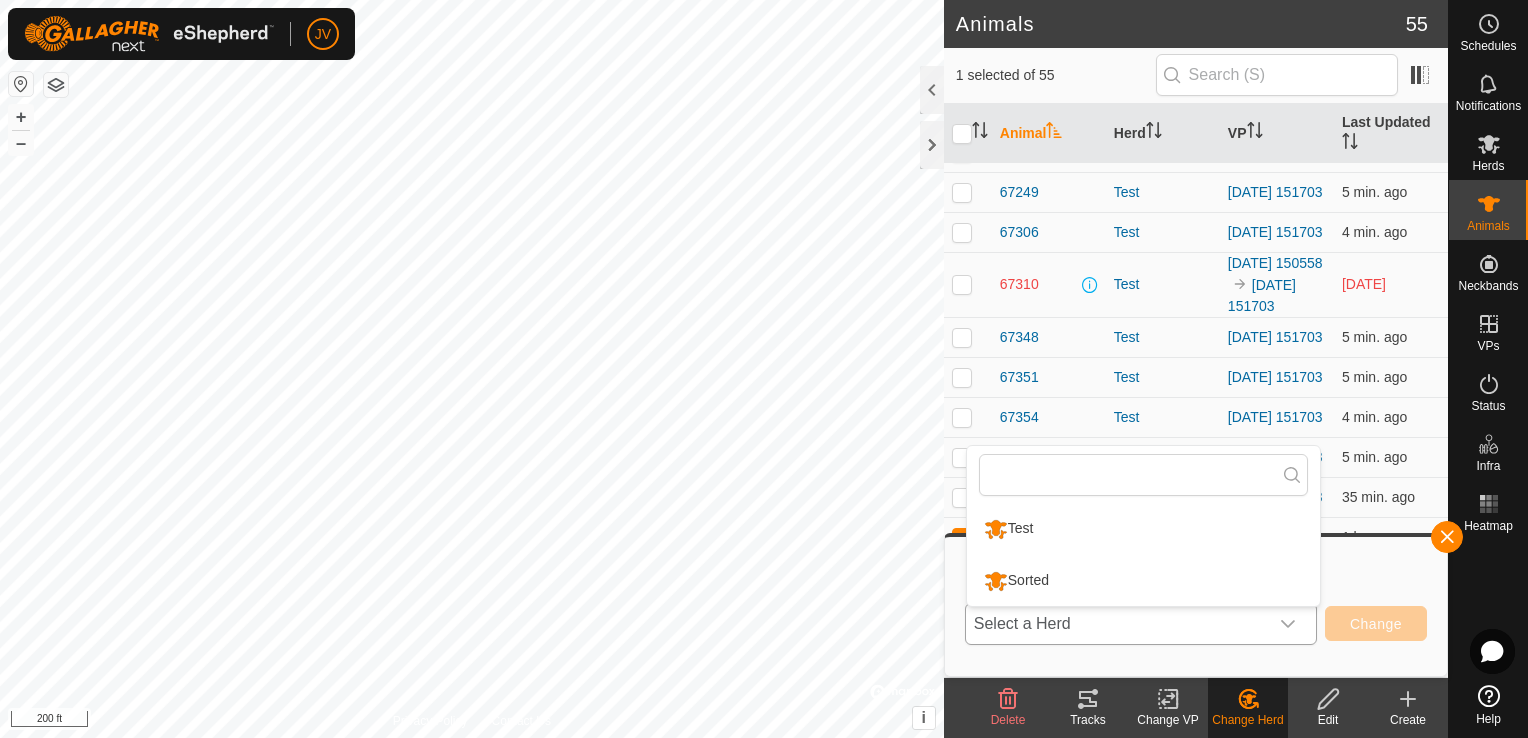 click on "Sorted" at bounding box center (1143, 581) 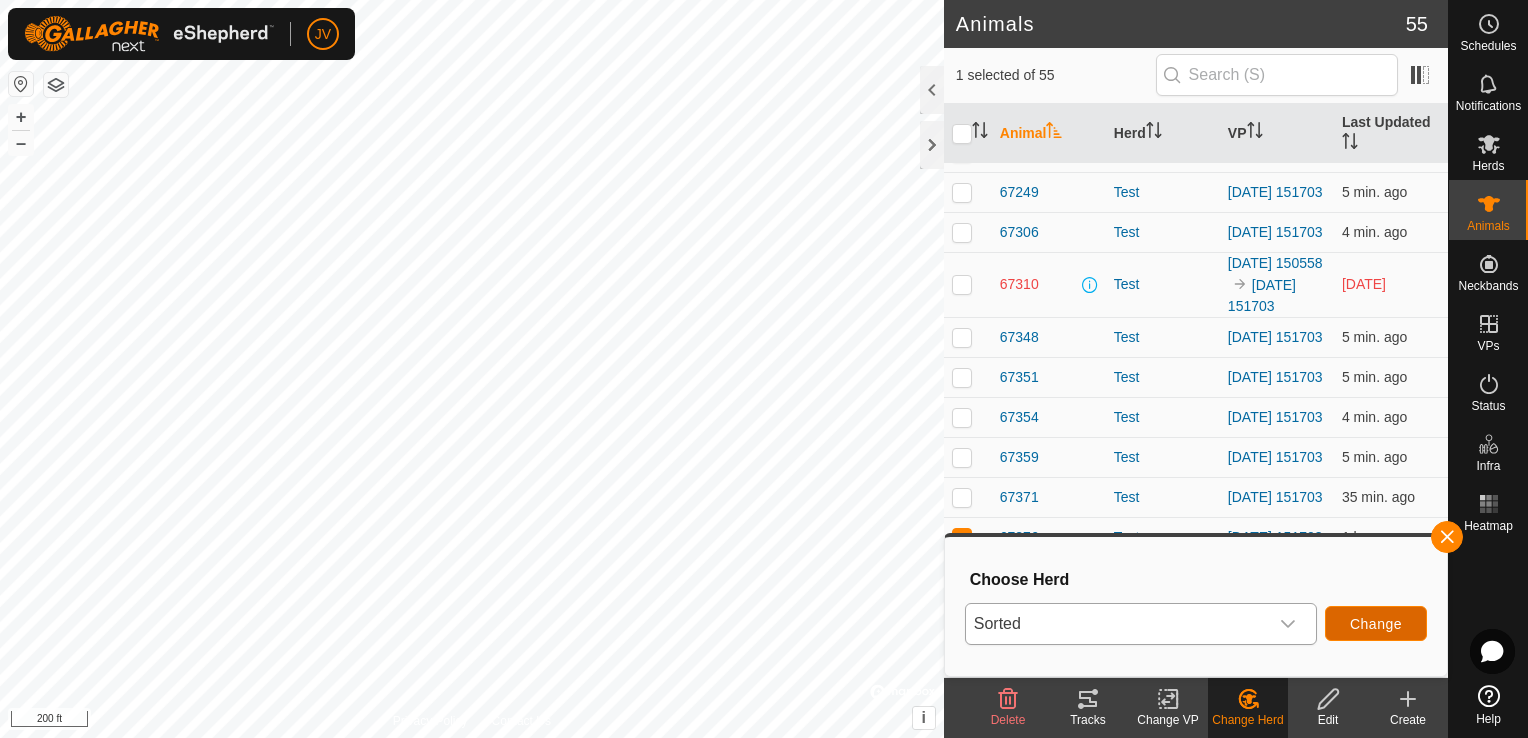 click on "Change" at bounding box center (1376, 623) 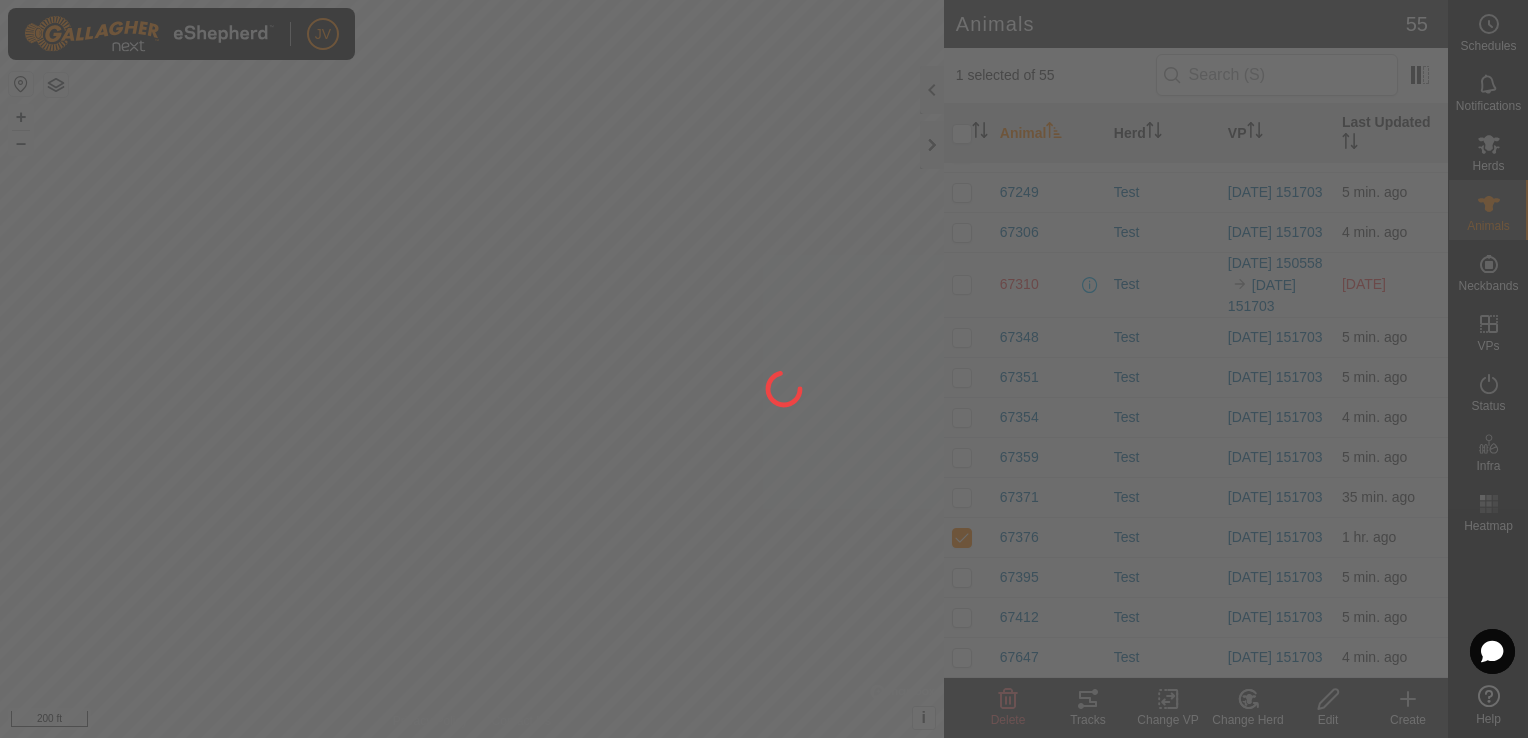 checkbox on "false" 